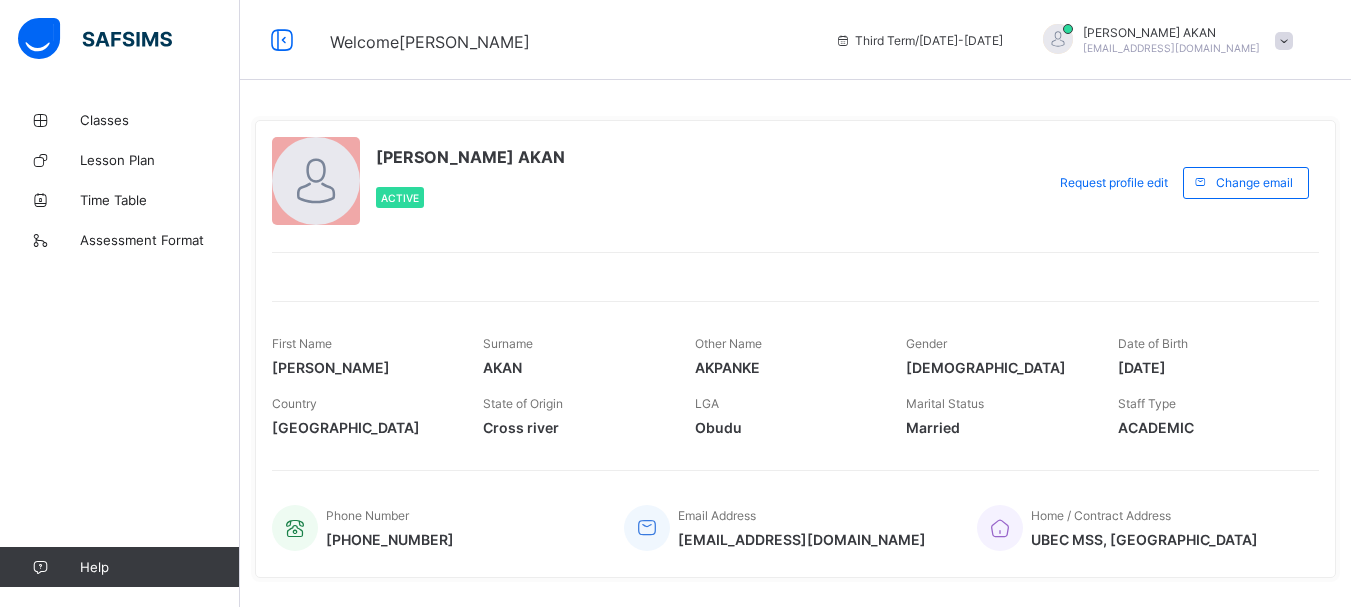 scroll, scrollTop: 0, scrollLeft: 0, axis: both 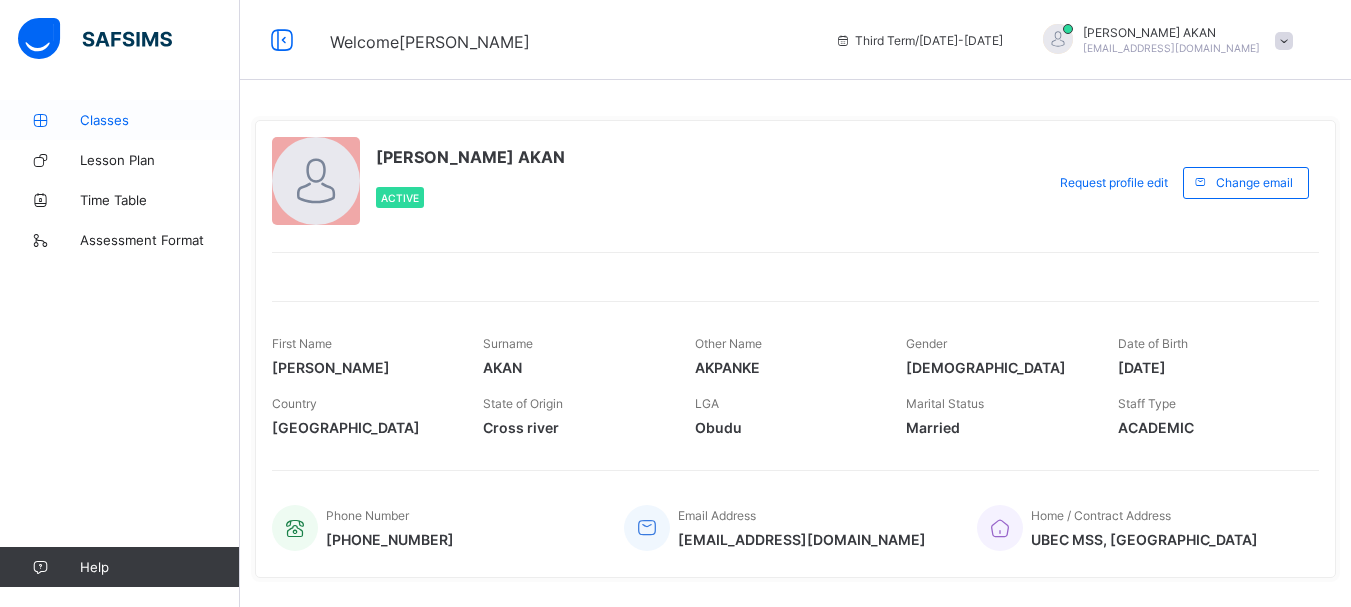 click on "Classes" at bounding box center (120, 120) 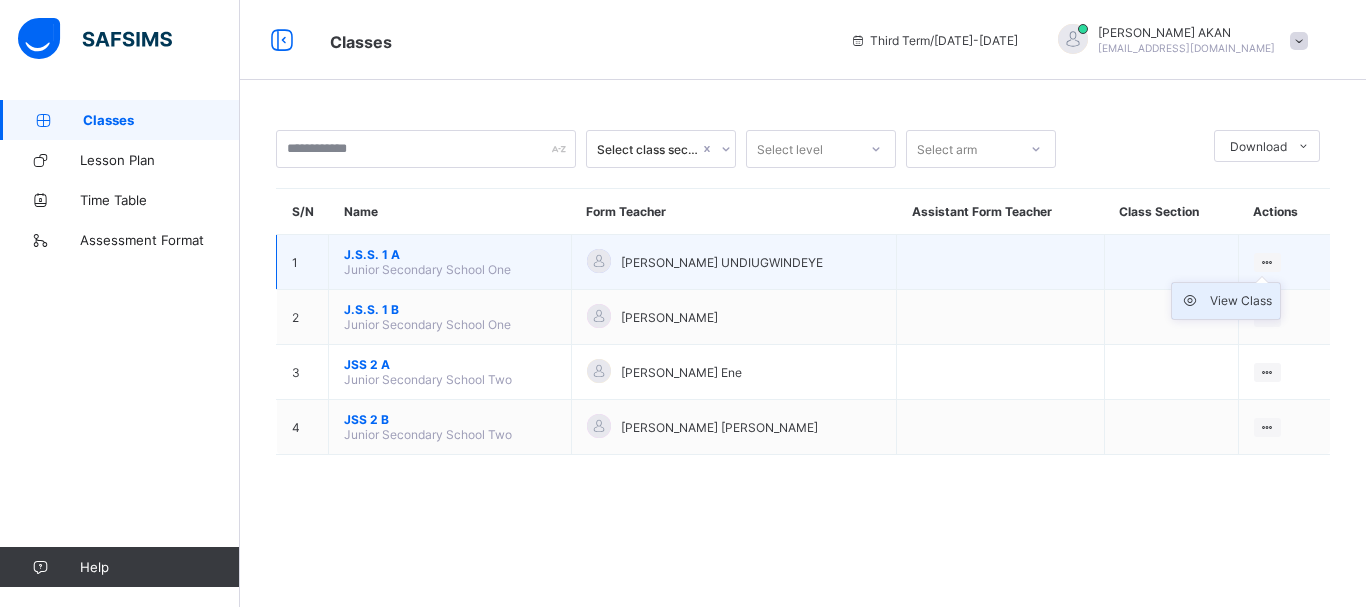click on "View Class" at bounding box center (1241, 301) 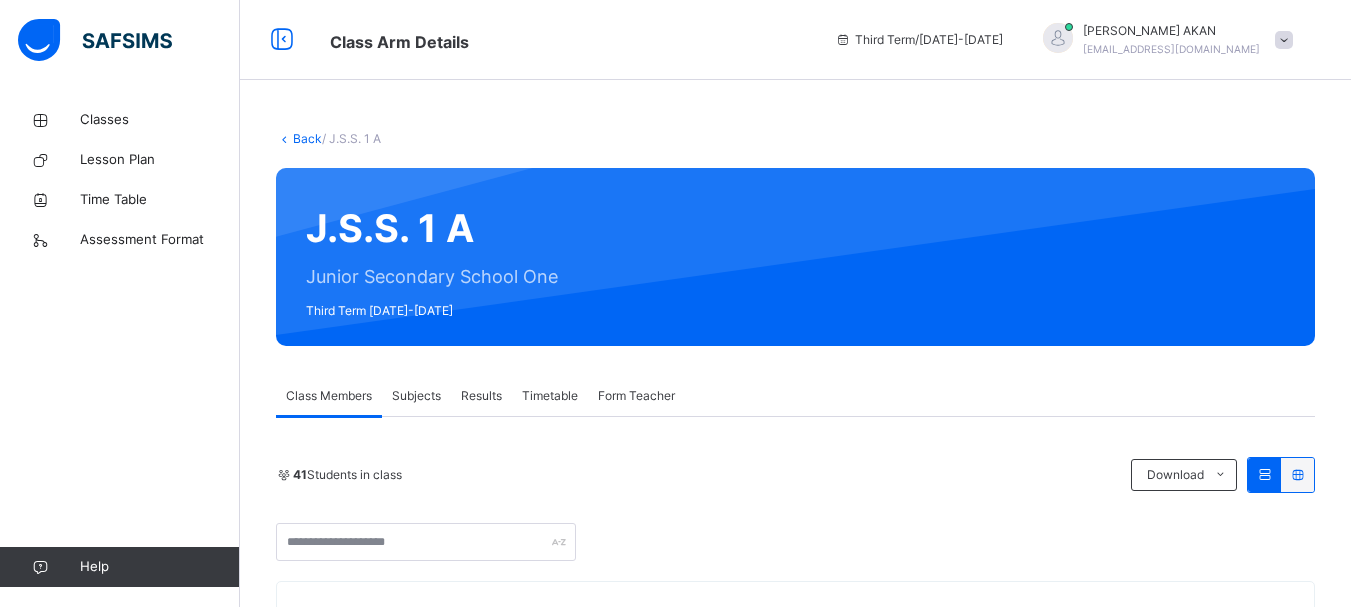 click on "Subjects" at bounding box center [416, 396] 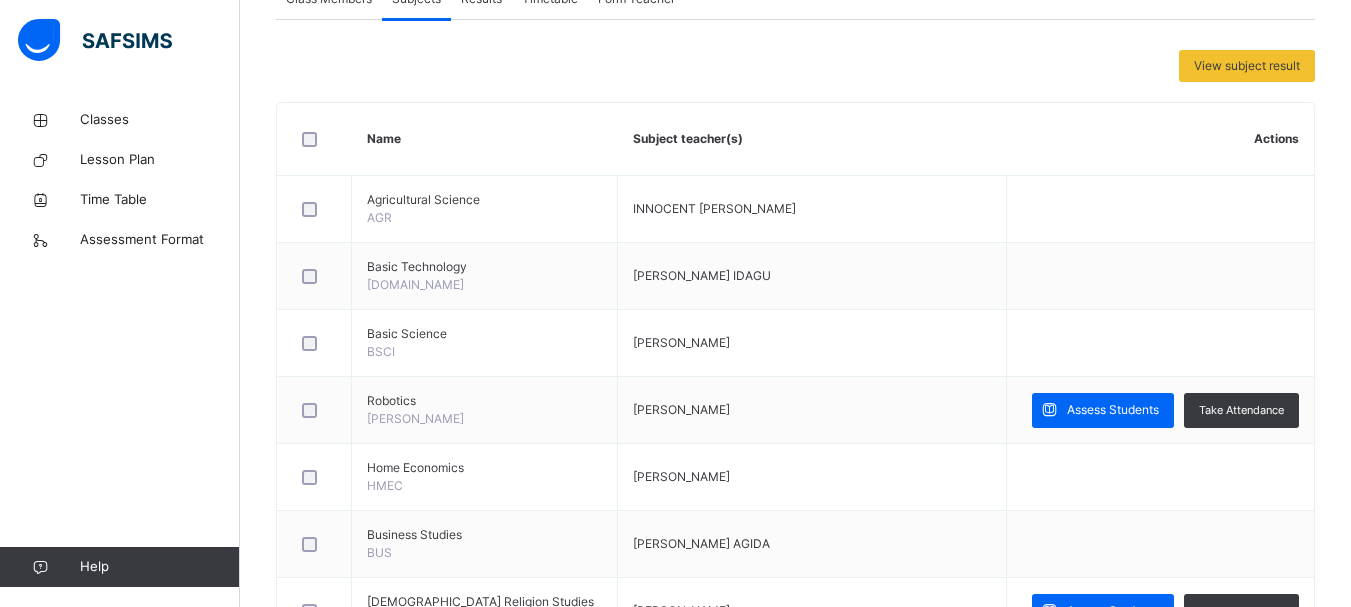 scroll, scrollTop: 403, scrollLeft: 0, axis: vertical 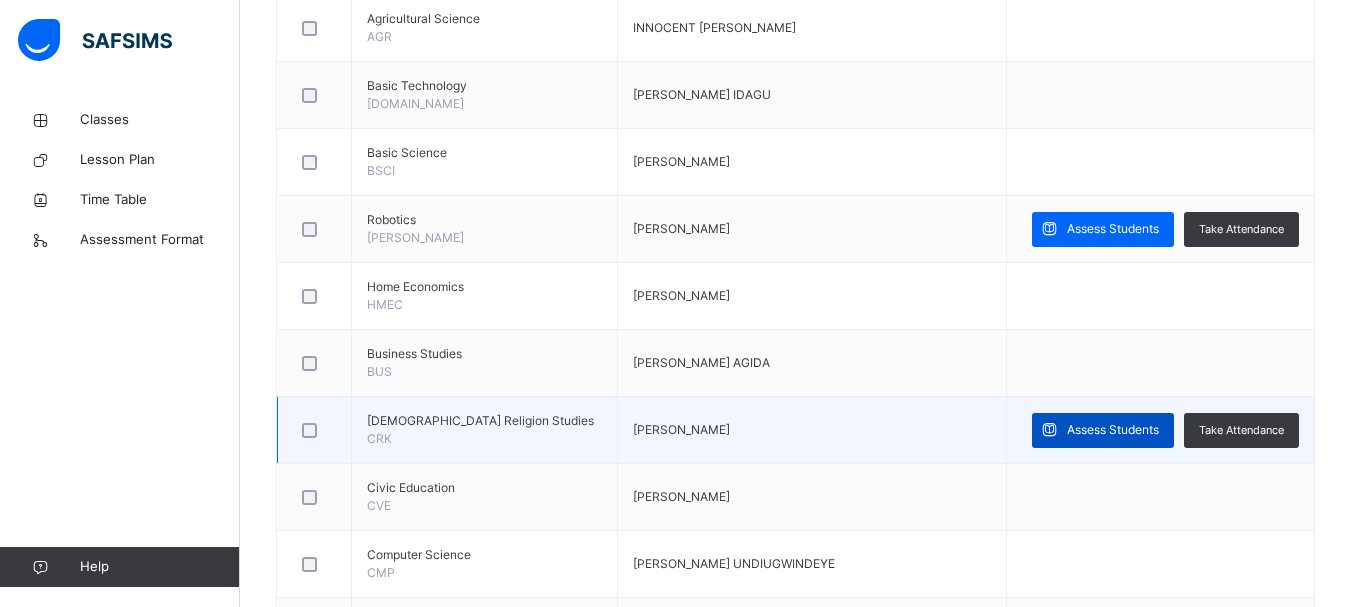 click on "Assess Students" at bounding box center (1113, 430) 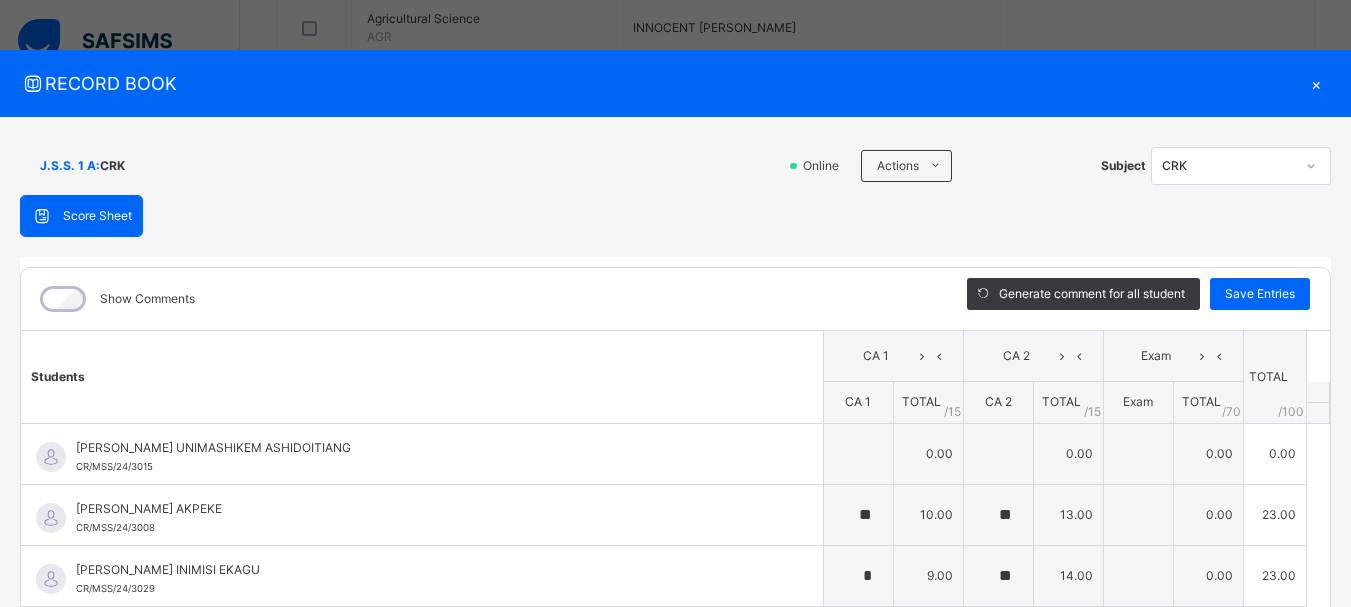 type on "**" 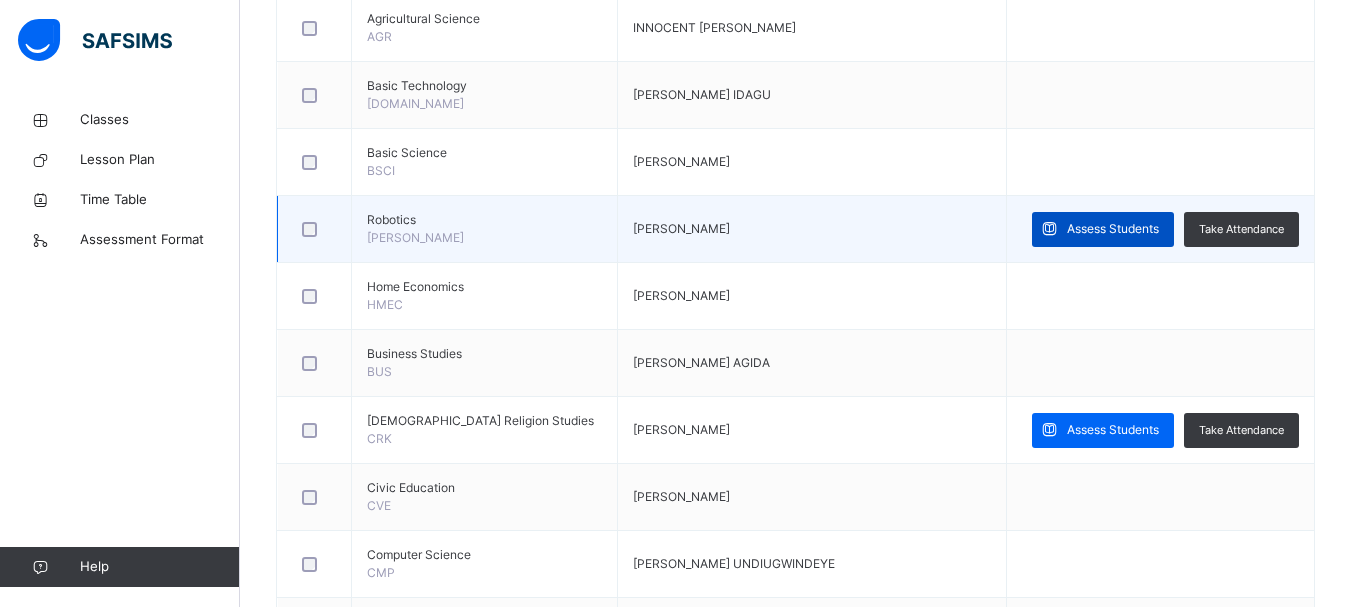 click on "Assess Students" at bounding box center [1113, 229] 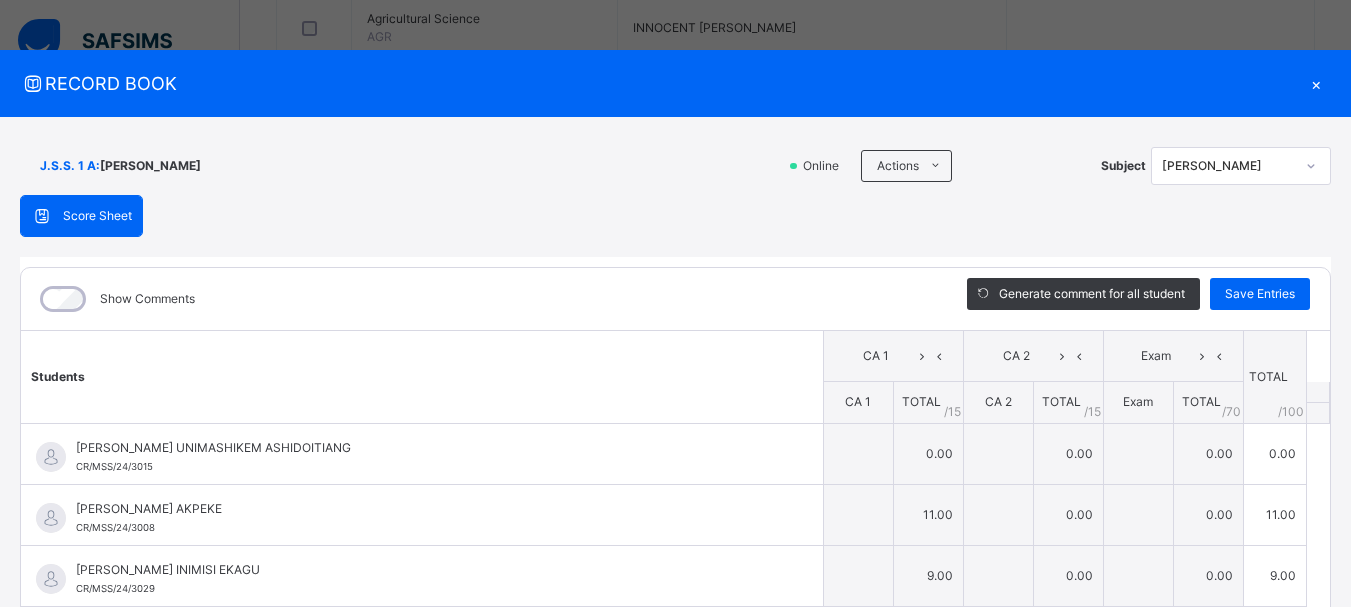 type on "**" 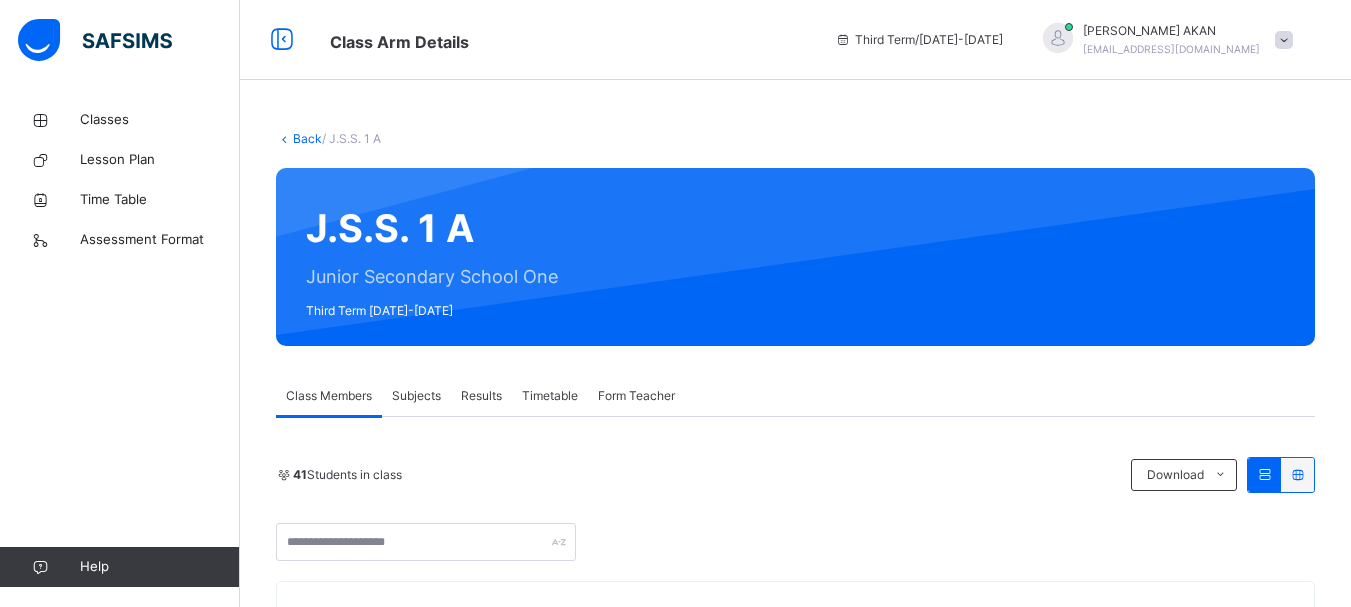 scroll, scrollTop: 0, scrollLeft: 0, axis: both 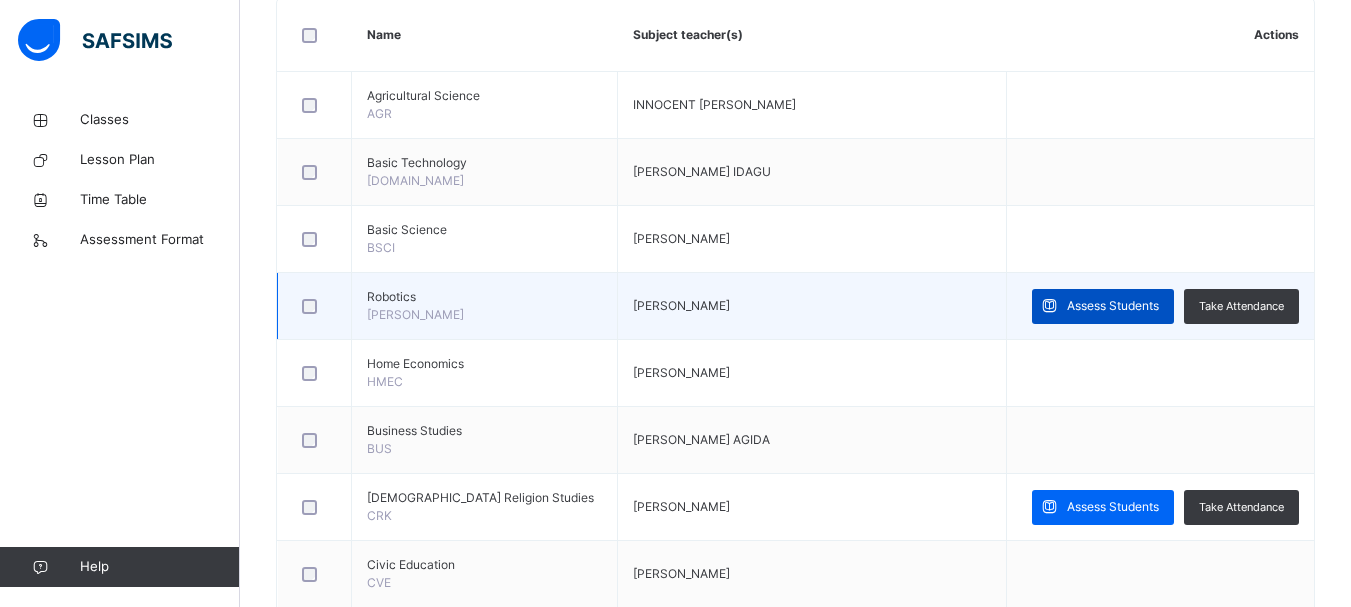 click on "Assess Students" at bounding box center (1113, 306) 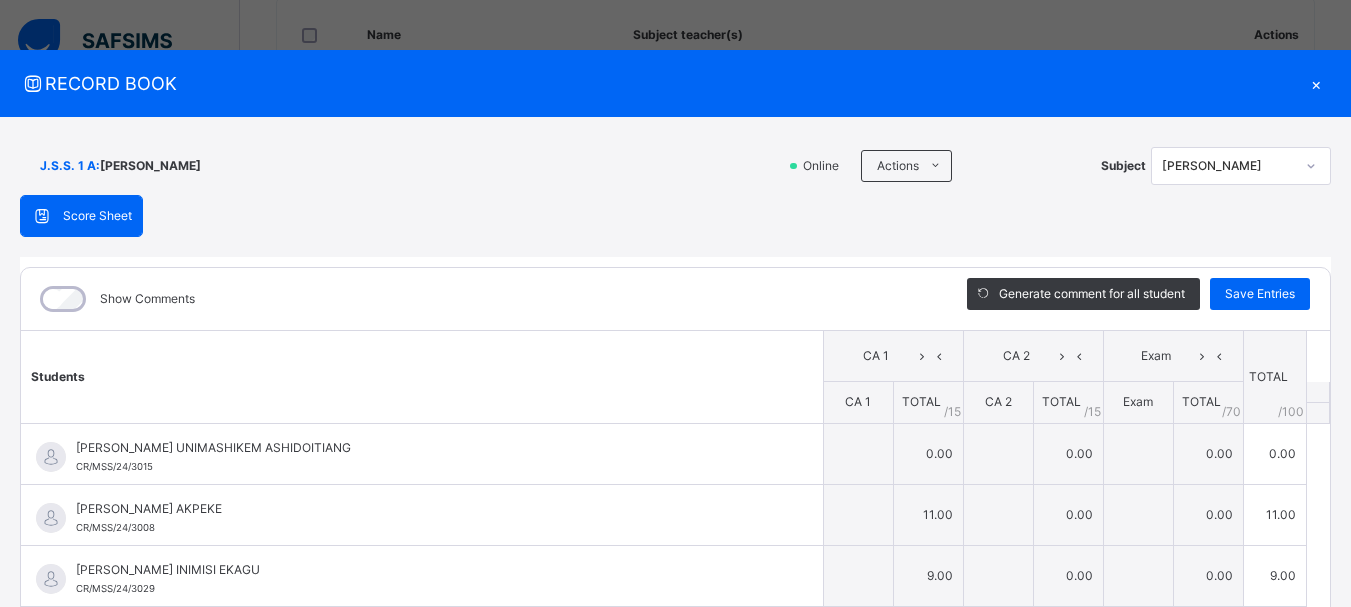 type on "**" 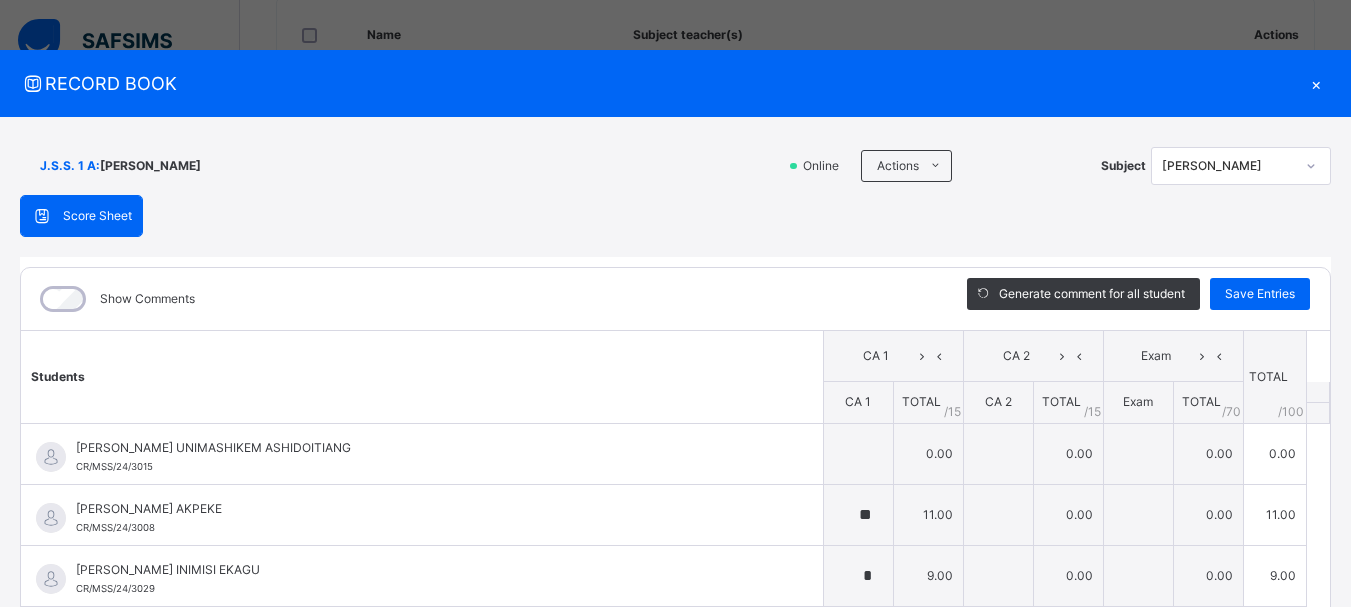 type on "*" 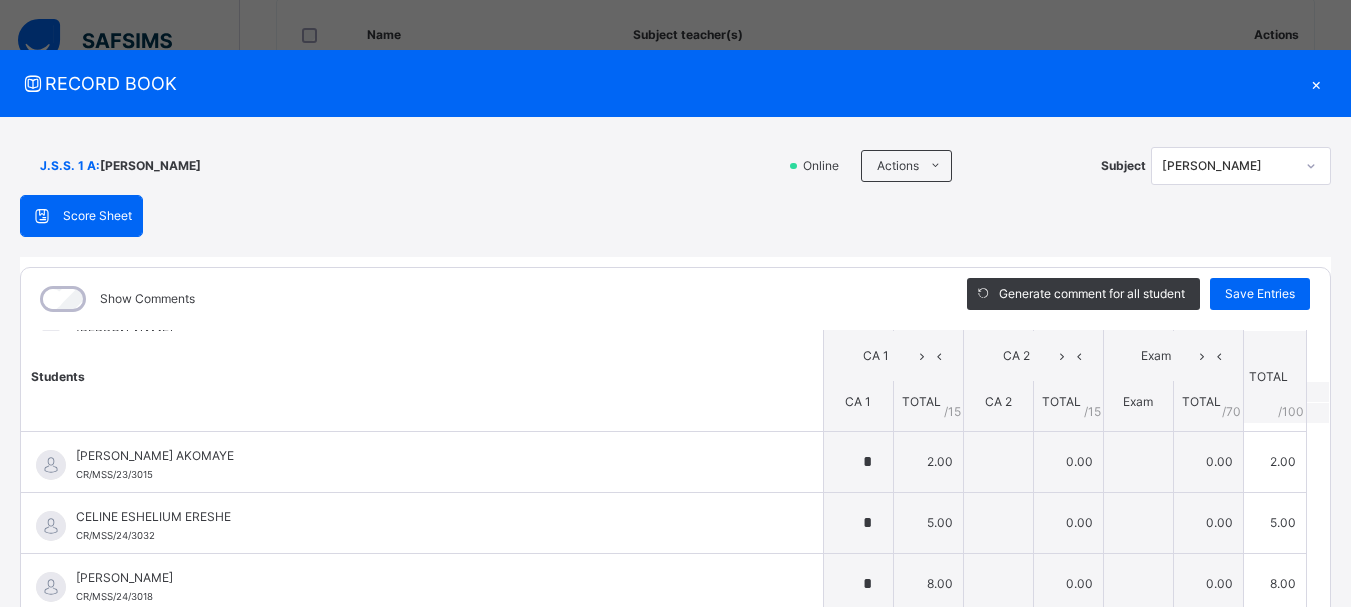 scroll, scrollTop: 397, scrollLeft: 0, axis: vertical 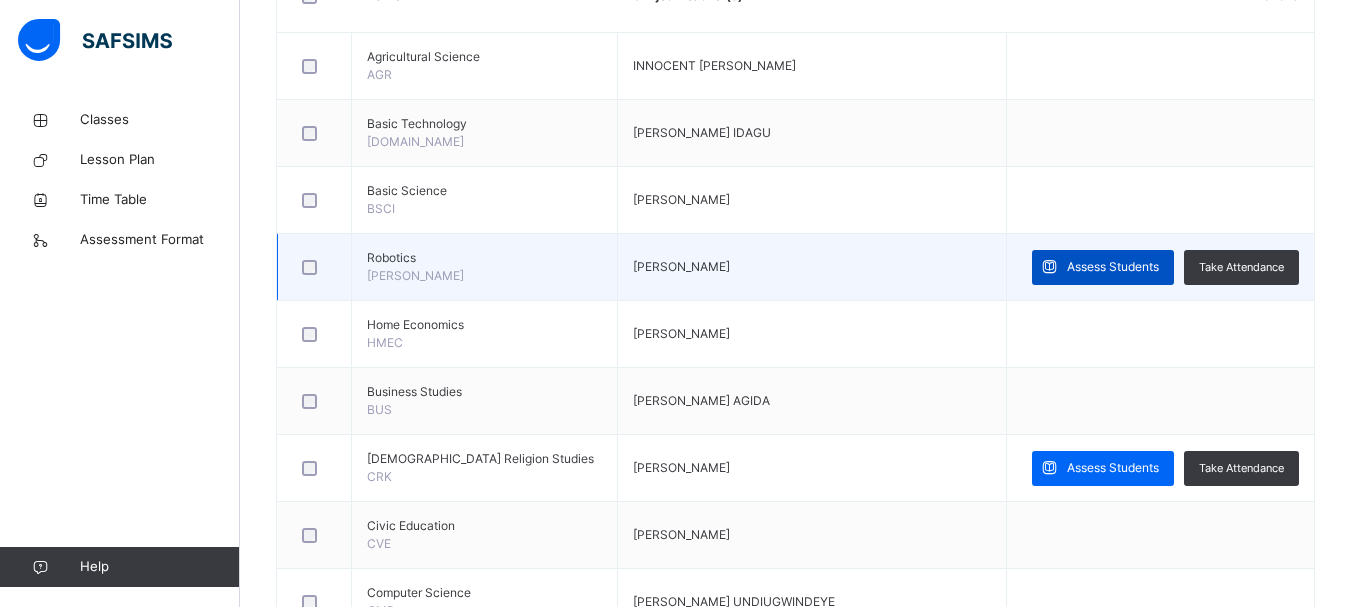 click on "Assess Students" at bounding box center [1113, 267] 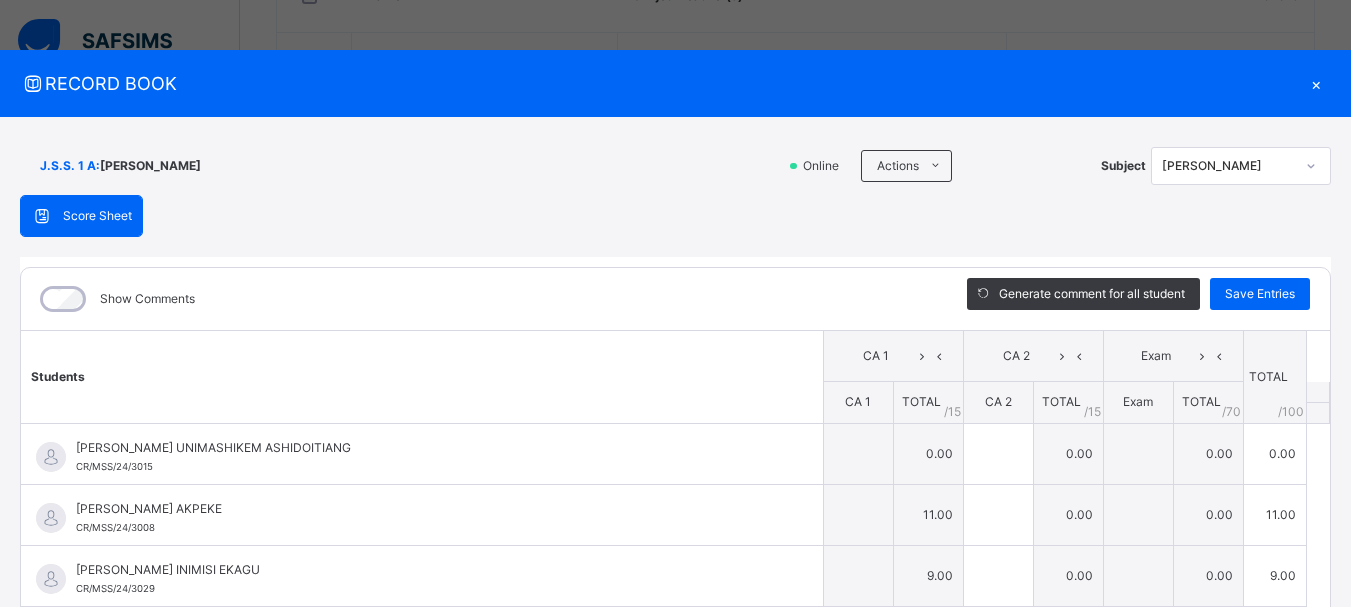 type on "**" 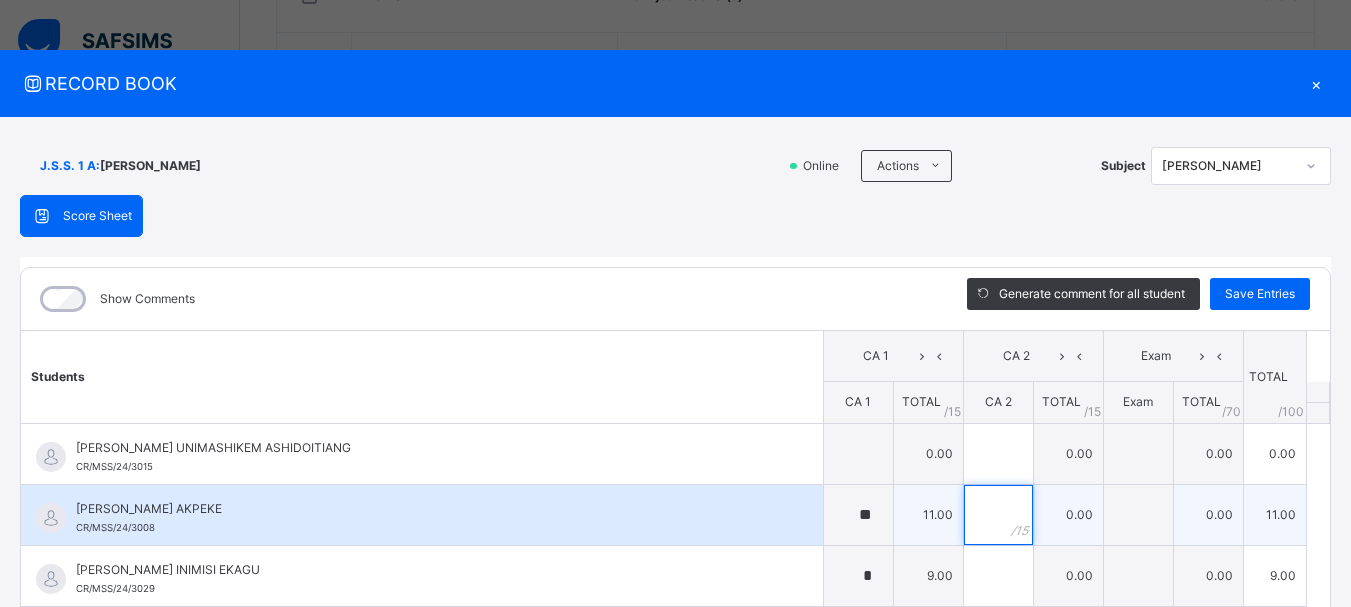 click at bounding box center (998, 515) 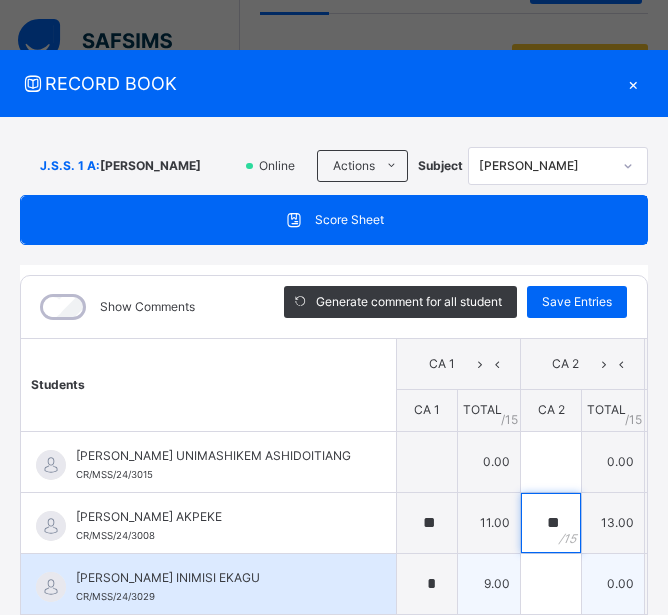 type on "**" 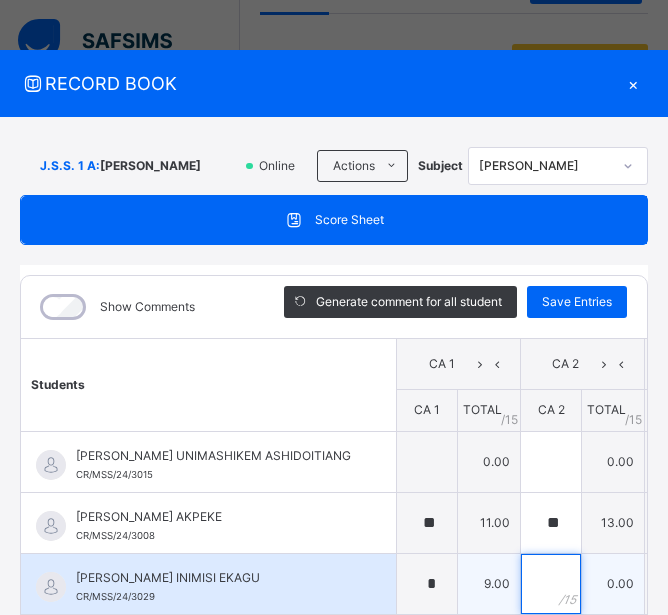 click at bounding box center (551, 584) 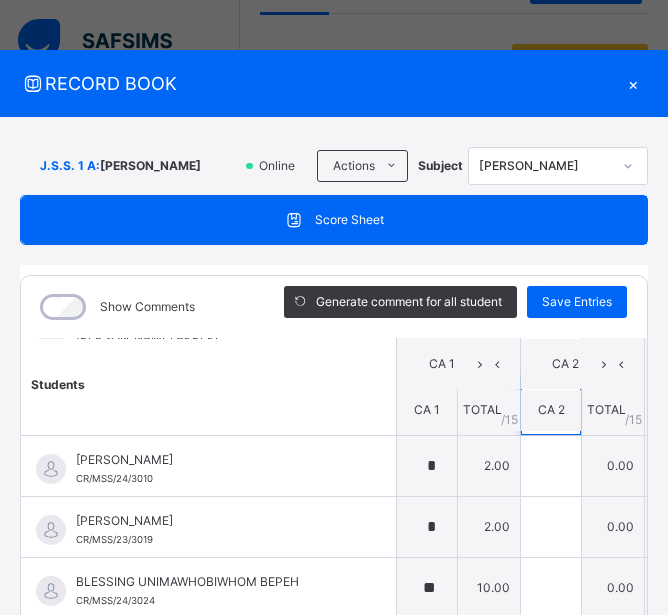 scroll, scrollTop: 133, scrollLeft: 0, axis: vertical 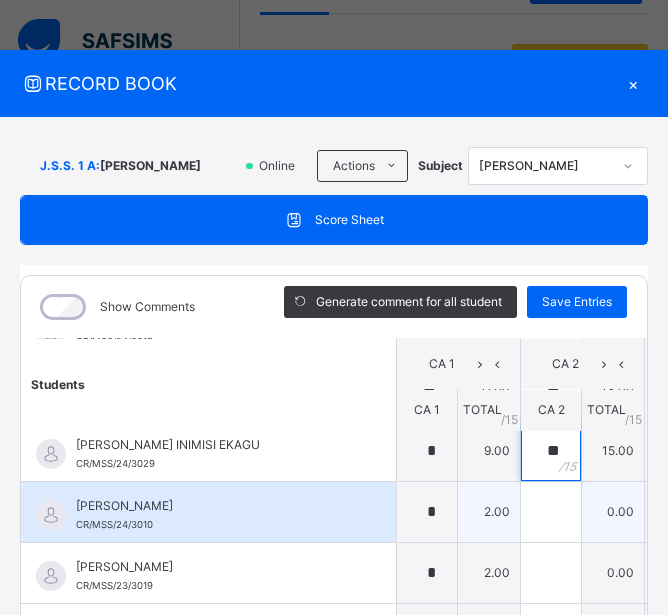 type on "**" 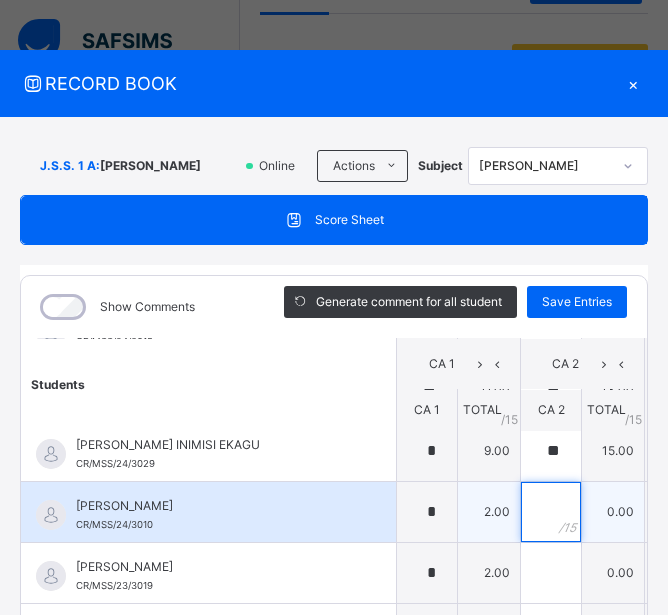 click at bounding box center [551, 512] 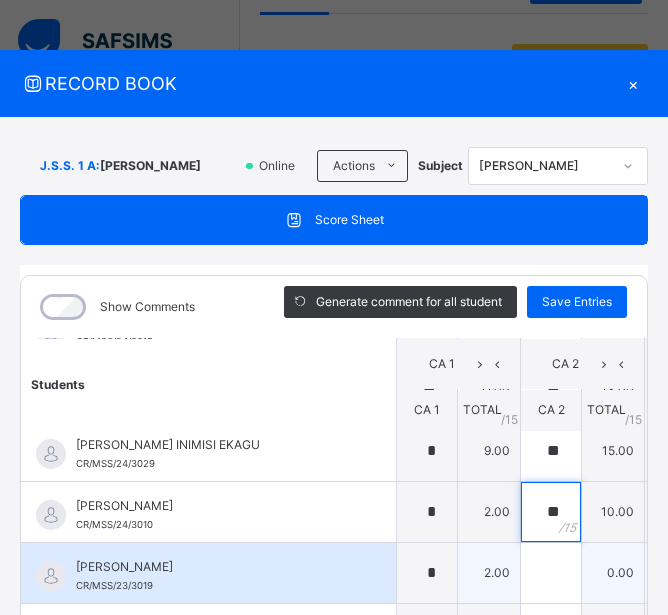 type on "**" 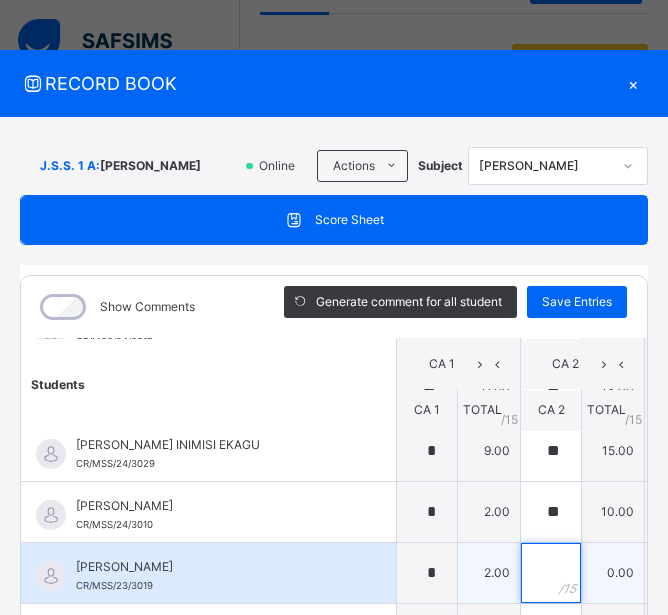 click at bounding box center (551, 573) 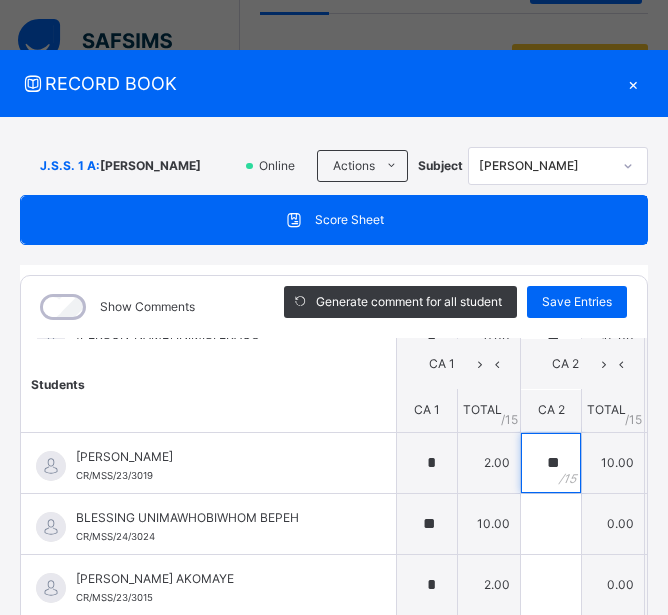 scroll, scrollTop: 249, scrollLeft: 0, axis: vertical 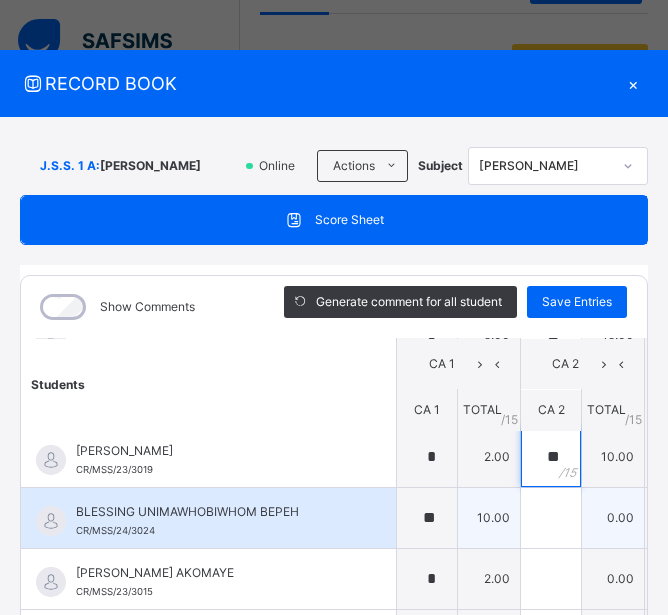 type on "**" 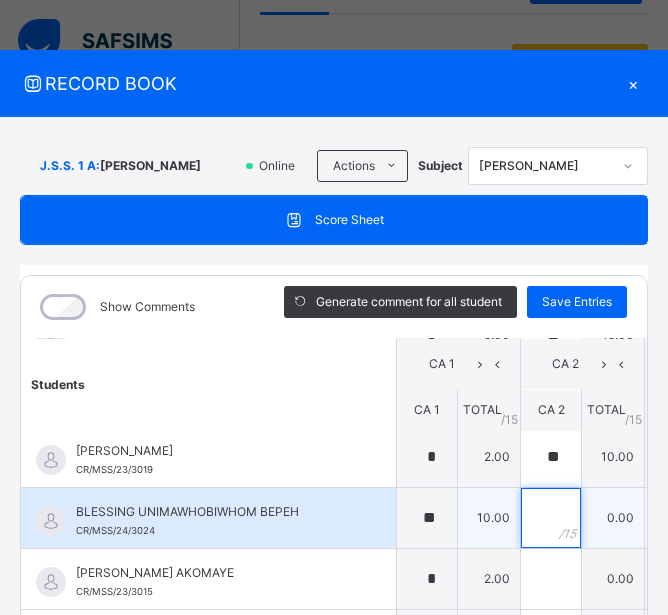click at bounding box center [551, 518] 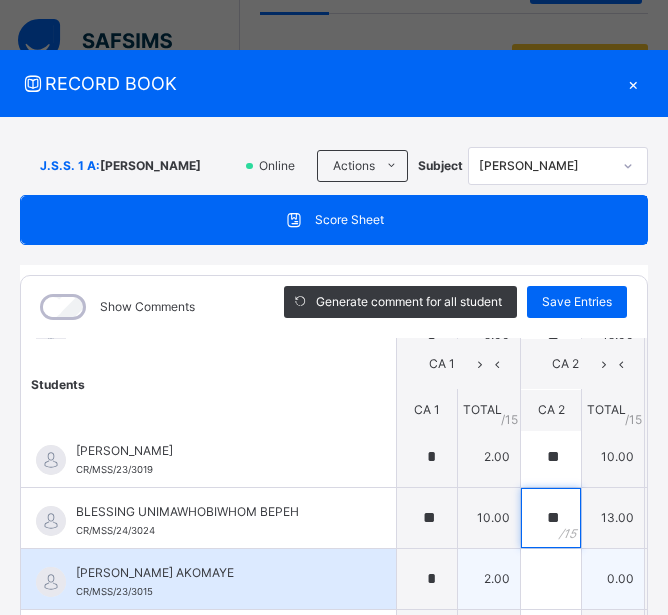 type on "**" 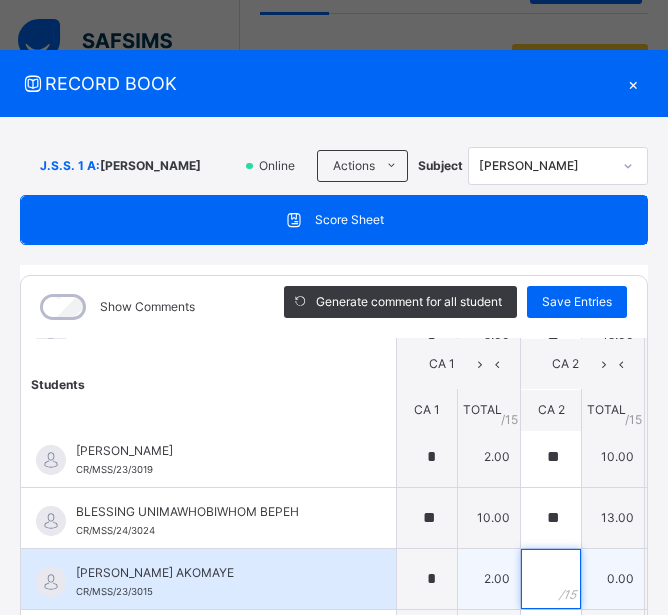 click at bounding box center [551, 579] 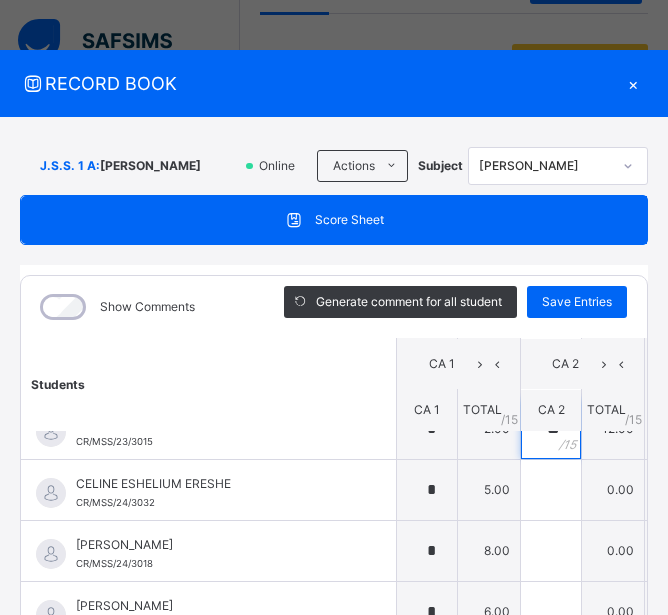scroll, scrollTop: 393, scrollLeft: 0, axis: vertical 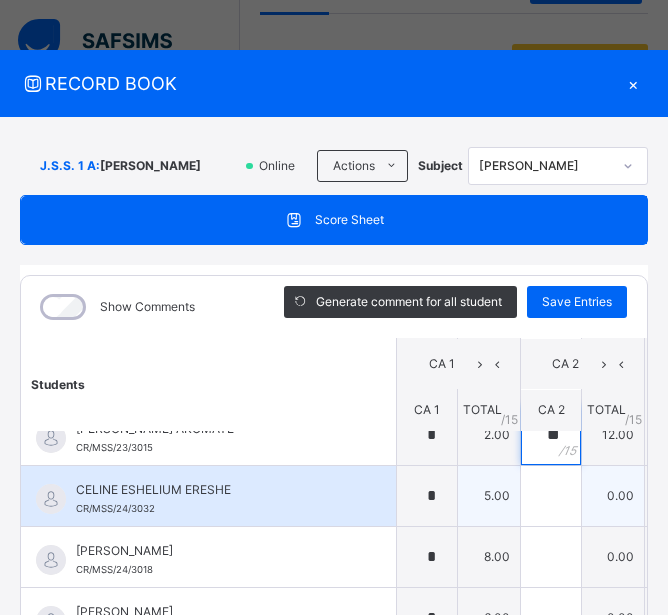 type on "**" 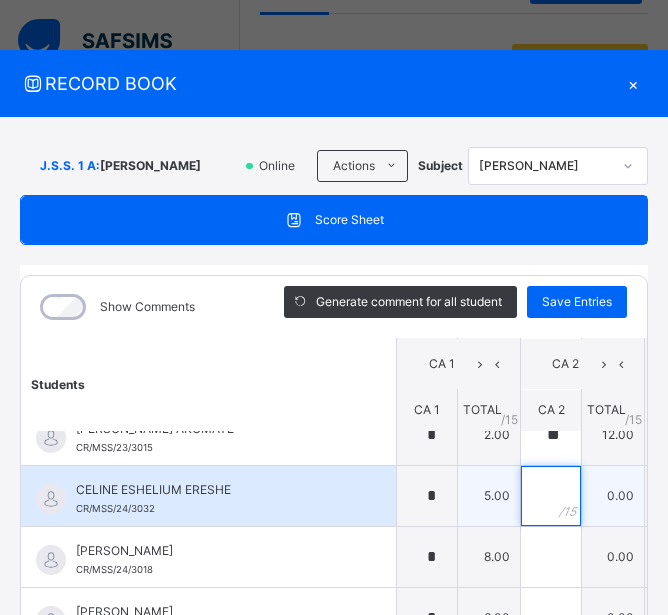 click at bounding box center [551, 496] 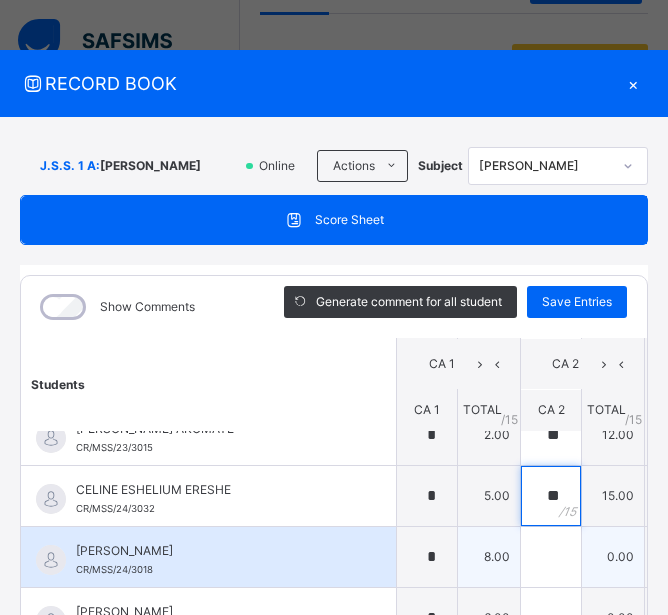 type on "**" 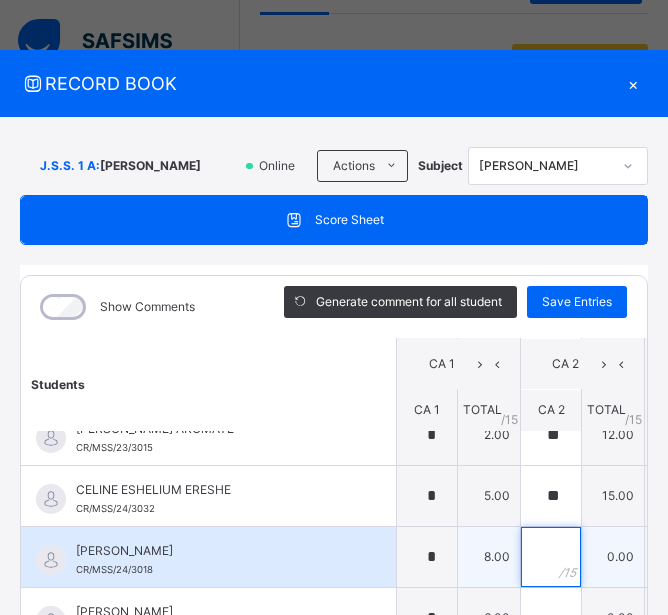 click at bounding box center [551, 557] 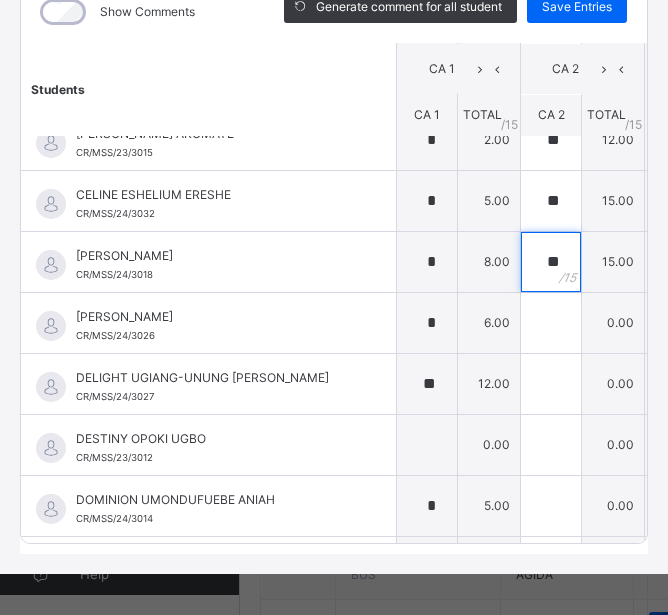 scroll, scrollTop: 296, scrollLeft: 0, axis: vertical 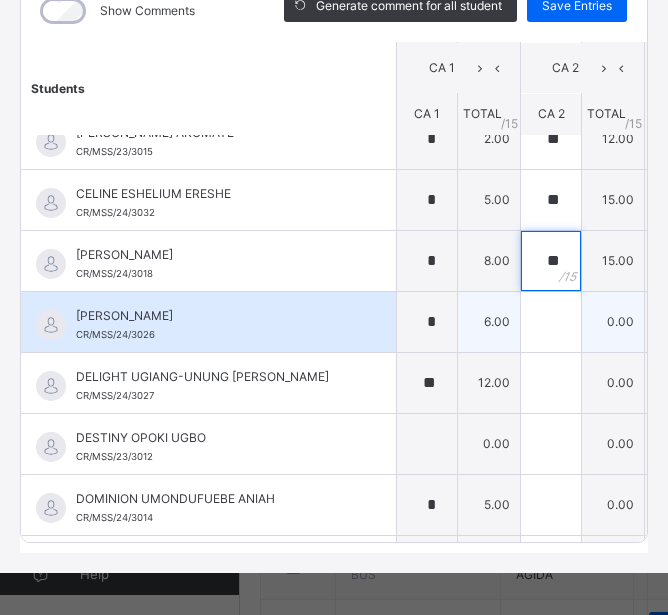 type on "**" 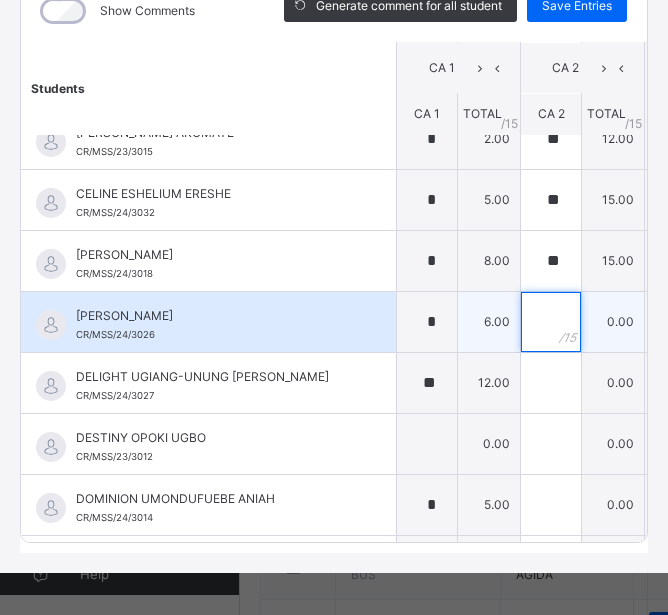 click at bounding box center (551, 322) 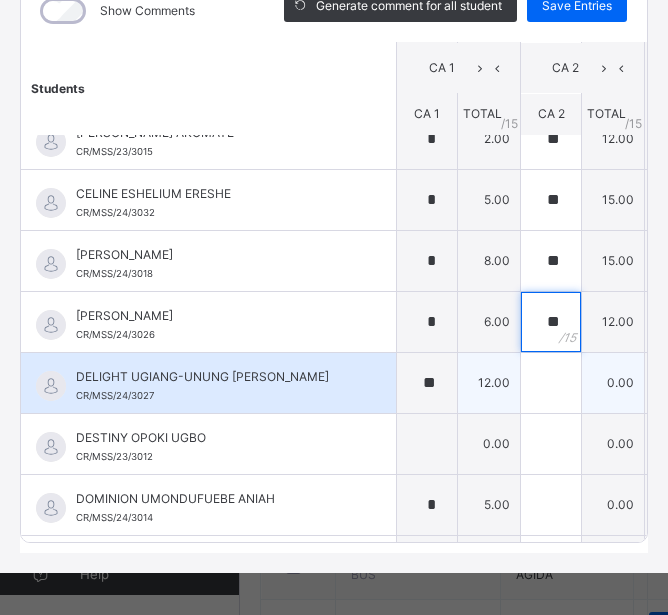 type on "**" 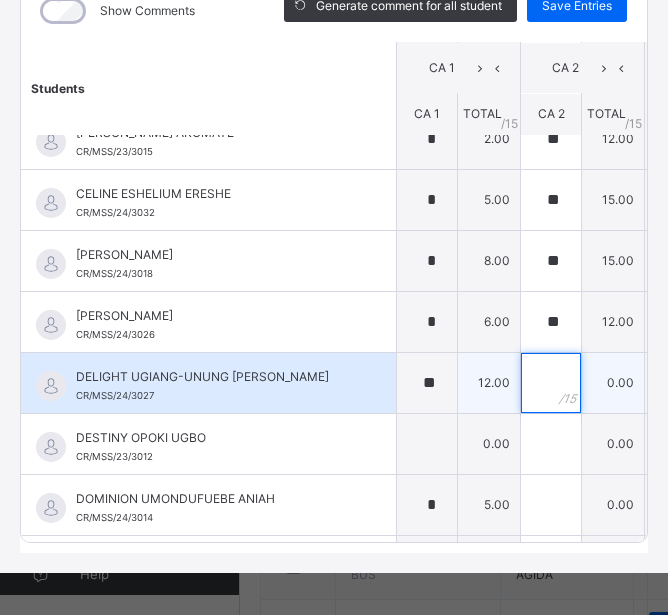 click at bounding box center (551, 383) 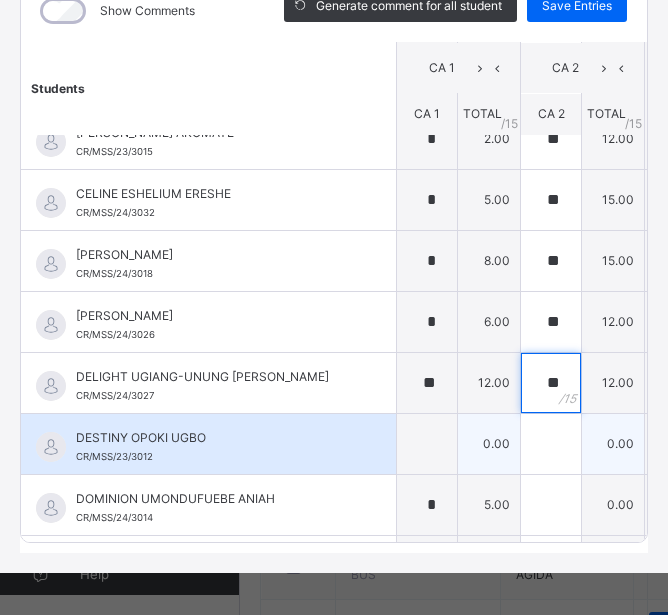 type on "**" 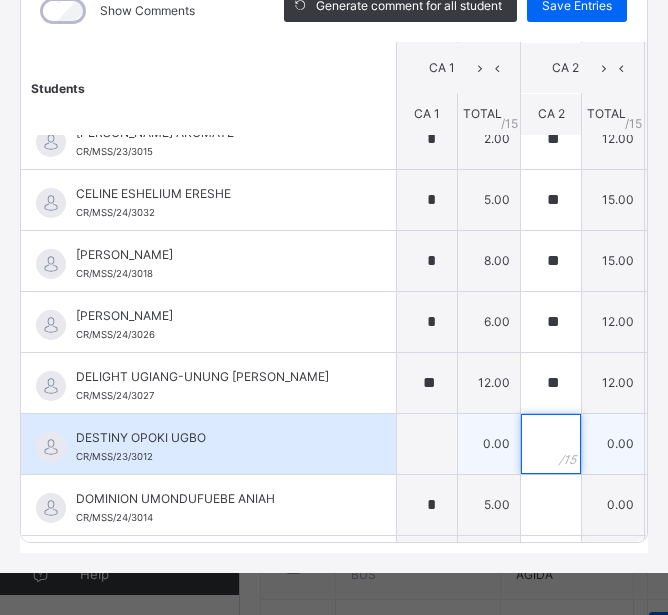 click at bounding box center (551, 444) 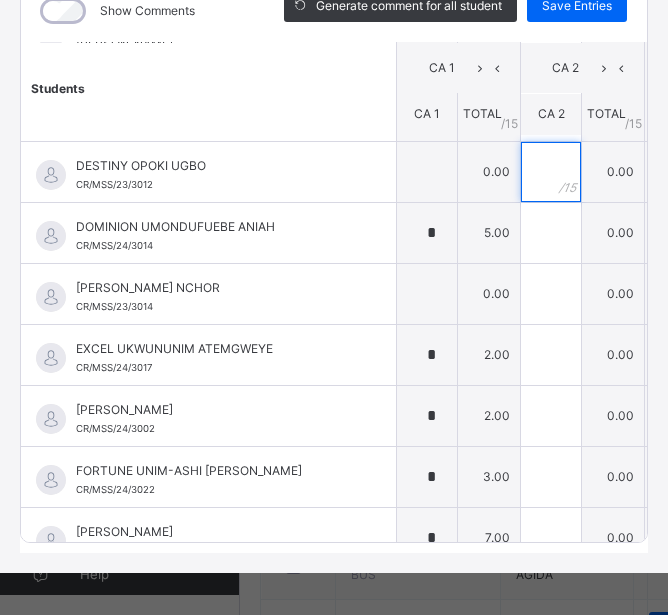 scroll, scrollTop: 671, scrollLeft: 0, axis: vertical 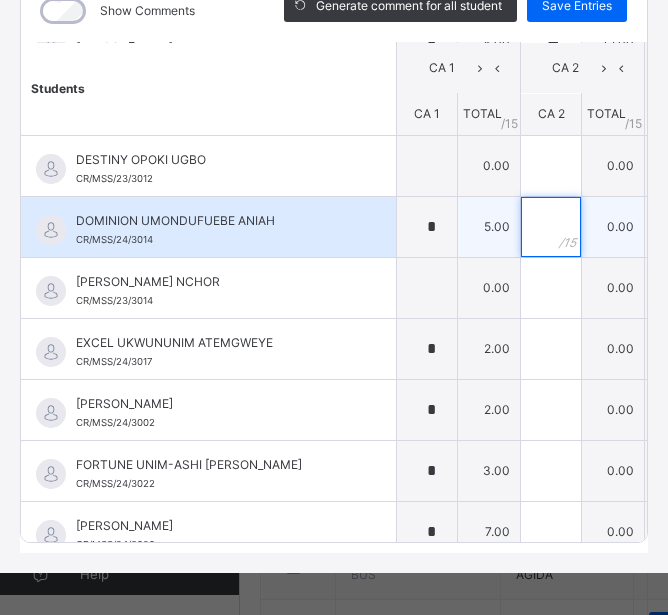 click at bounding box center (551, 227) 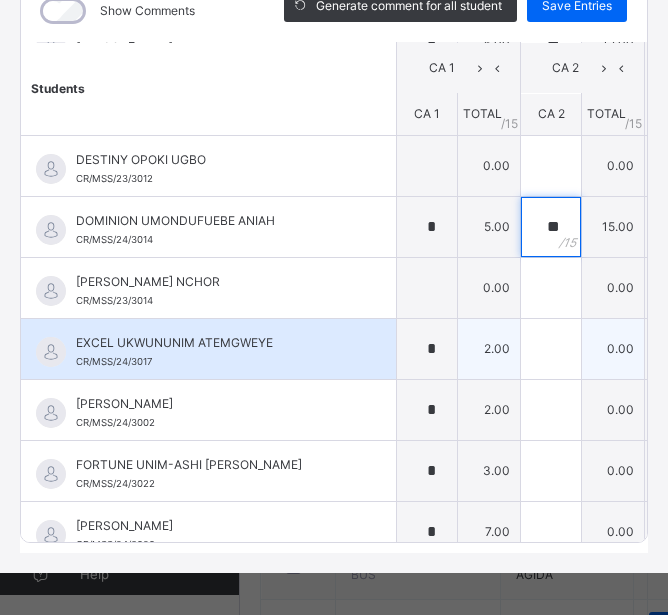 type on "**" 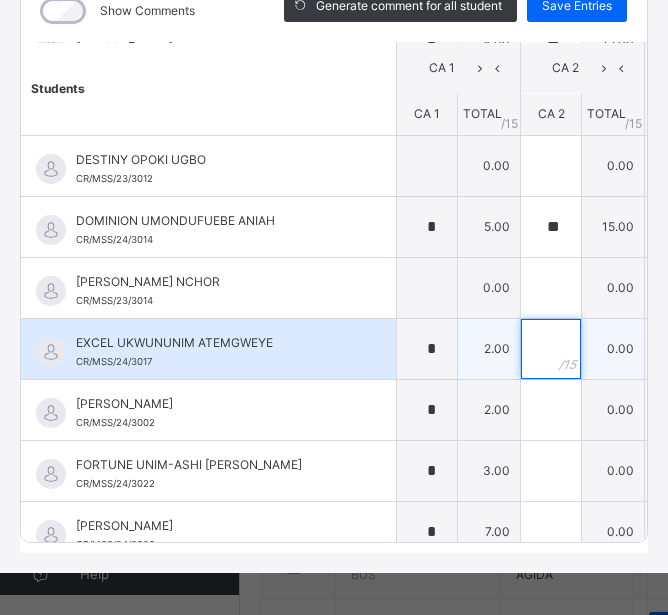 click at bounding box center (551, 349) 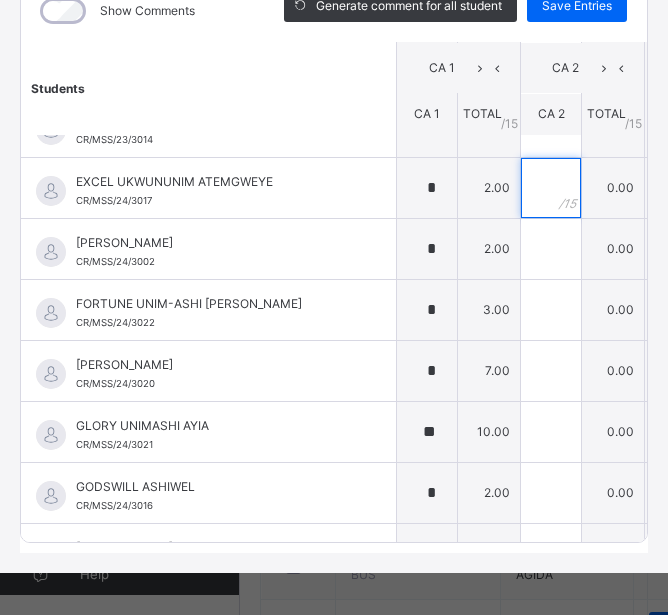 scroll, scrollTop: 838, scrollLeft: 0, axis: vertical 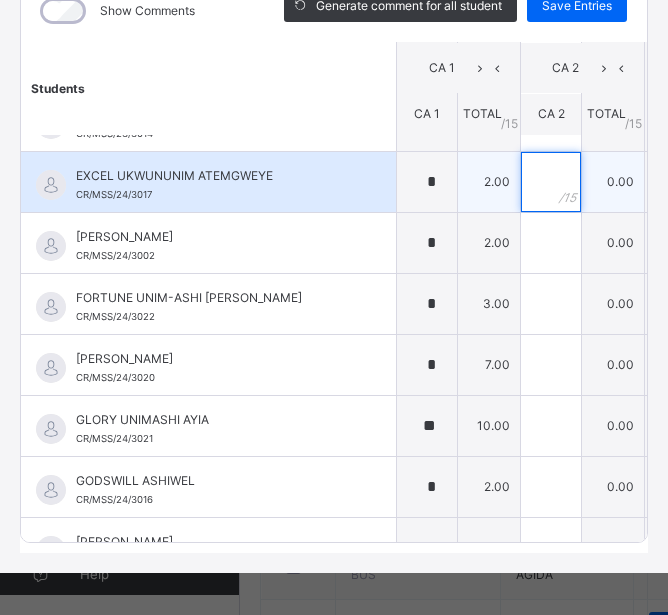 click at bounding box center (551, 182) 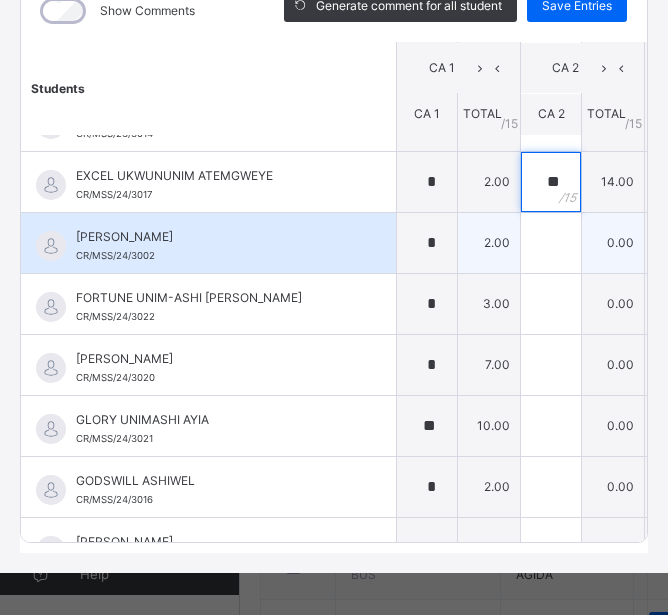 type on "**" 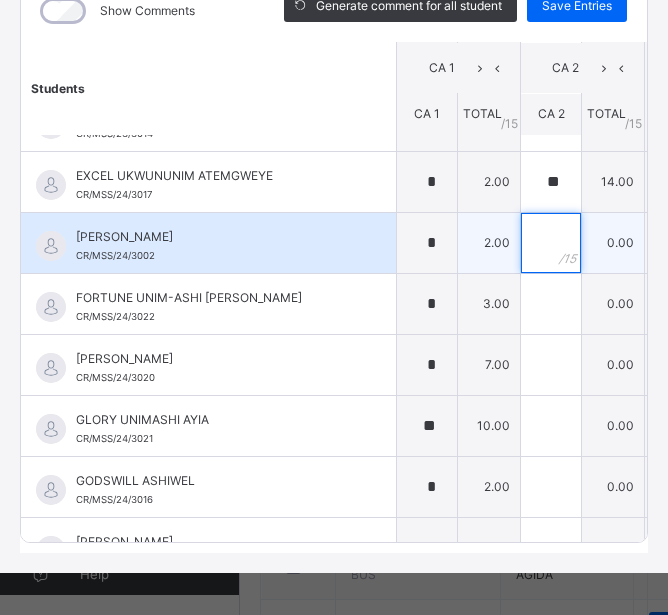 click at bounding box center (551, 243) 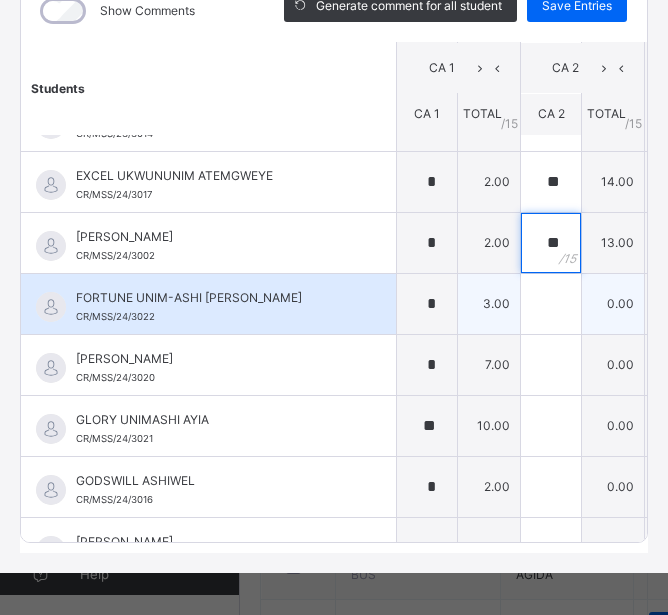 type on "**" 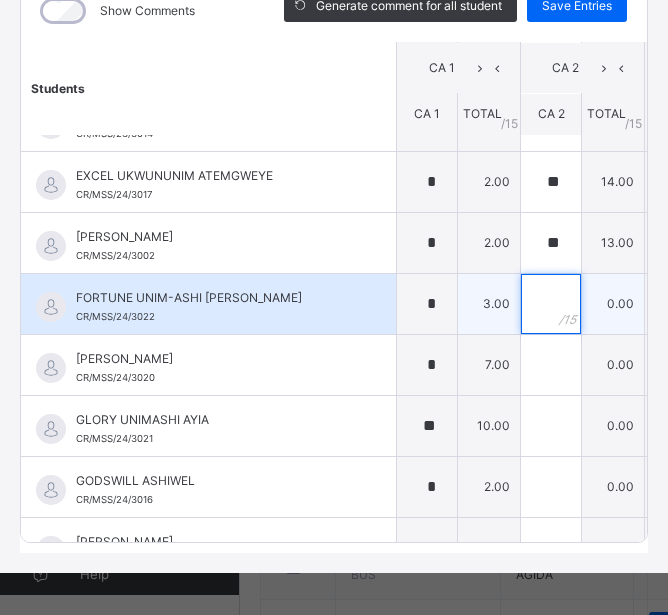 click at bounding box center [551, 304] 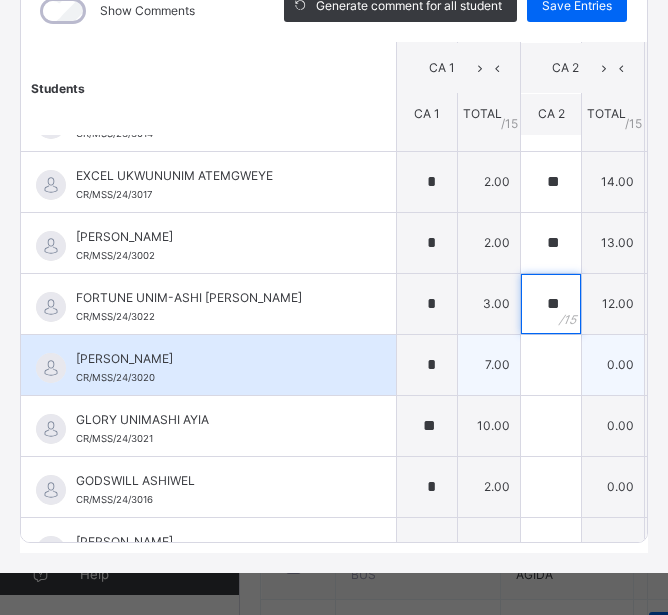 type on "**" 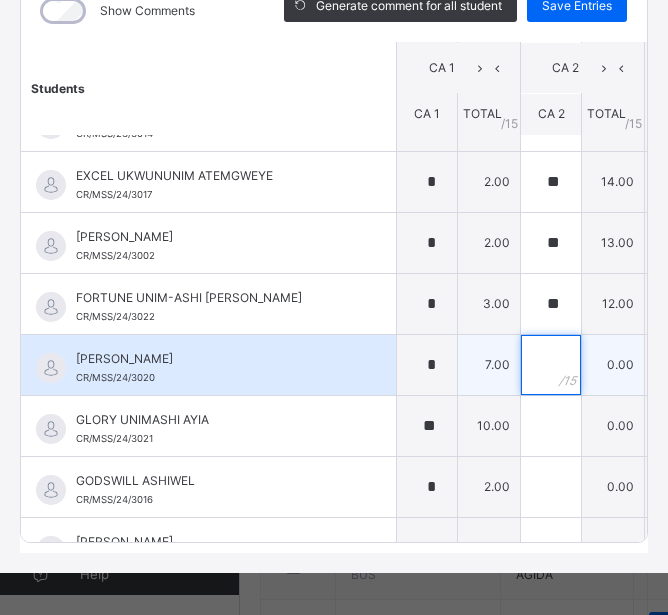 click at bounding box center [551, 365] 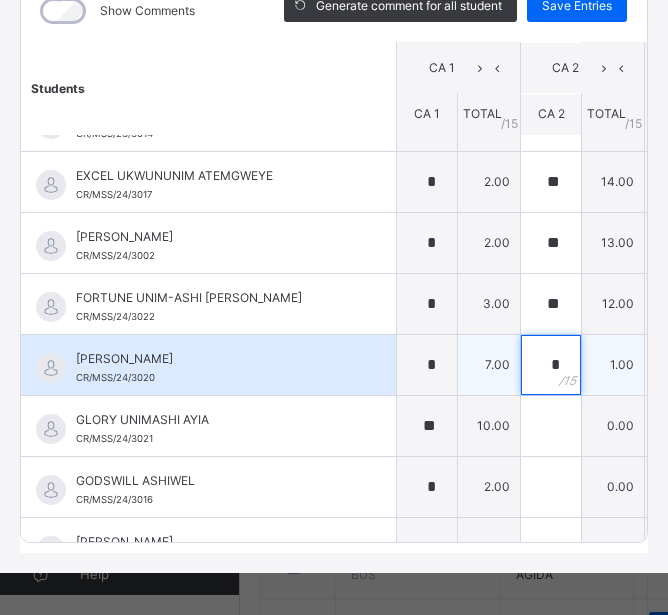 type on "**" 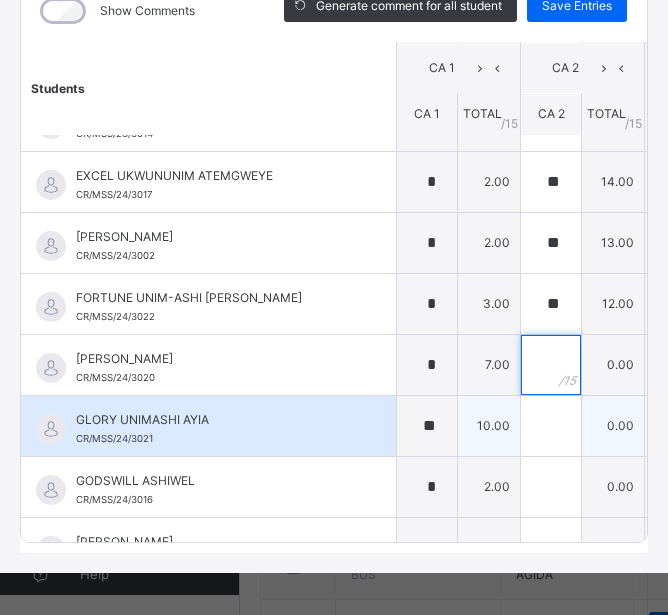 type on "*" 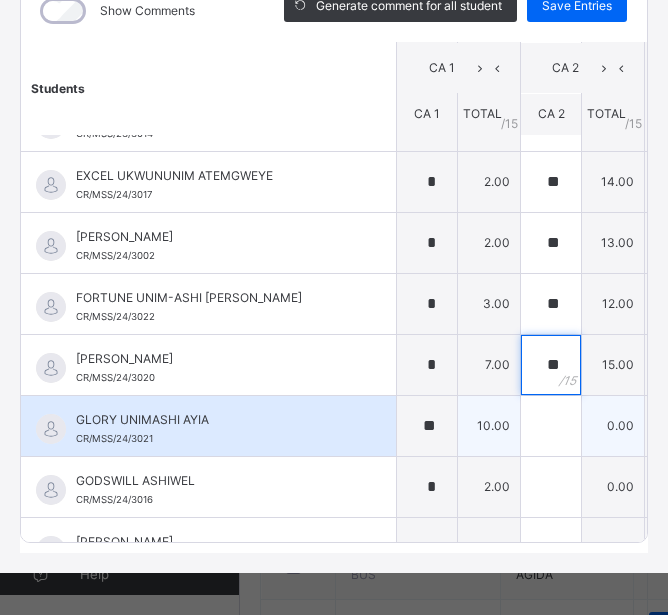 type on "**" 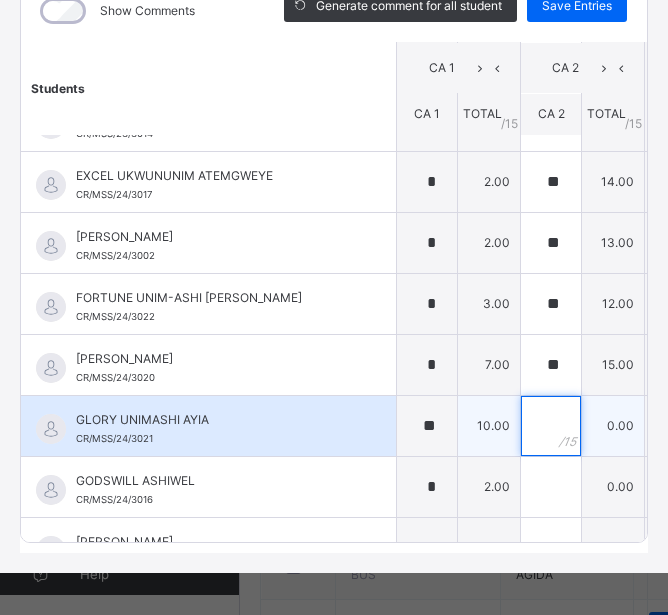 click at bounding box center [551, 426] 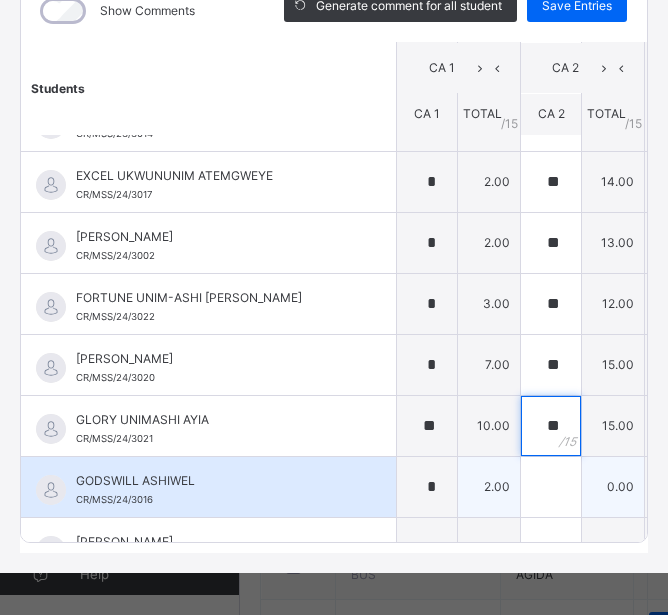 type on "**" 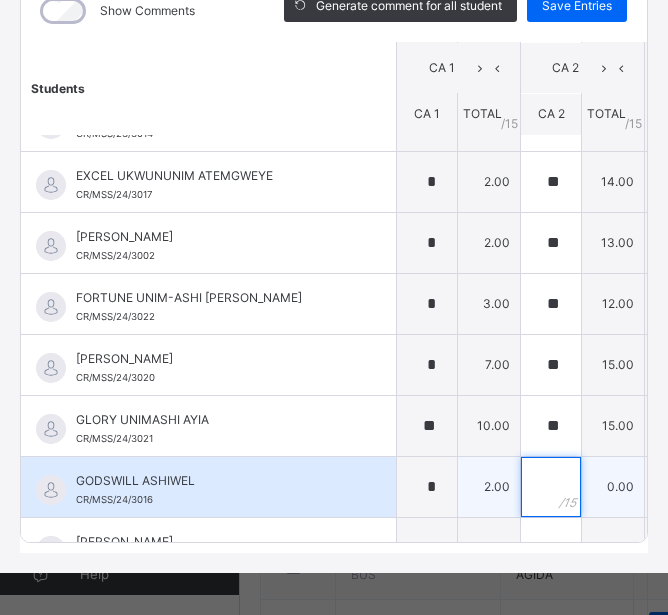 click at bounding box center (551, 487) 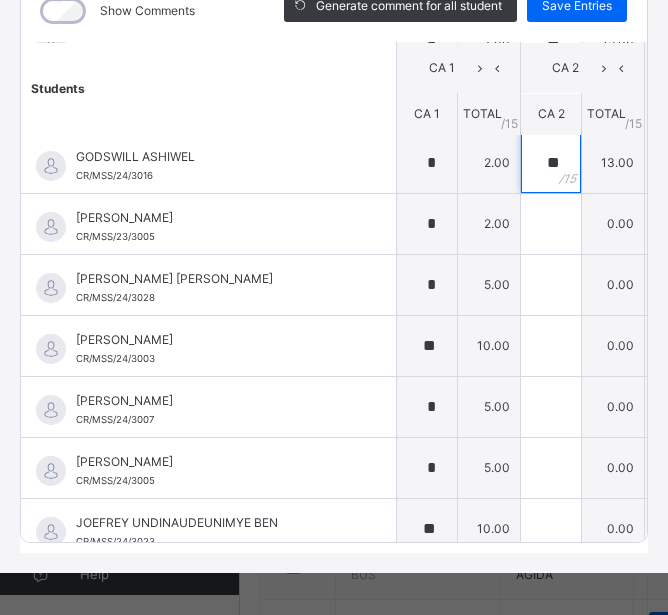 scroll, scrollTop: 1185, scrollLeft: 0, axis: vertical 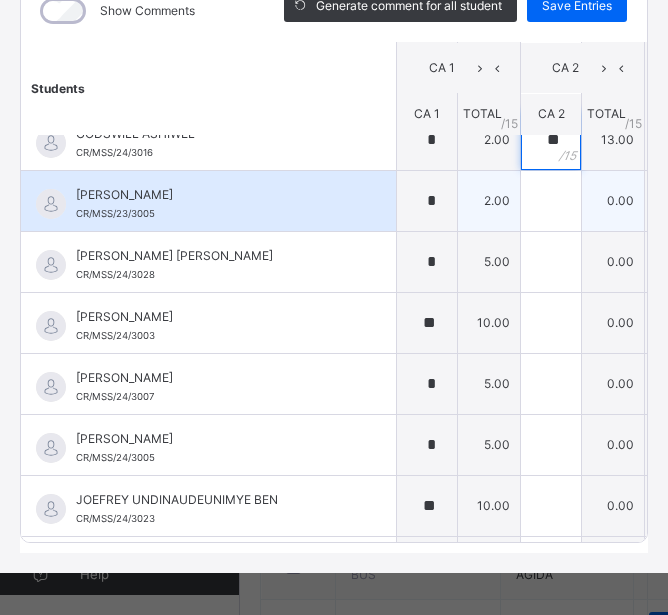 type on "**" 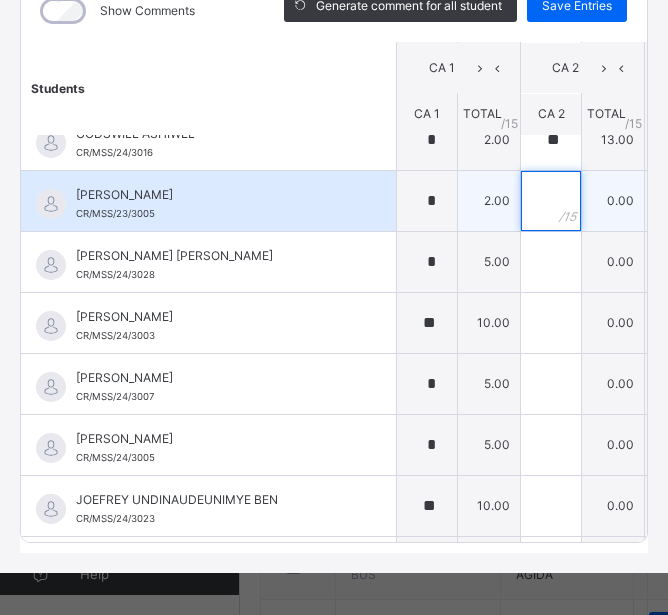 click at bounding box center (551, 201) 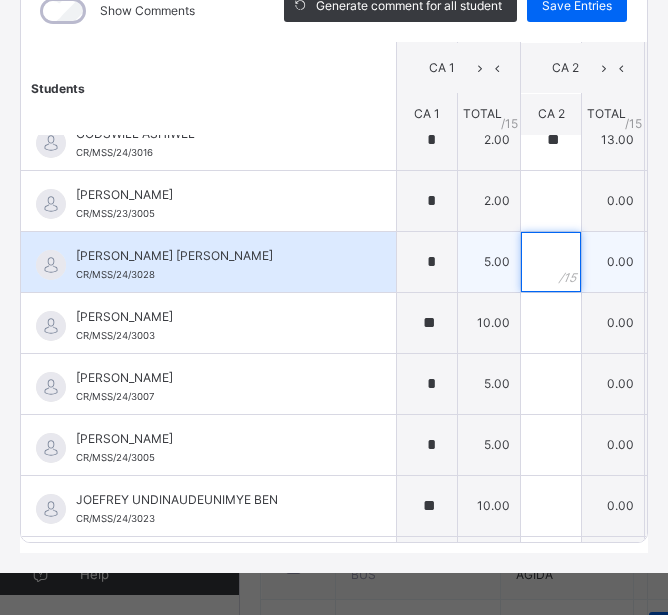 click at bounding box center (551, 262) 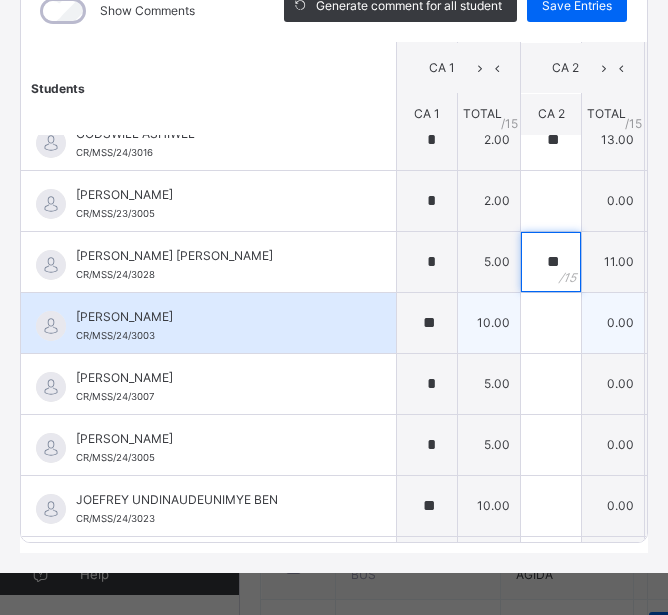 type on "**" 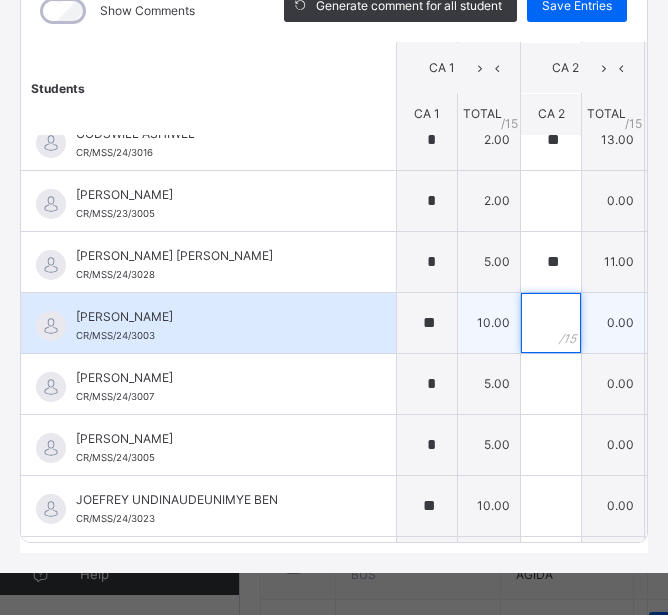 click at bounding box center [551, 323] 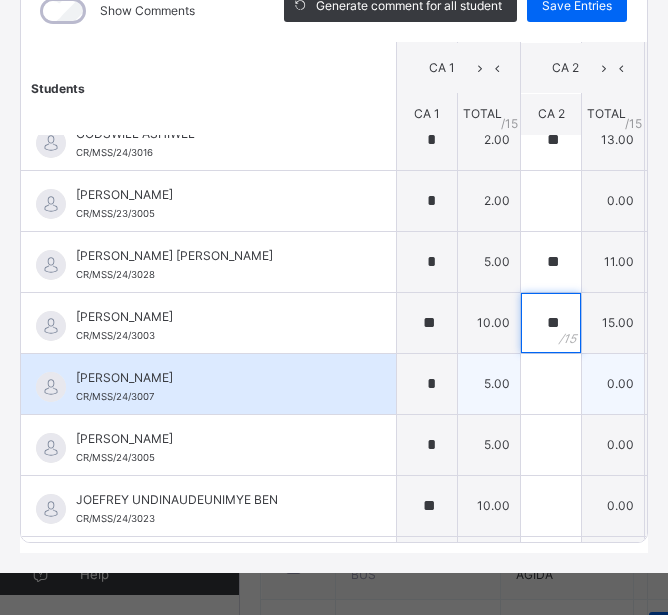 type on "**" 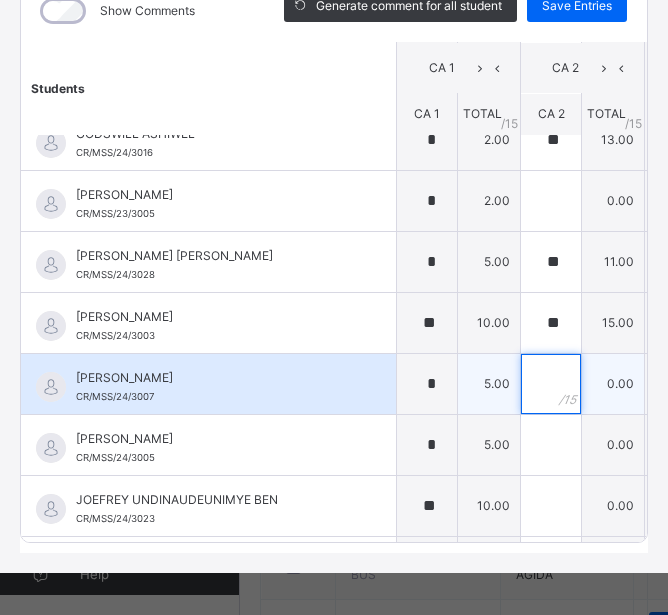 click at bounding box center [551, 384] 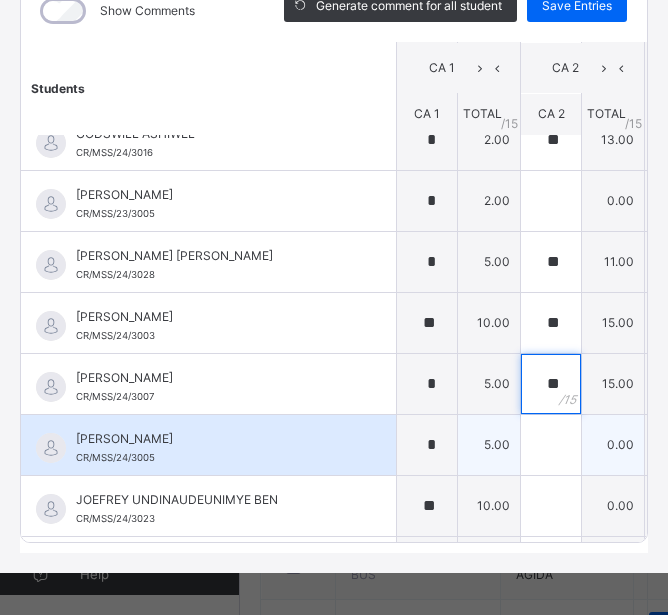 type on "**" 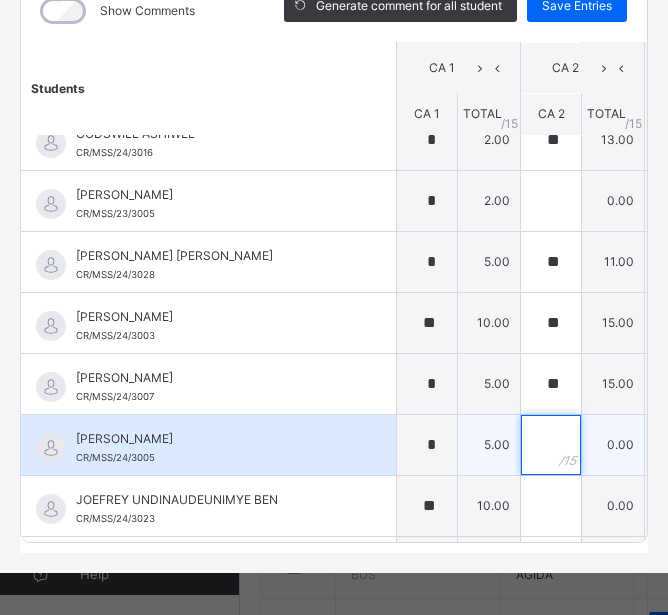 click at bounding box center (551, 445) 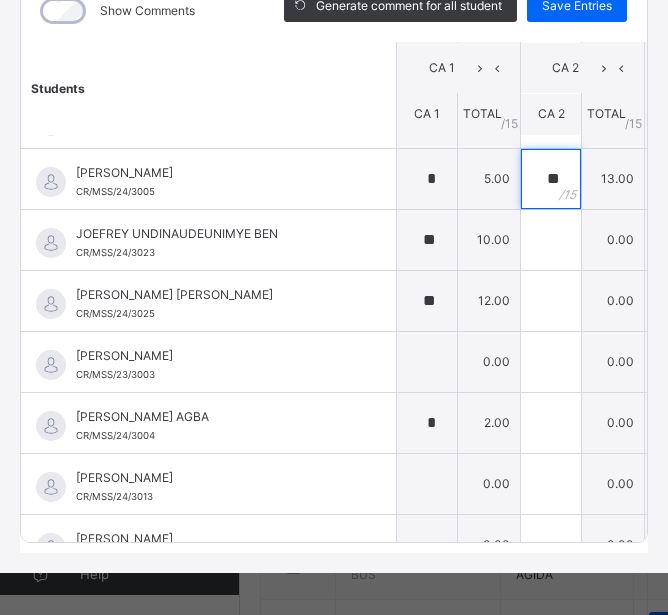 scroll, scrollTop: 1463, scrollLeft: 0, axis: vertical 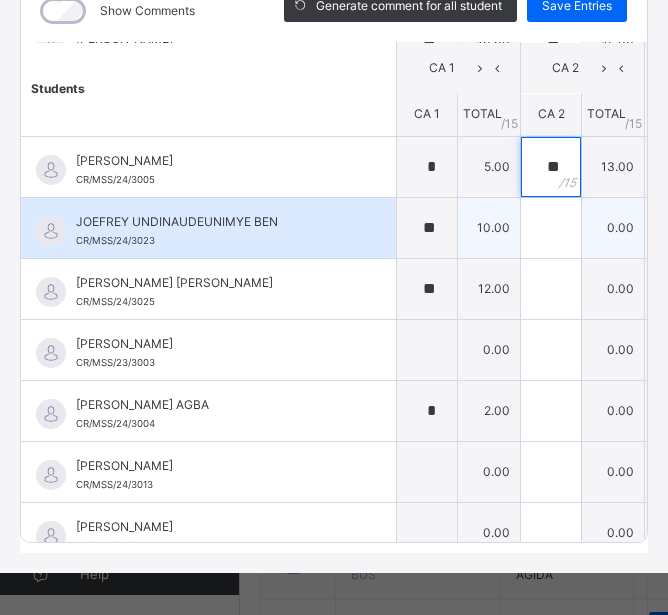 type on "**" 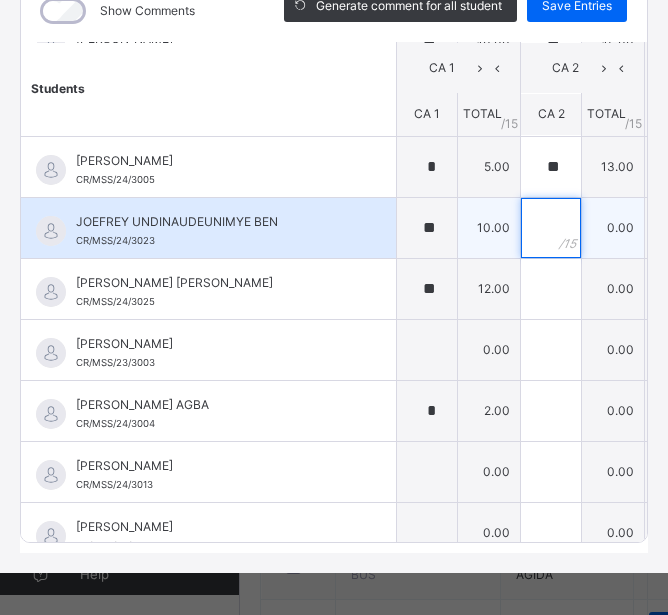 click at bounding box center [551, 228] 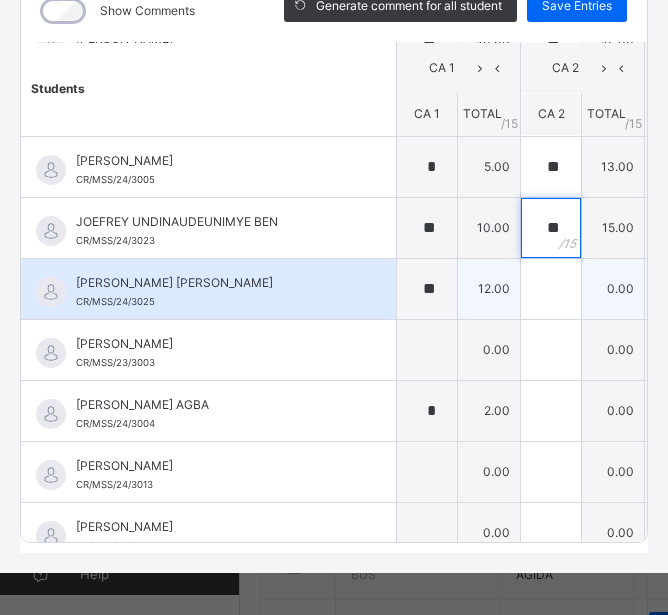 type on "**" 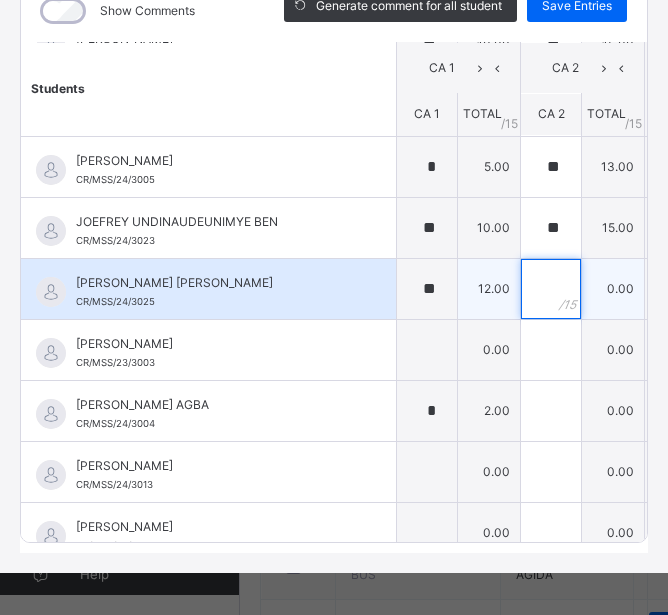 click at bounding box center [551, 289] 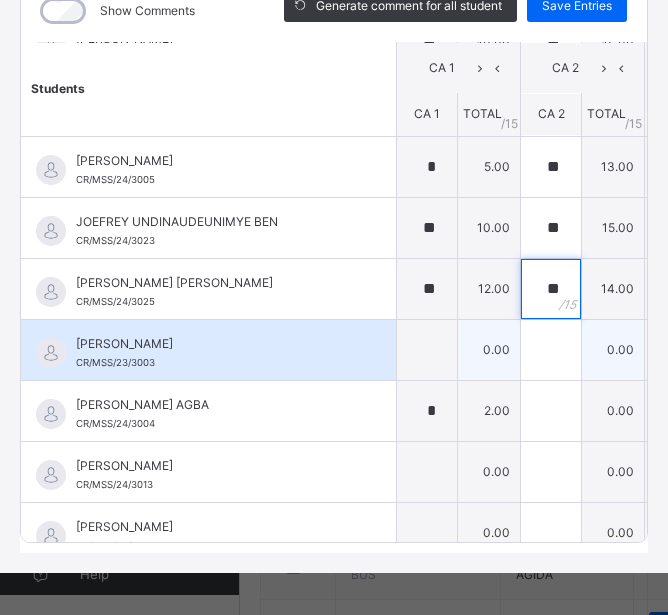 type on "**" 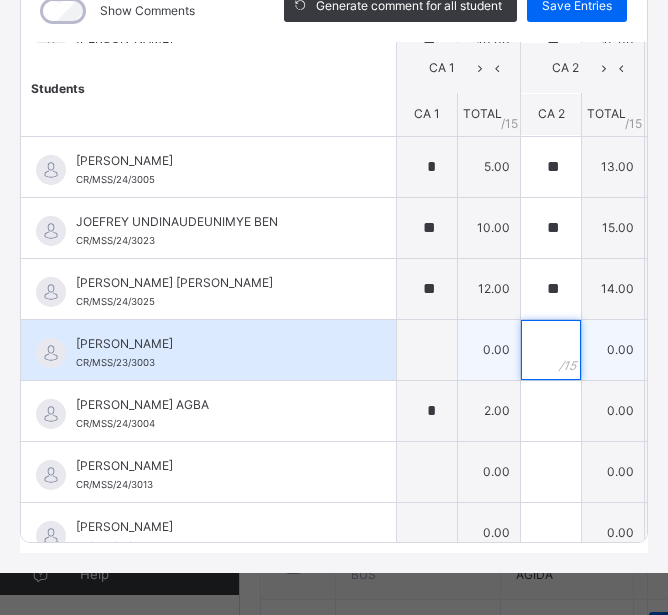 click at bounding box center [551, 350] 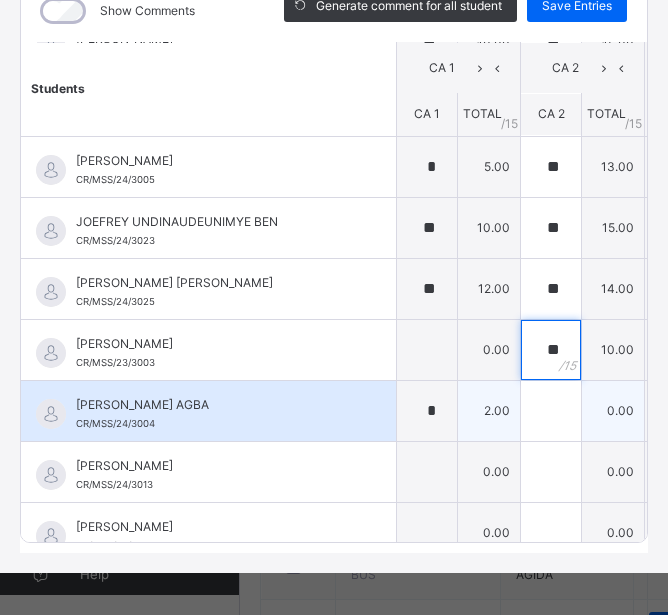 type on "**" 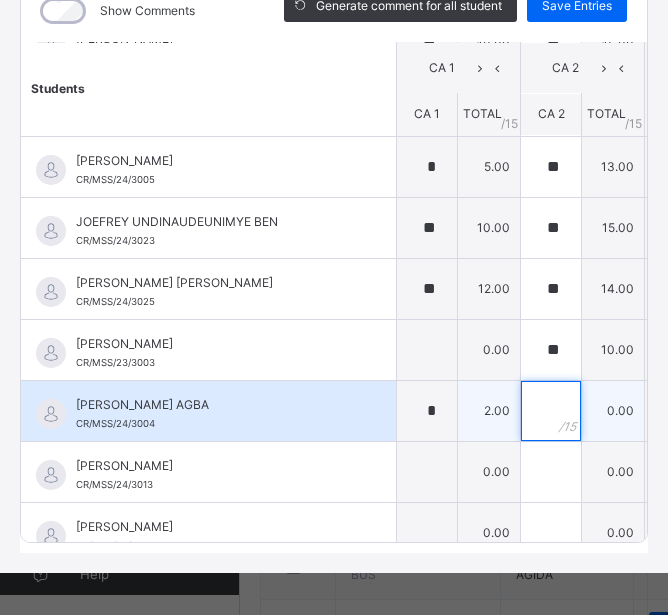 click at bounding box center [551, 411] 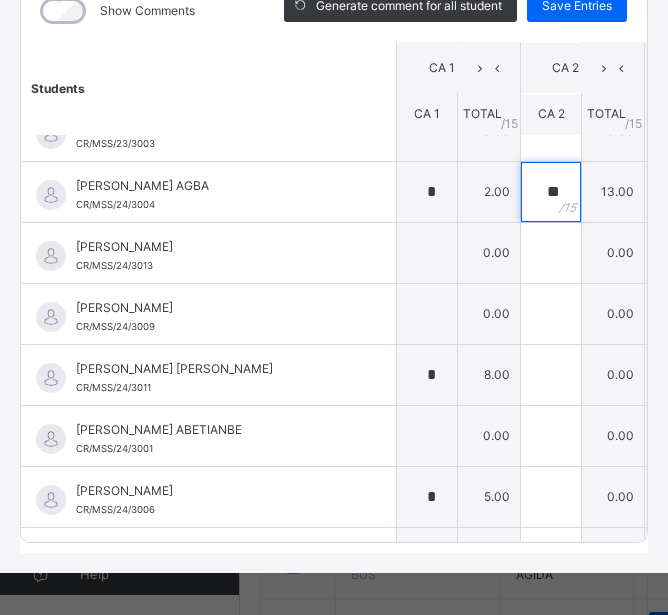 scroll, scrollTop: 1694, scrollLeft: 0, axis: vertical 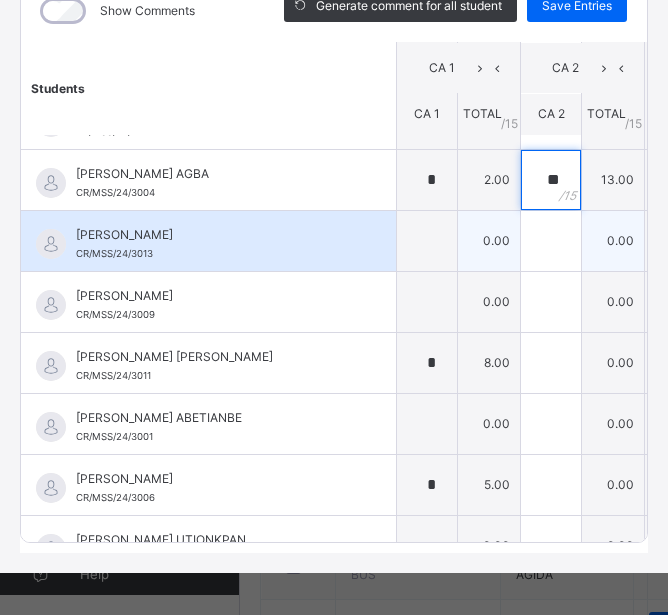 type on "**" 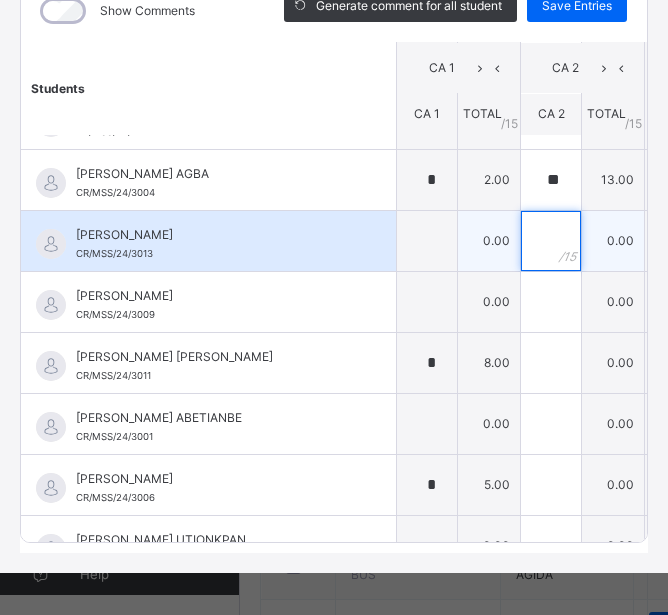click at bounding box center [551, 241] 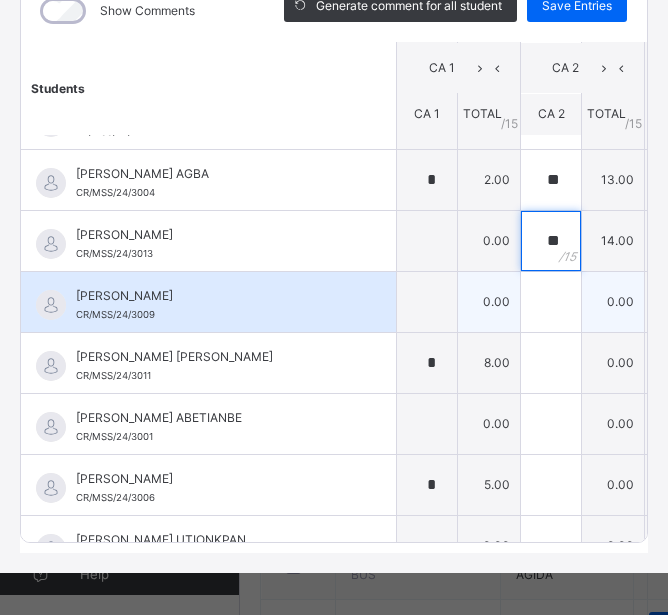 type on "**" 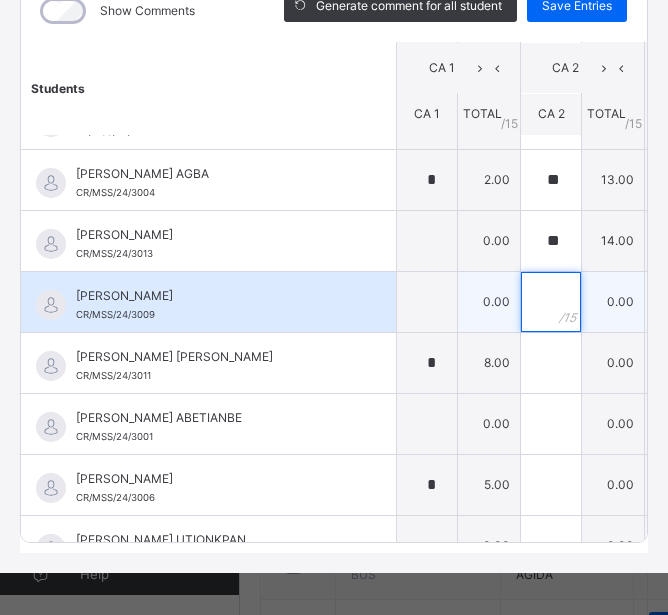 click at bounding box center [551, 302] 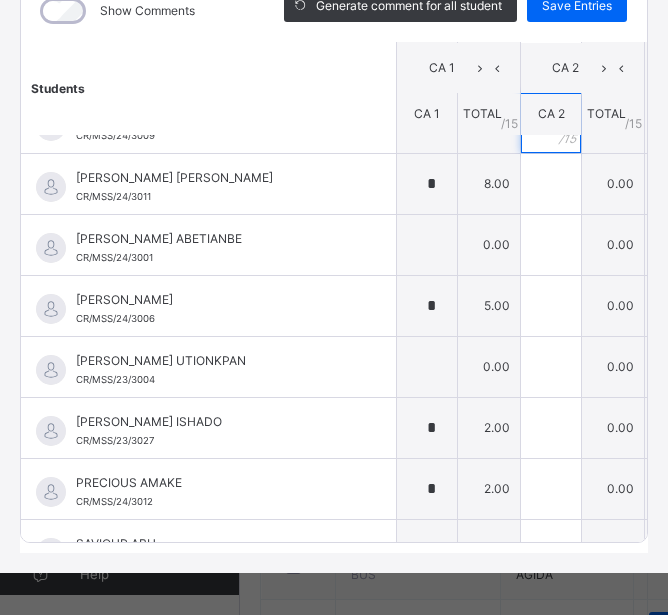 scroll, scrollTop: 1885, scrollLeft: 0, axis: vertical 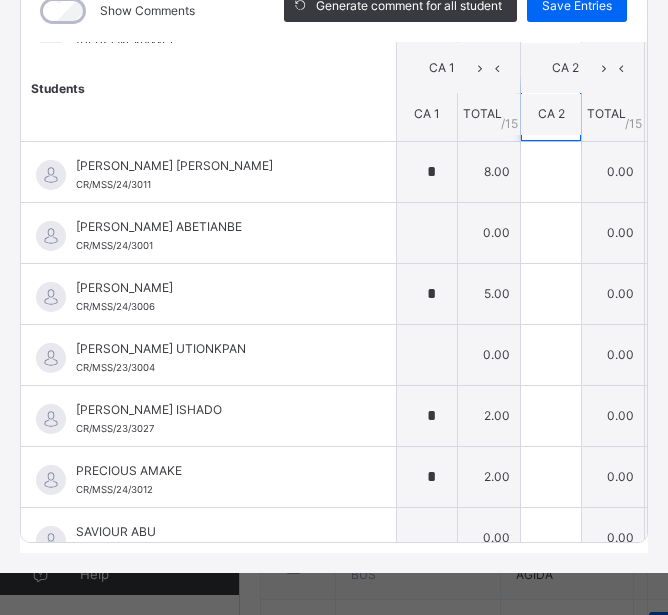 type on "**" 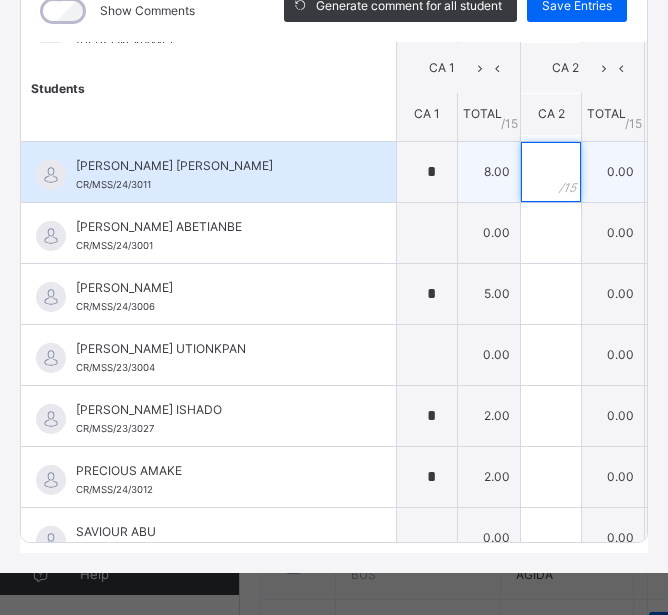 click at bounding box center (551, 172) 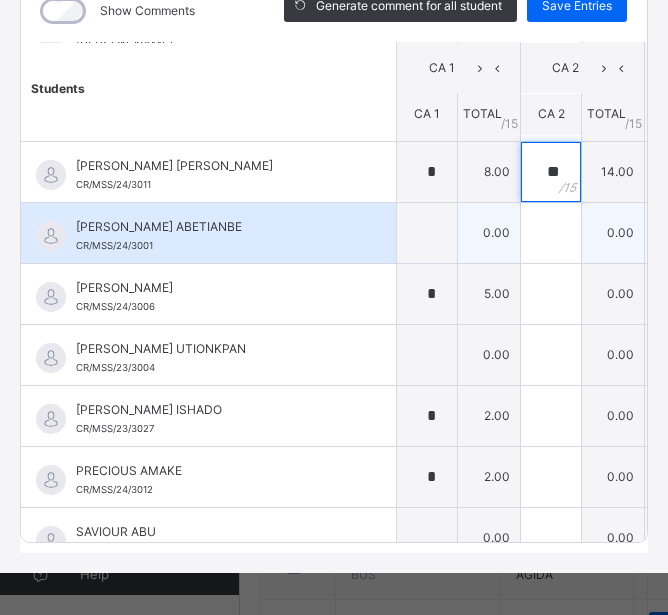 type on "**" 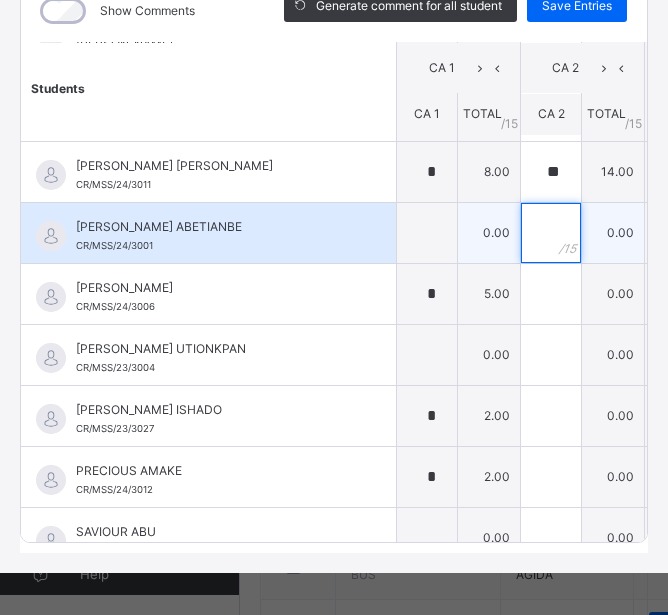 click at bounding box center [551, 233] 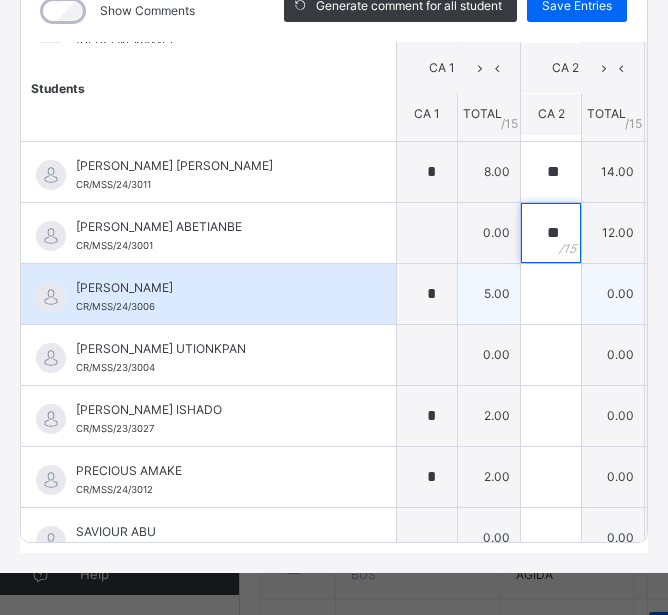 type on "**" 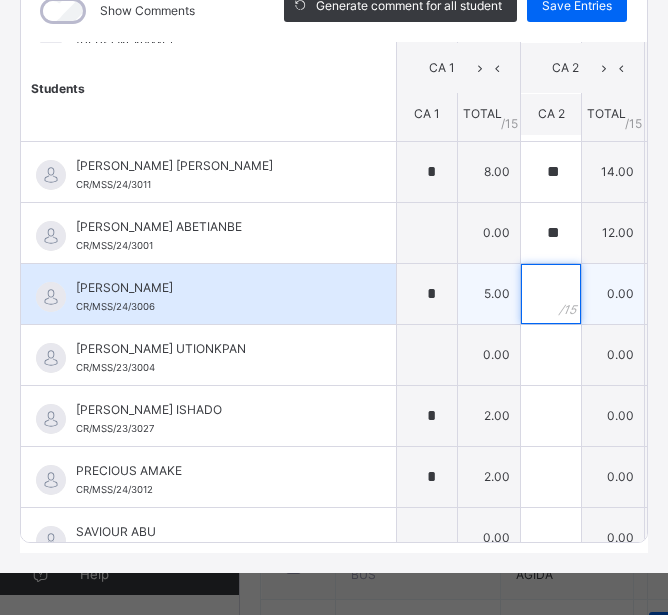 click at bounding box center (551, 294) 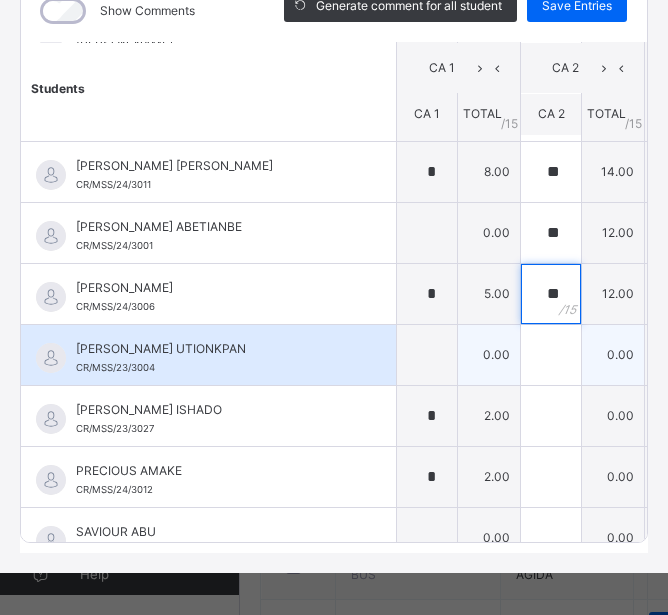 type on "**" 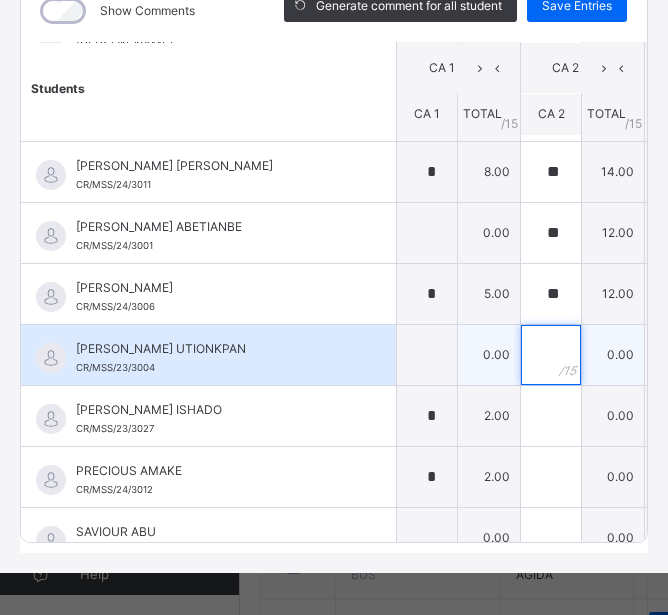 click at bounding box center (551, 355) 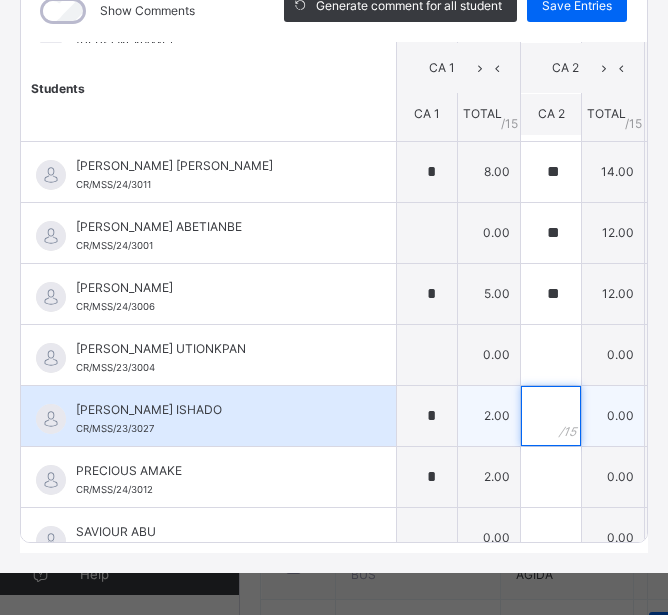 click at bounding box center [551, 416] 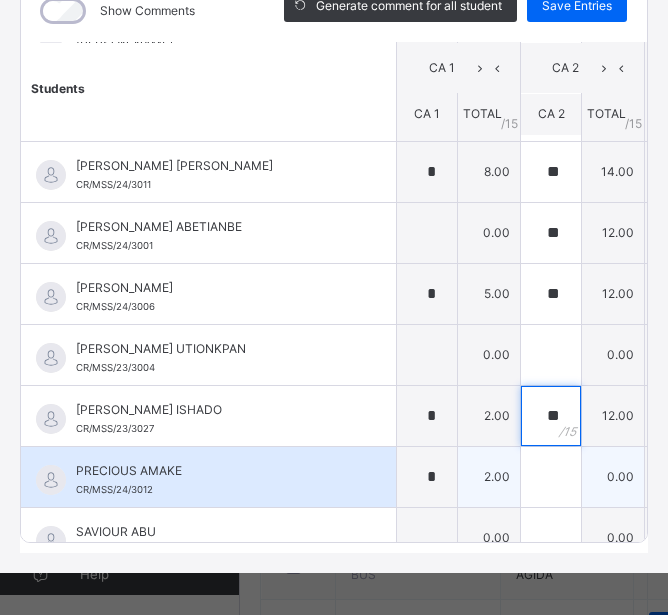 type on "**" 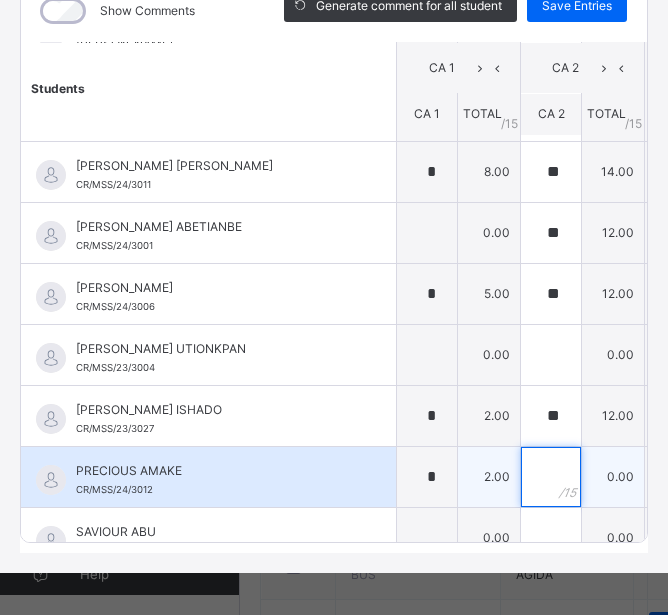 click at bounding box center (551, 477) 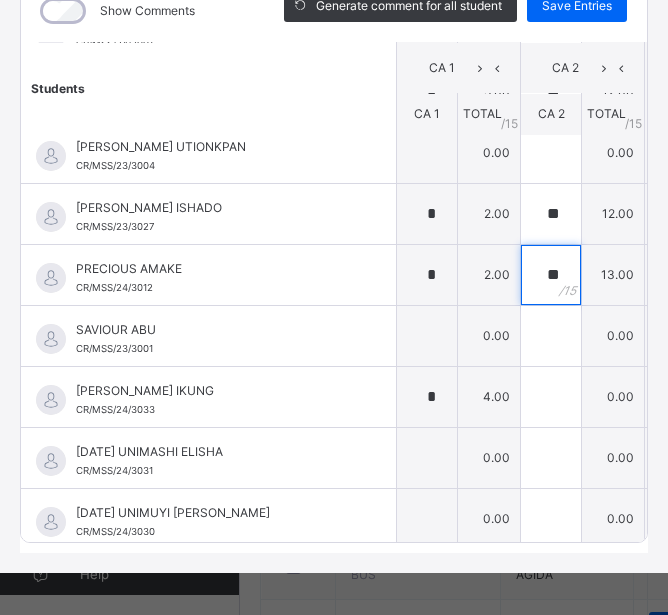 scroll, scrollTop: 2110, scrollLeft: 0, axis: vertical 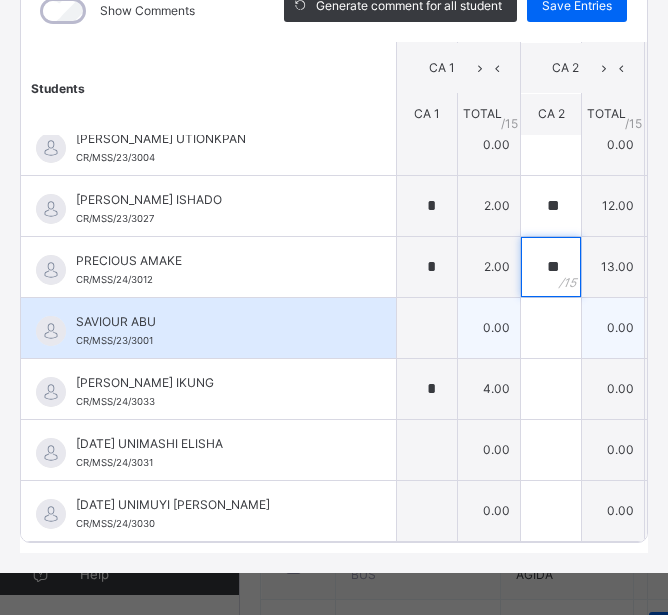 type on "**" 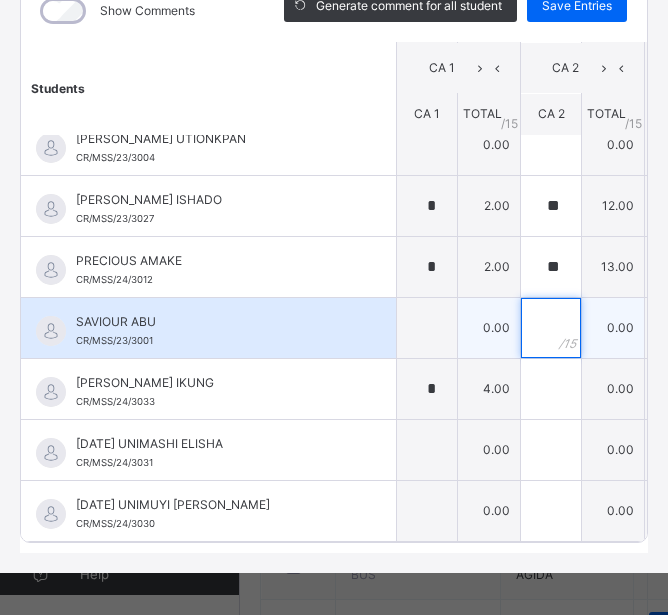 click at bounding box center (551, 328) 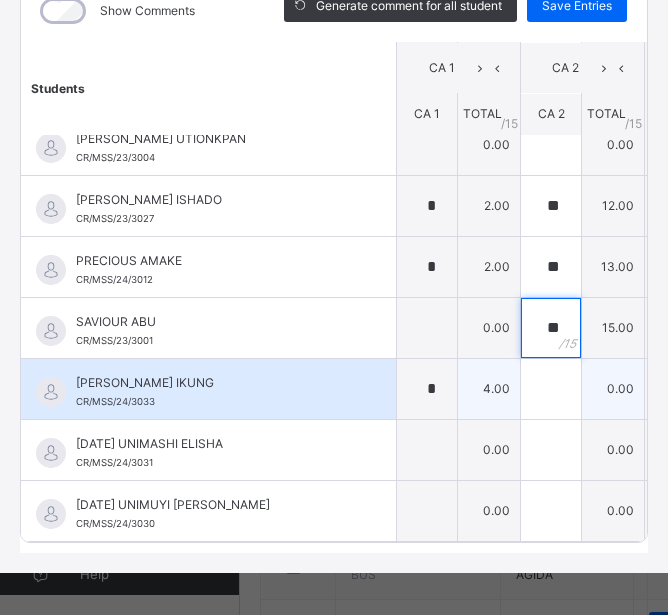 type on "**" 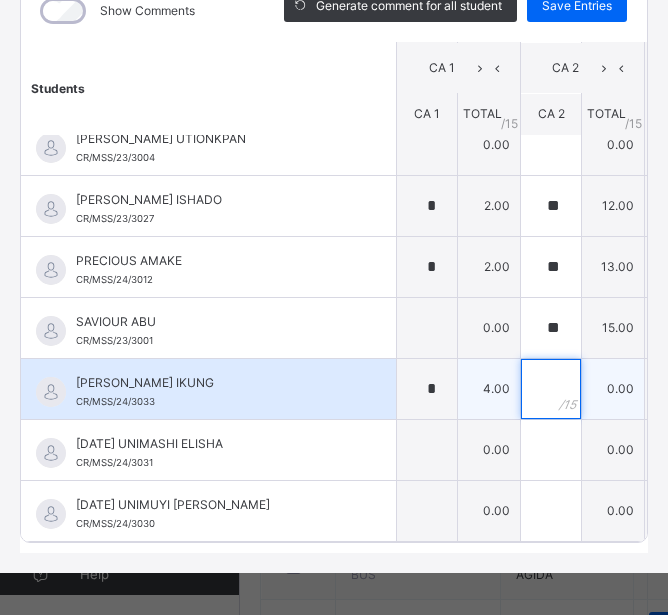 click at bounding box center [551, 389] 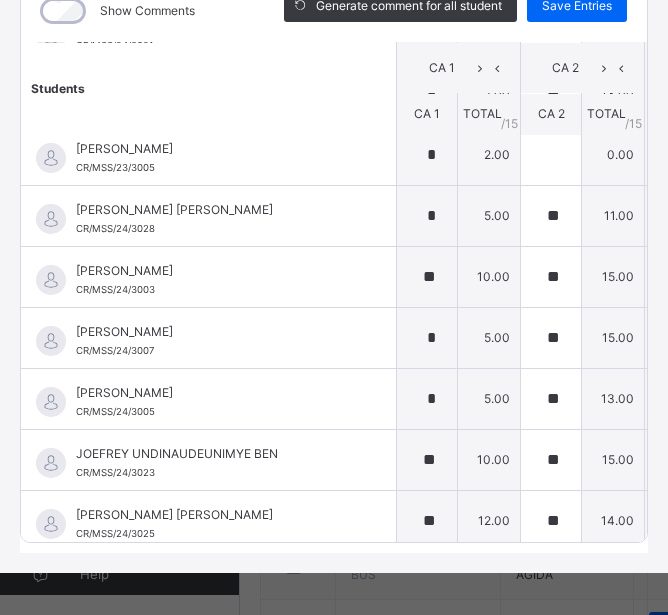scroll, scrollTop: 1220, scrollLeft: 0, axis: vertical 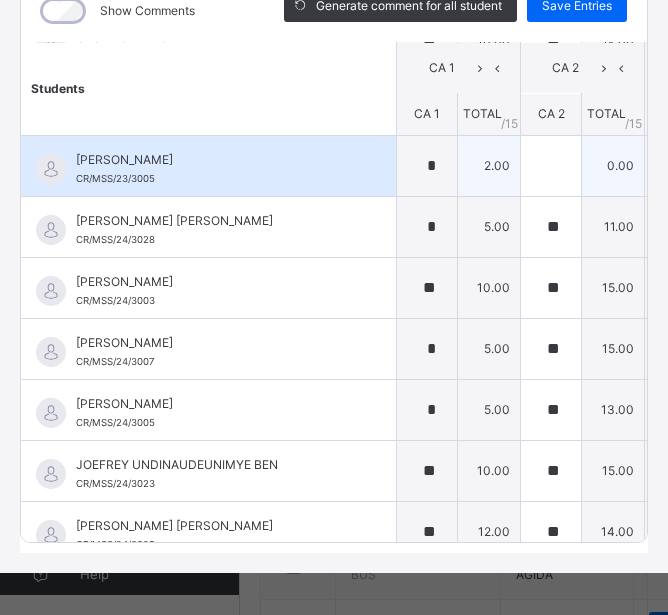 type on "**" 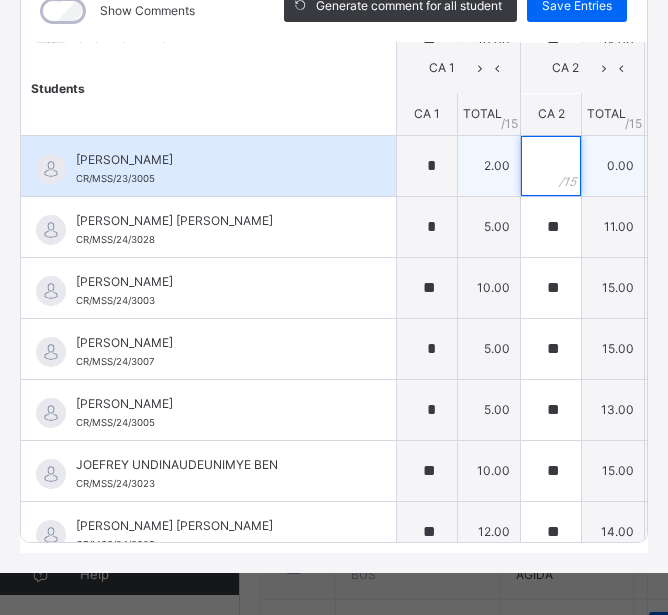 click at bounding box center [551, 166] 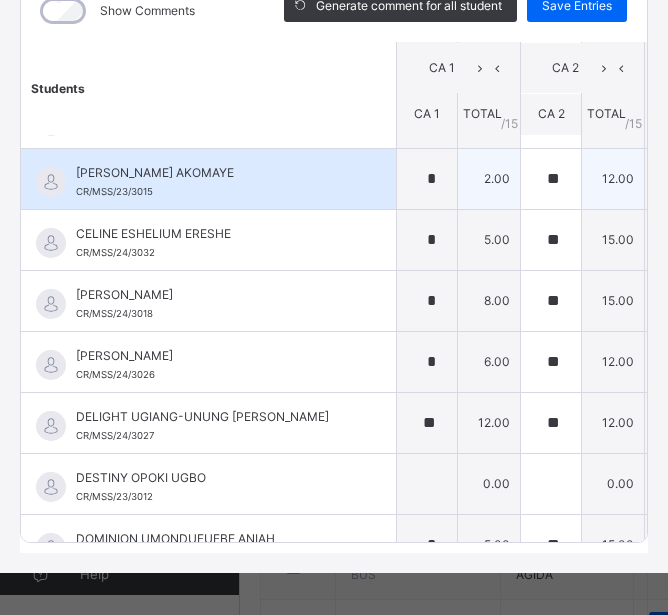 scroll, scrollTop: 347, scrollLeft: 0, axis: vertical 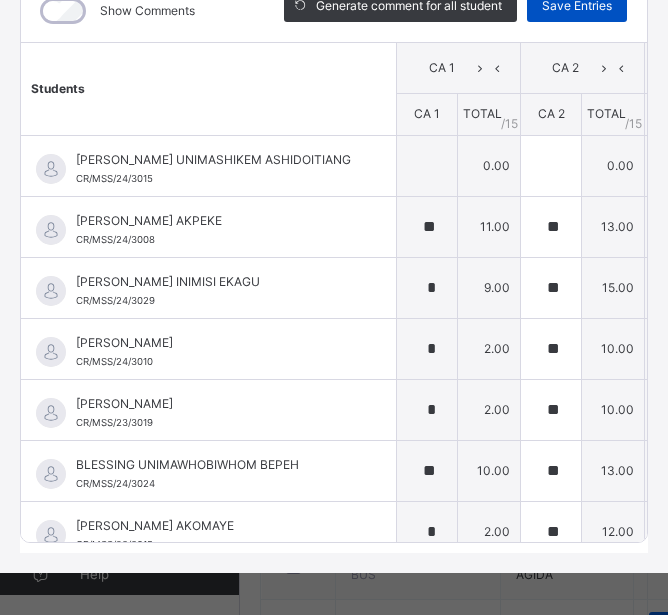 type on "**" 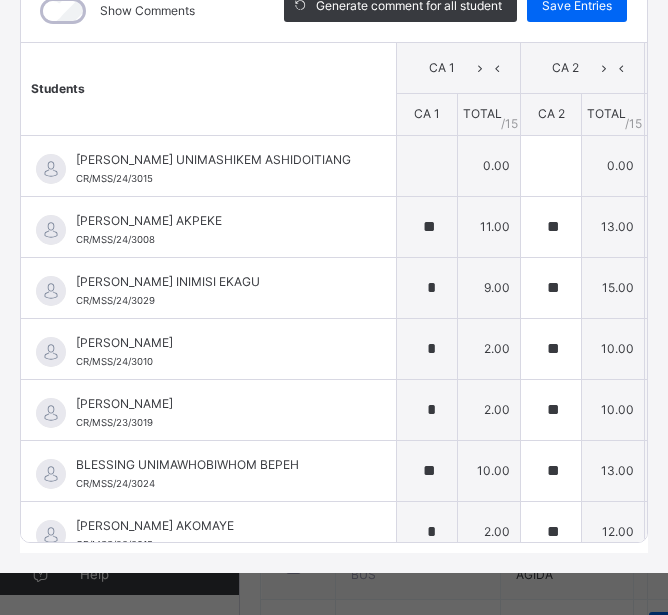 type on "**" 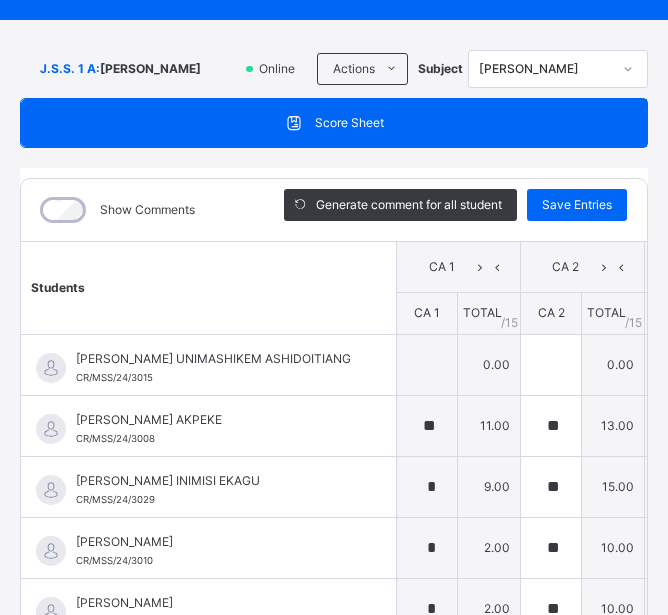 scroll, scrollTop: 92, scrollLeft: 0, axis: vertical 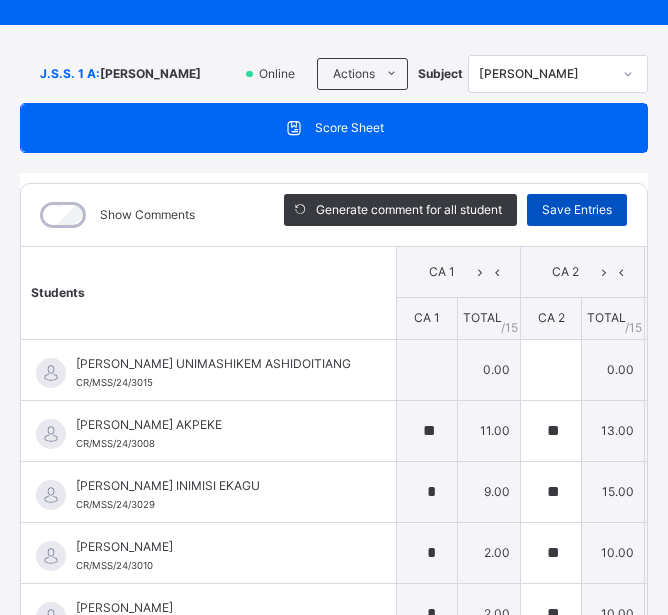 click on "Save Entries" at bounding box center (577, 210) 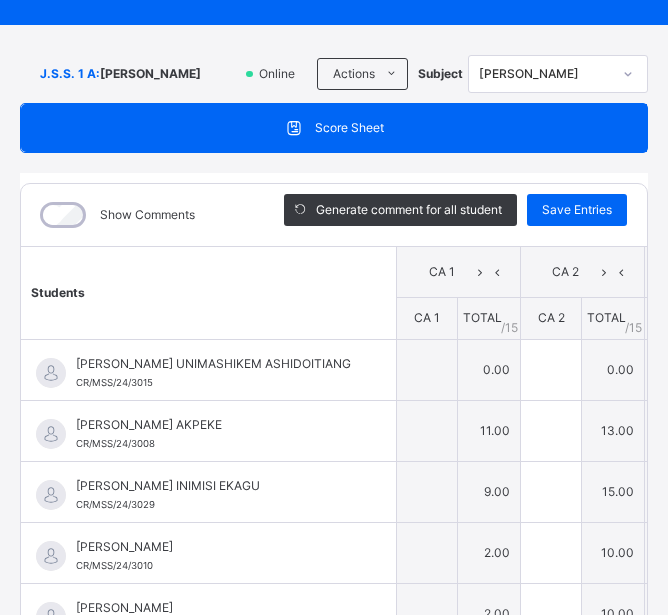 type on "**" 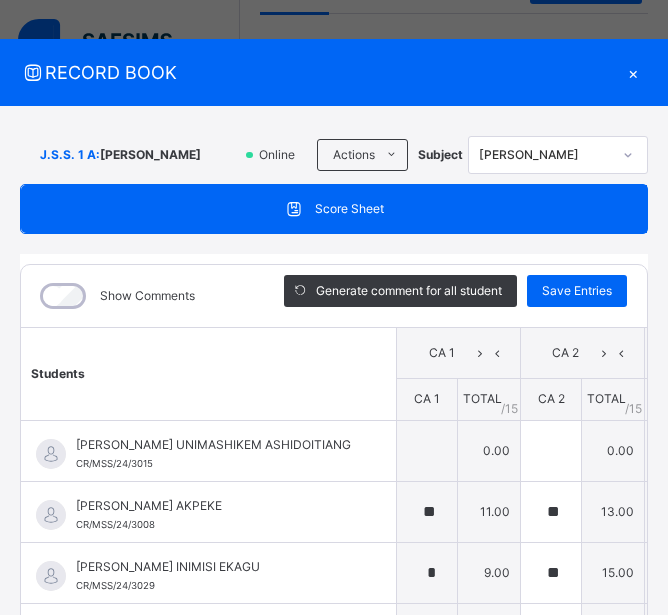 scroll, scrollTop: 9, scrollLeft: 0, axis: vertical 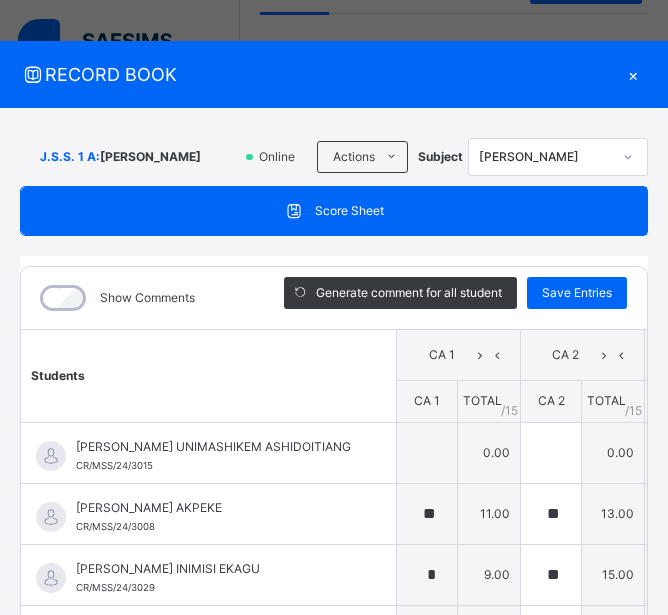 click on "×" at bounding box center [633, 74] 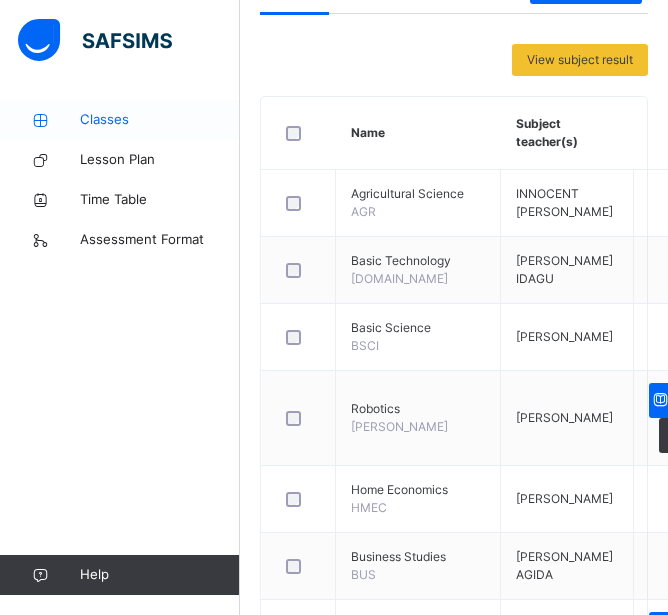 click on "Classes" at bounding box center [160, 120] 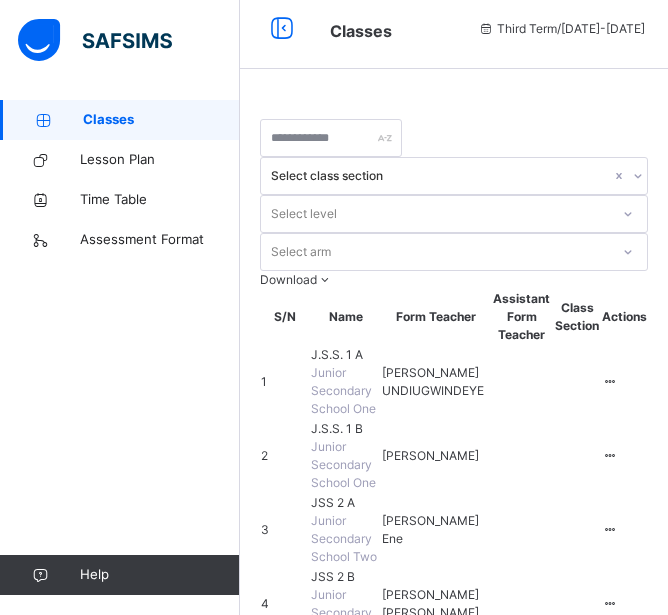 scroll, scrollTop: 217, scrollLeft: 0, axis: vertical 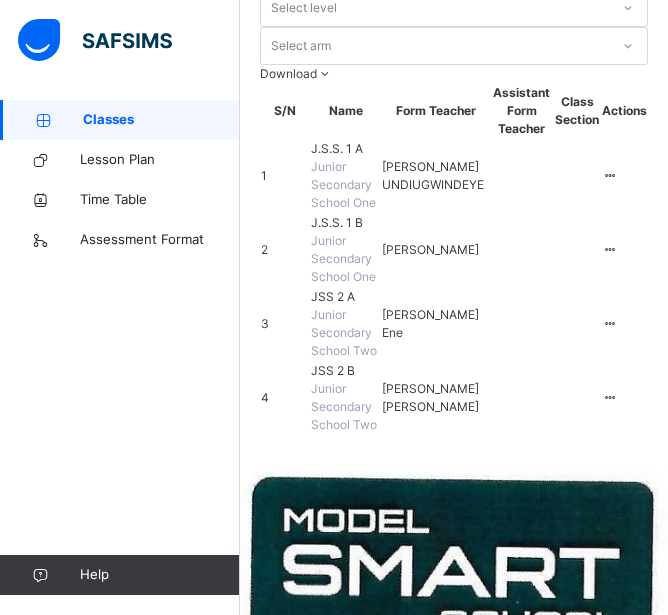 click on "[PERSON_NAME]" at bounding box center [430, 250] 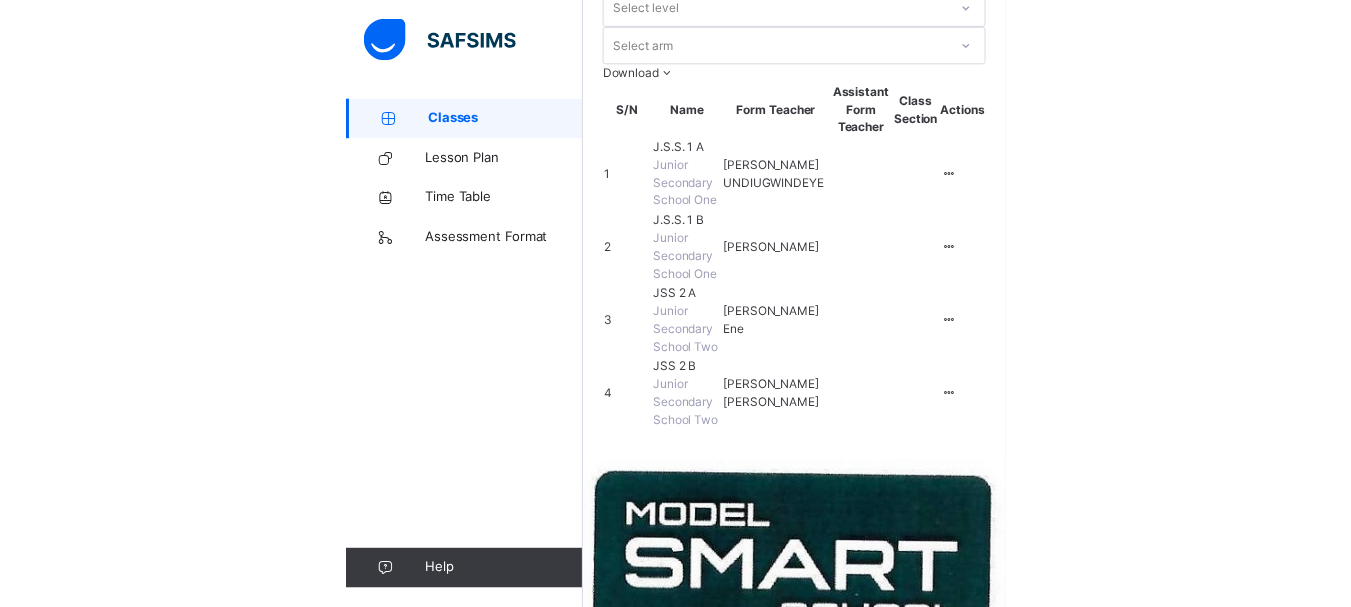 scroll, scrollTop: 0, scrollLeft: 0, axis: both 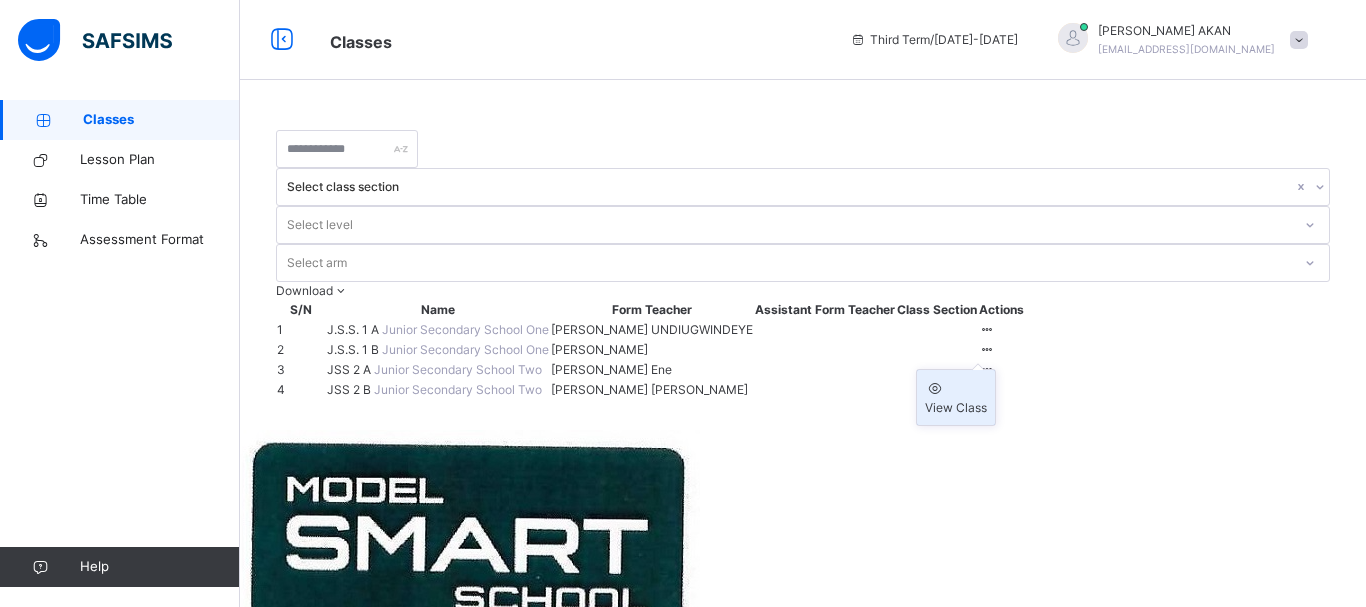 click on "View Class" at bounding box center (956, 408) 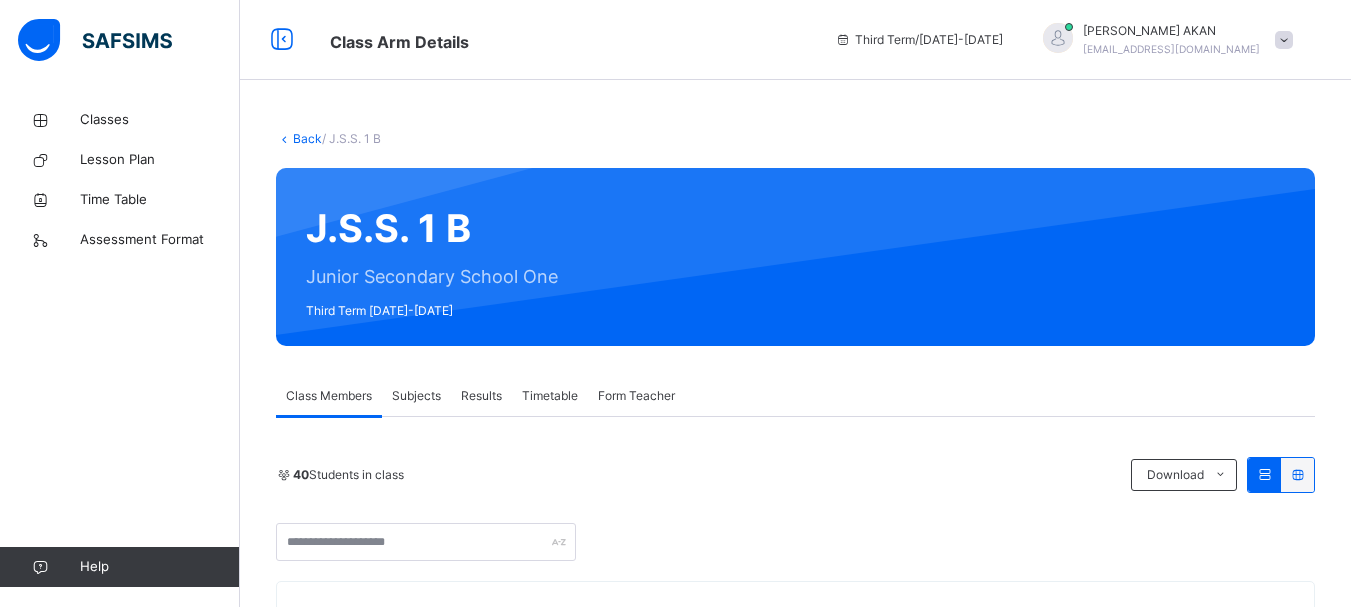 click on "Subjects" at bounding box center (416, 396) 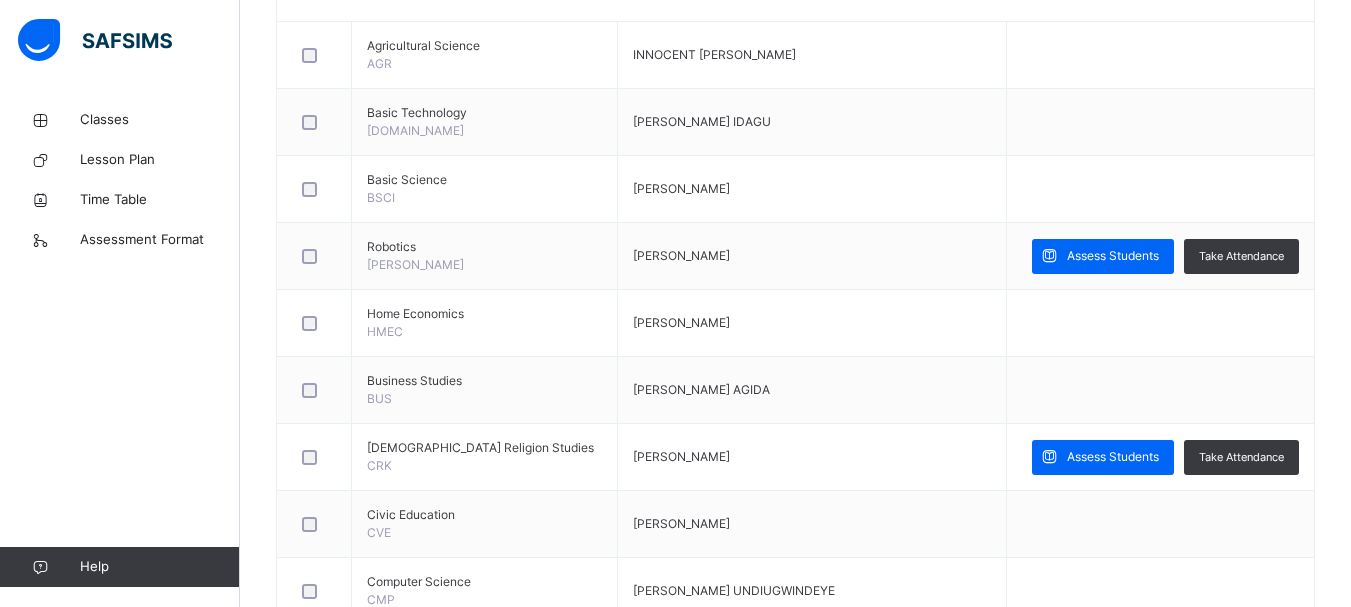 scroll, scrollTop: 563, scrollLeft: 0, axis: vertical 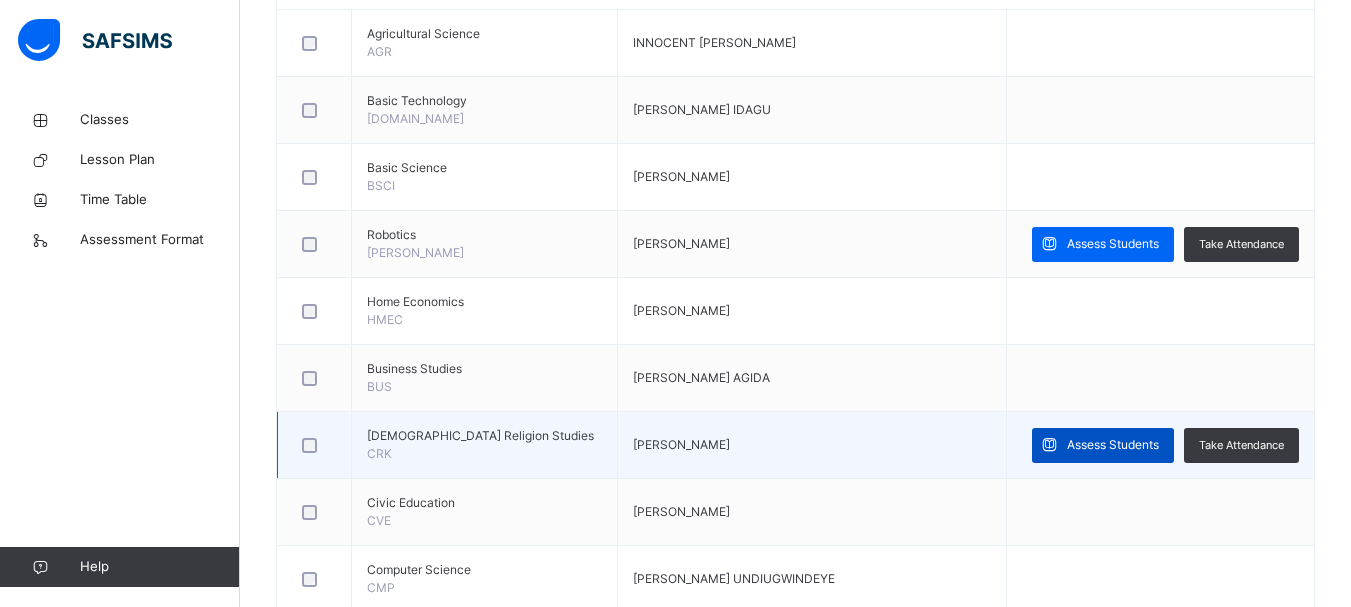 click on "Assess Students" at bounding box center [1113, 445] 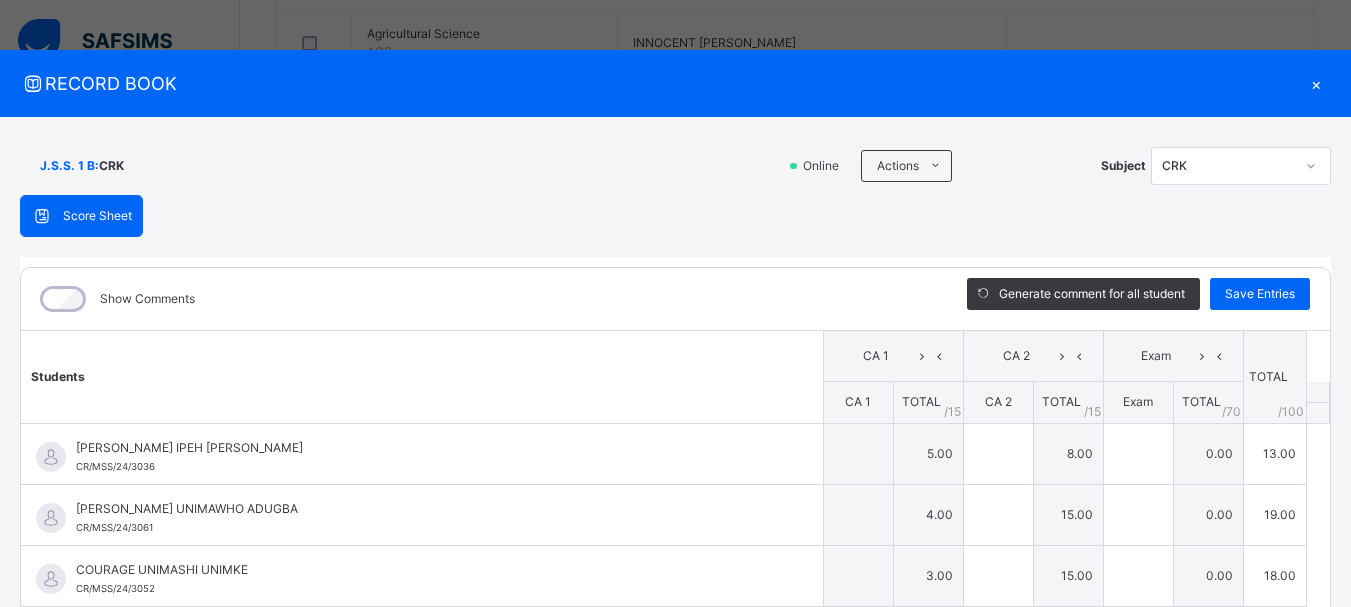type on "*" 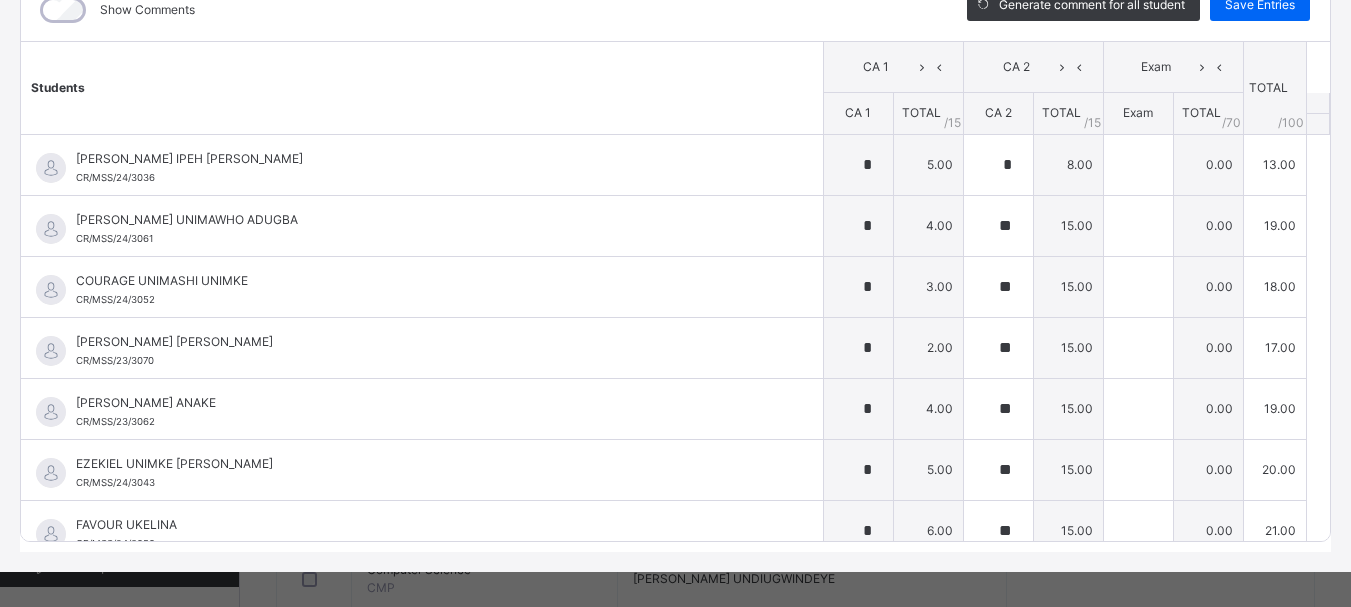 scroll, scrollTop: 304, scrollLeft: 0, axis: vertical 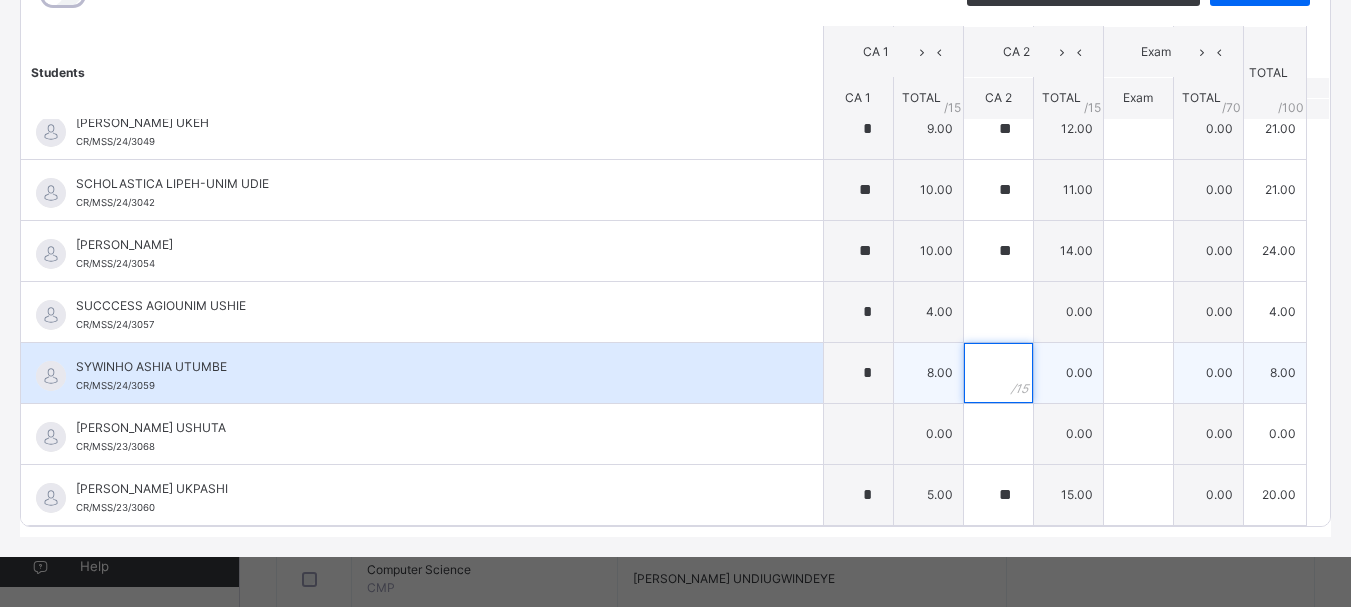 click at bounding box center (998, 373) 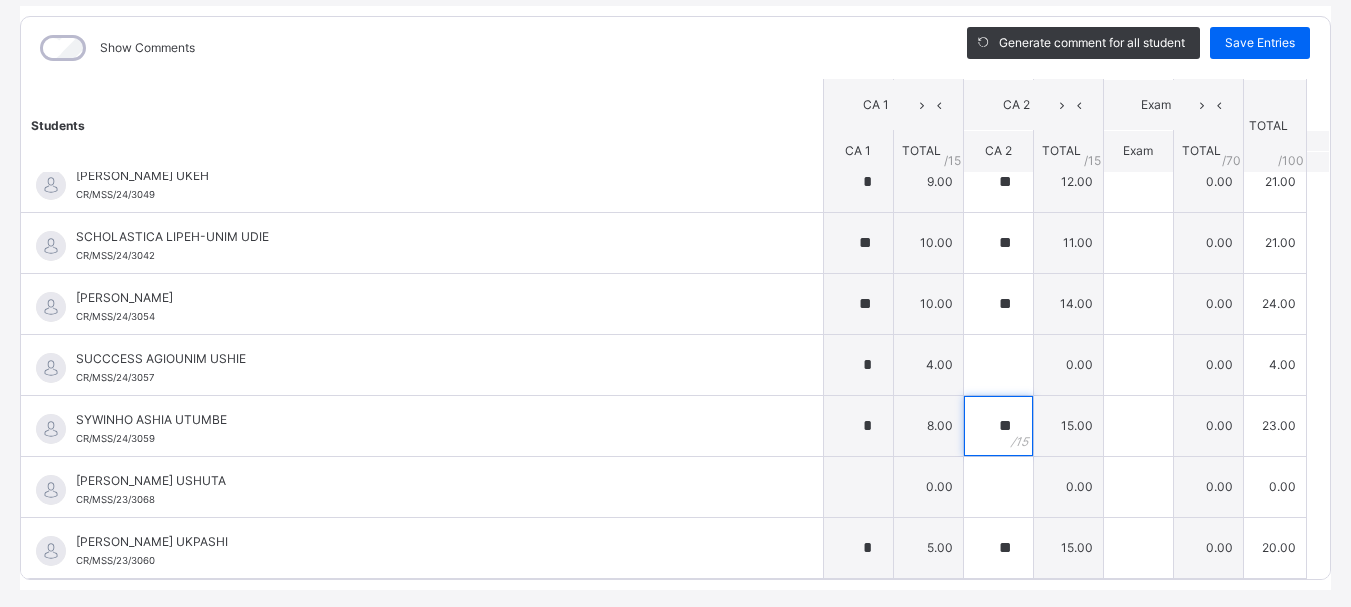 scroll, scrollTop: 196, scrollLeft: 0, axis: vertical 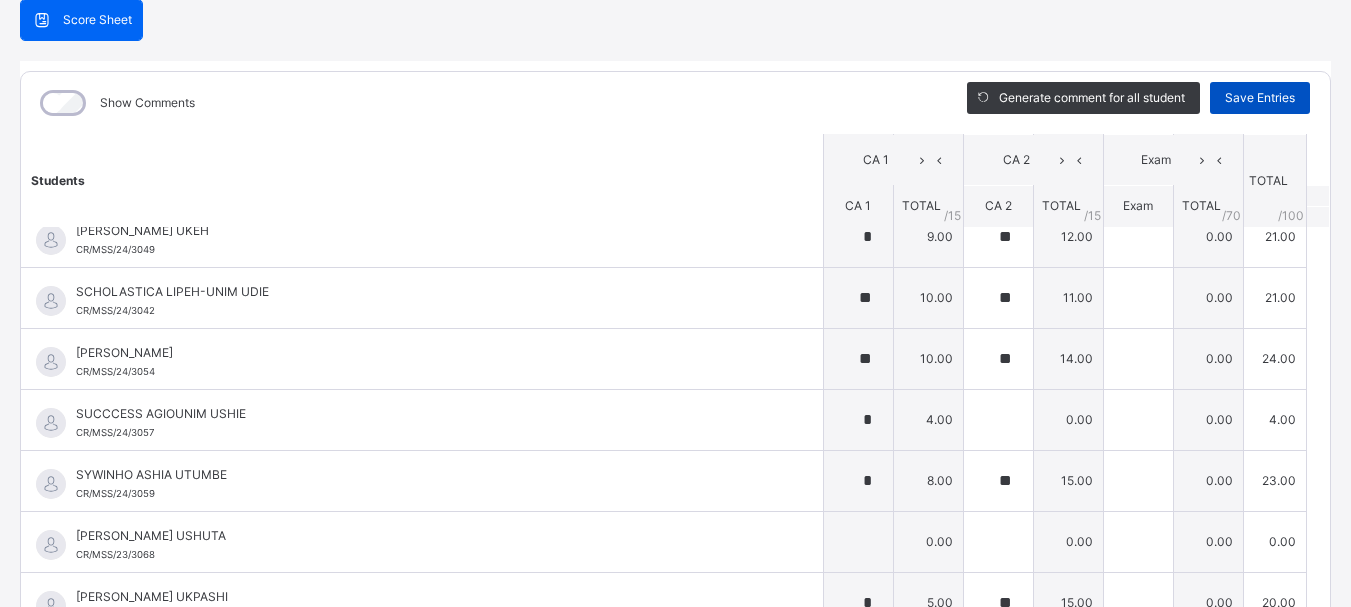 click on "Save Entries" at bounding box center (1260, 98) 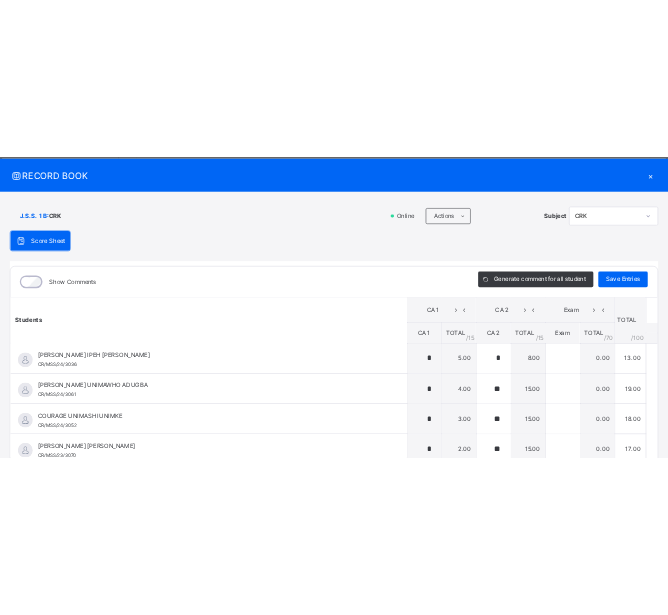 scroll, scrollTop: 38, scrollLeft: 0, axis: vertical 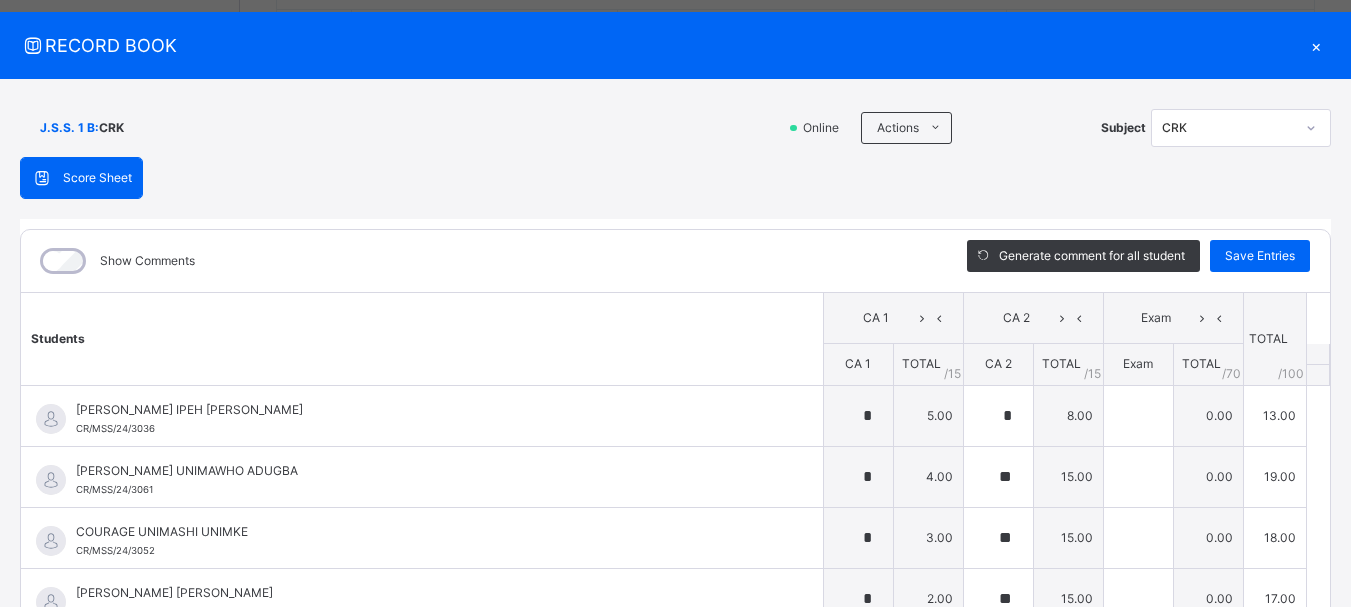 click on "×" at bounding box center [1316, 45] 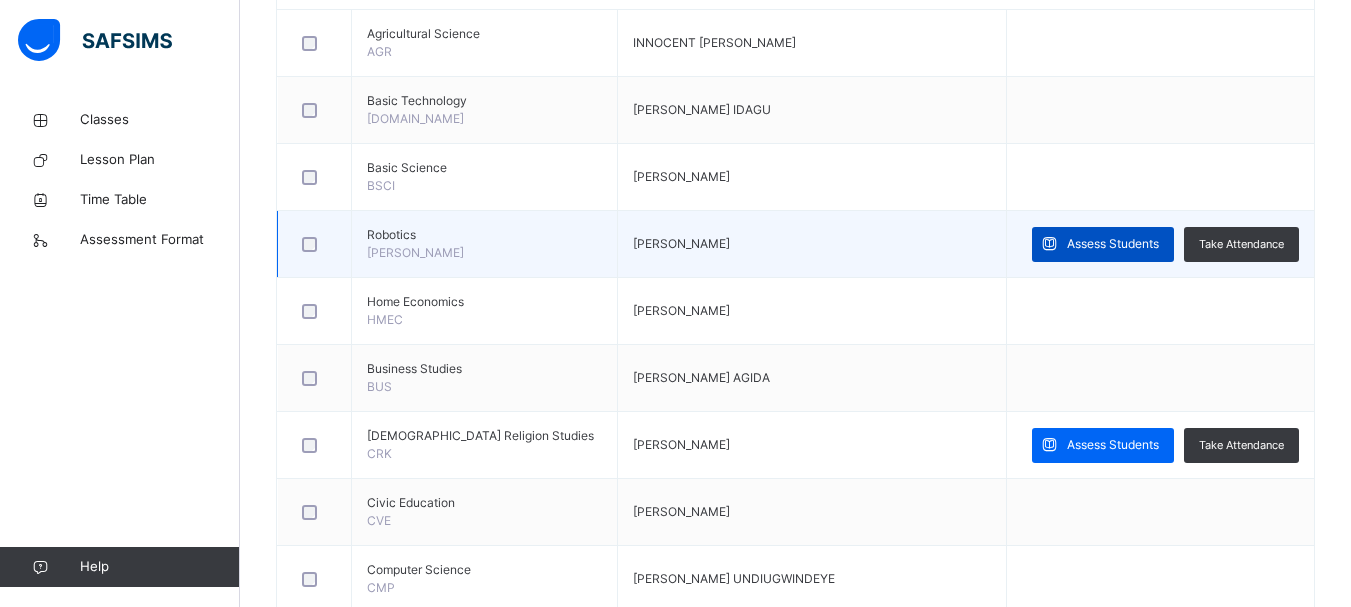 click on "Assess Students" at bounding box center [1113, 244] 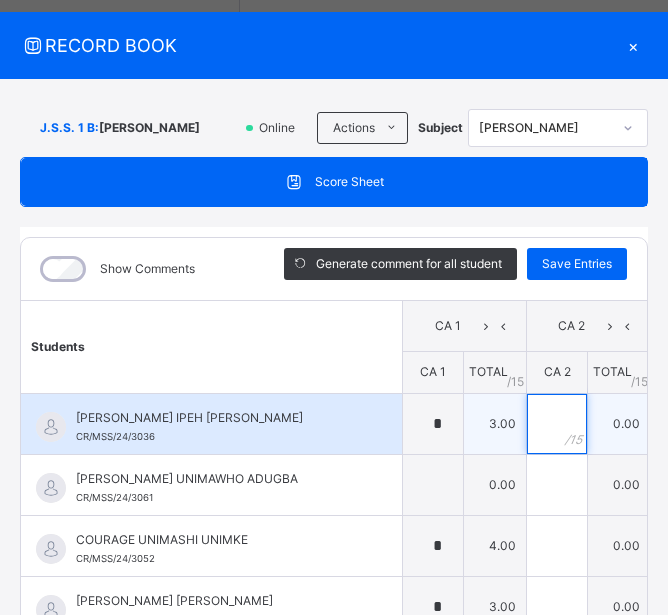 click at bounding box center [557, 424] 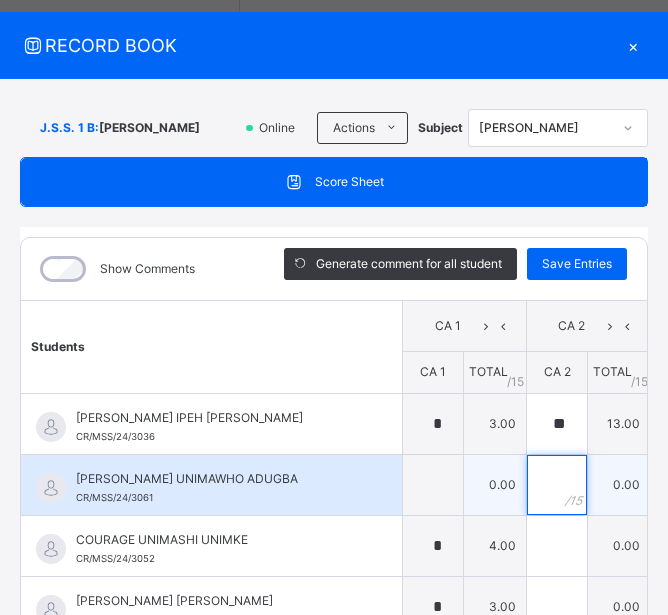 click at bounding box center (557, 485) 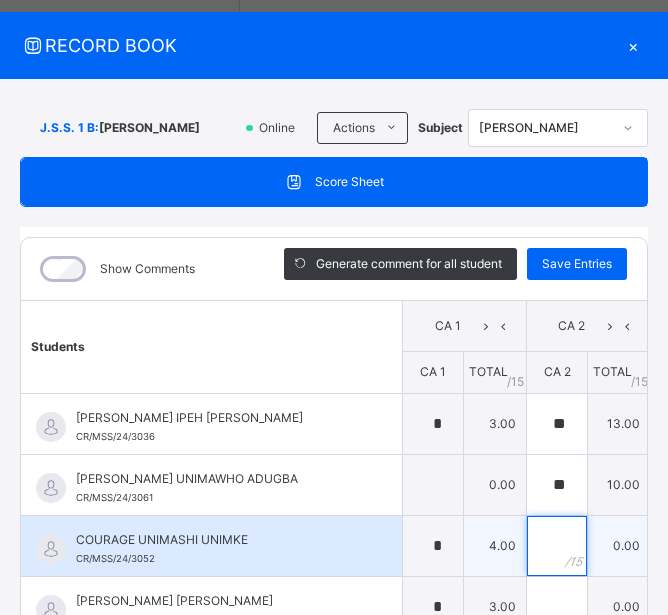 click at bounding box center [557, 546] 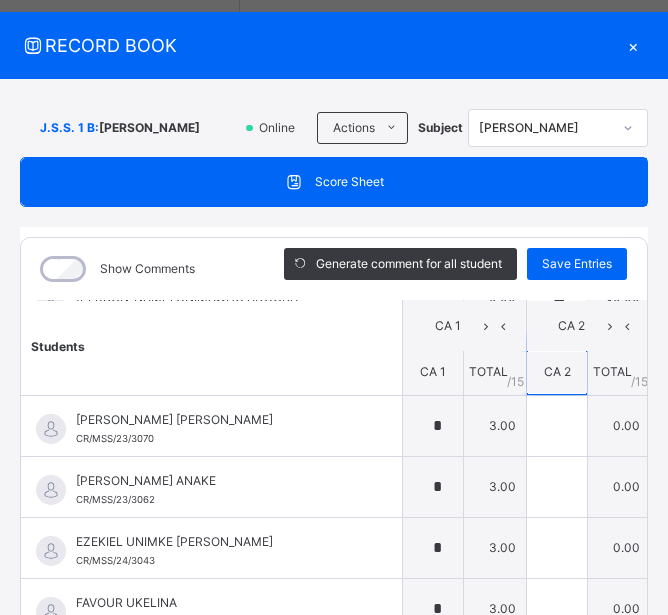 scroll, scrollTop: 192, scrollLeft: 0, axis: vertical 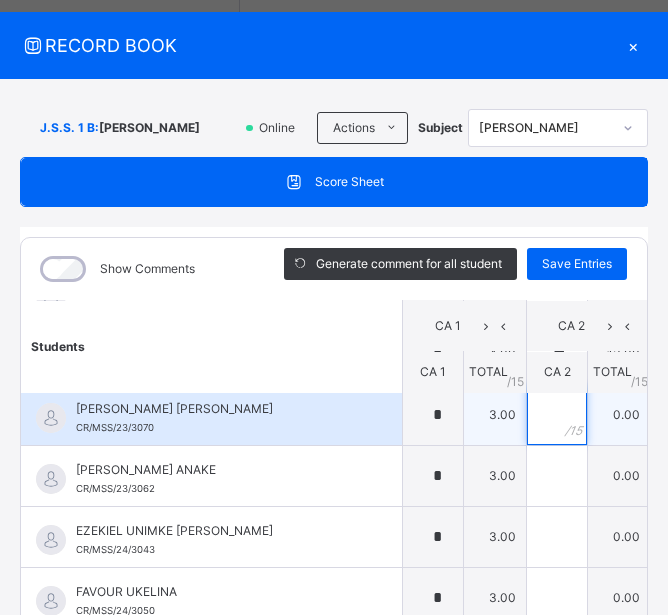 click at bounding box center [557, 415] 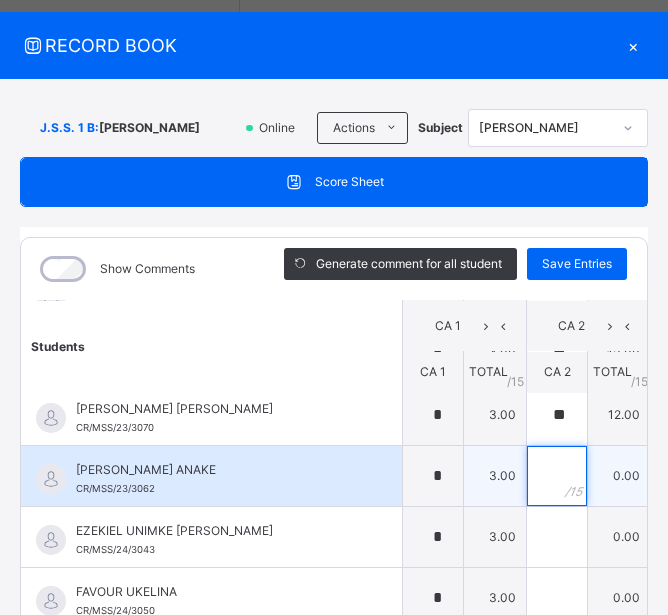 click at bounding box center [557, 476] 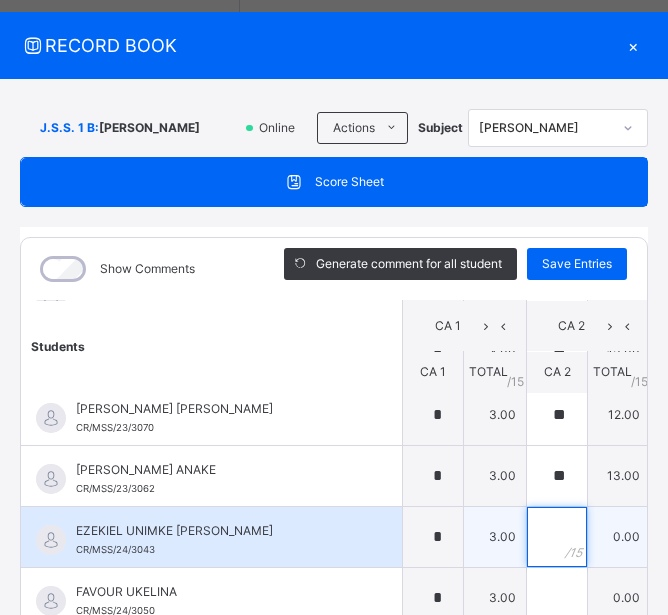 click at bounding box center (557, 537) 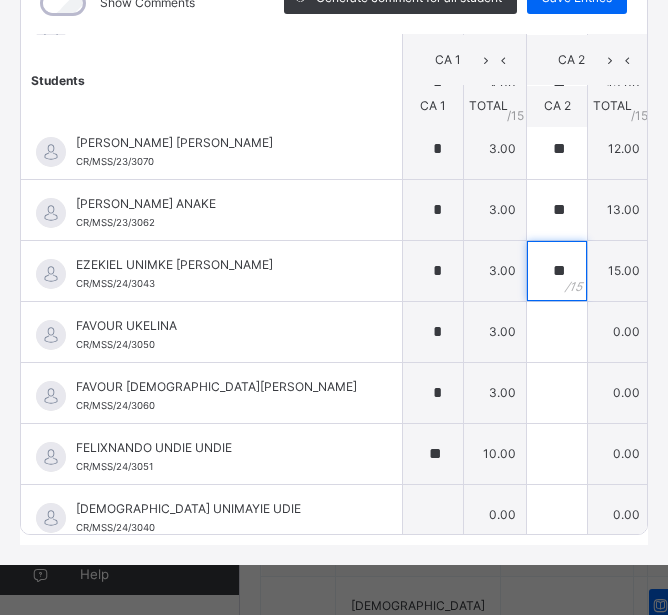 scroll, scrollTop: 319, scrollLeft: 0, axis: vertical 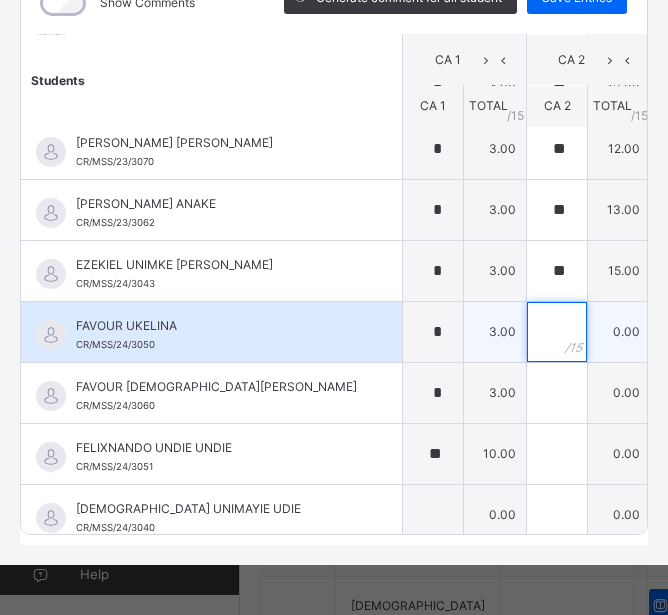 click at bounding box center (557, 332) 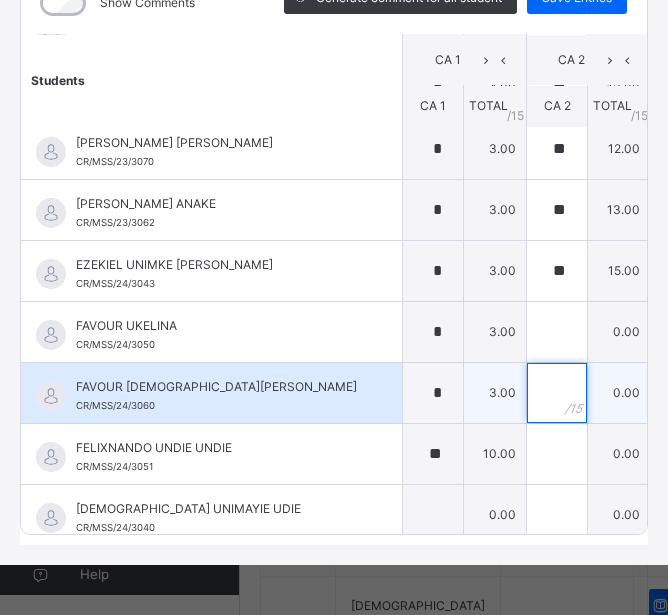 click at bounding box center (557, 393) 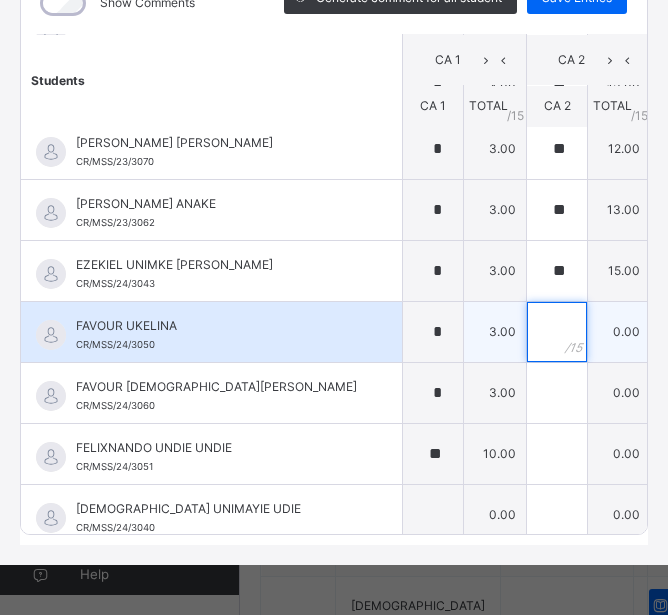 click at bounding box center (557, 332) 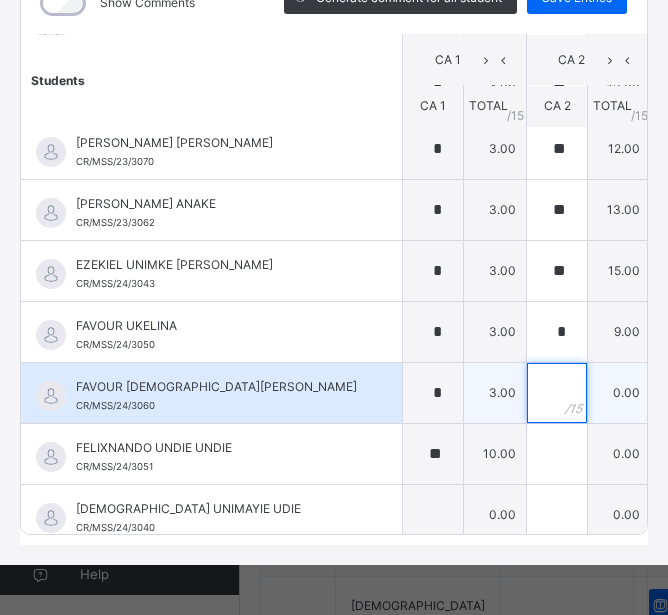 click at bounding box center [557, 393] 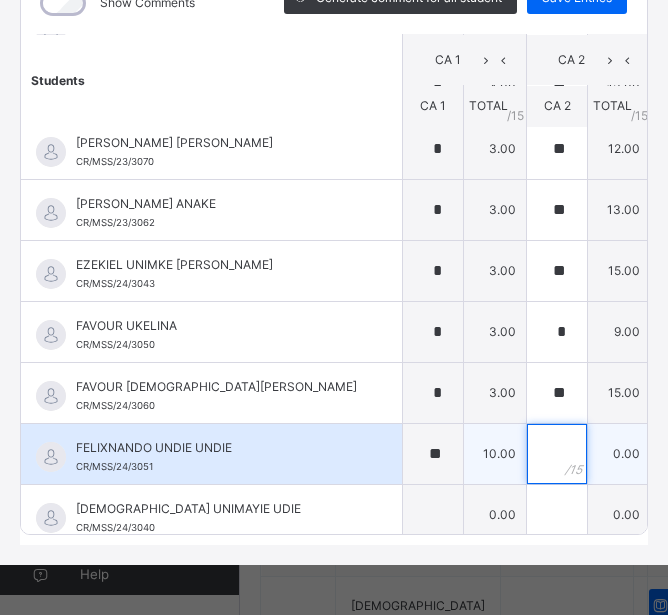 click at bounding box center (557, 454) 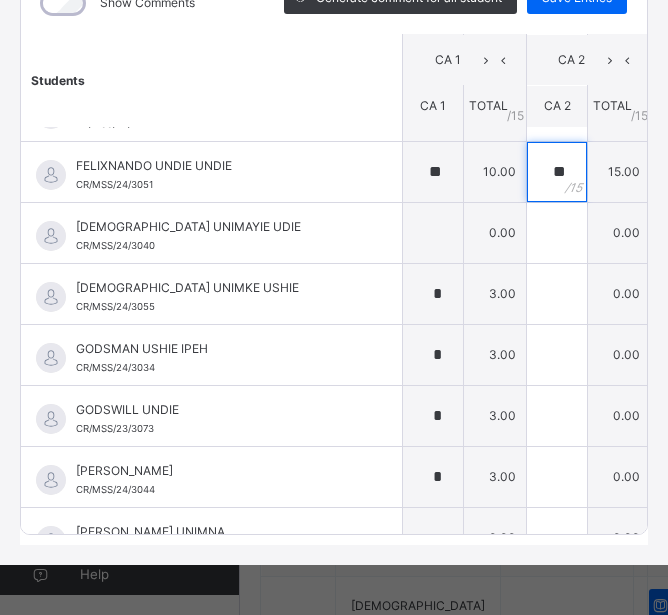 scroll, scrollTop: 508, scrollLeft: 0, axis: vertical 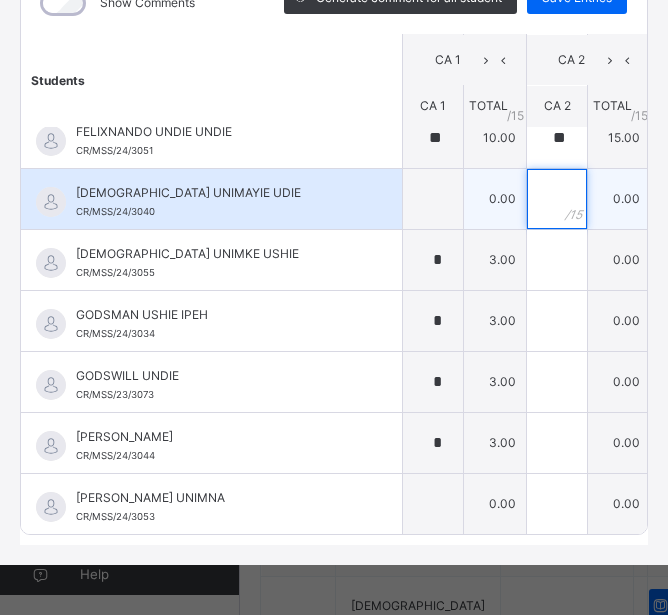 click at bounding box center [557, 199] 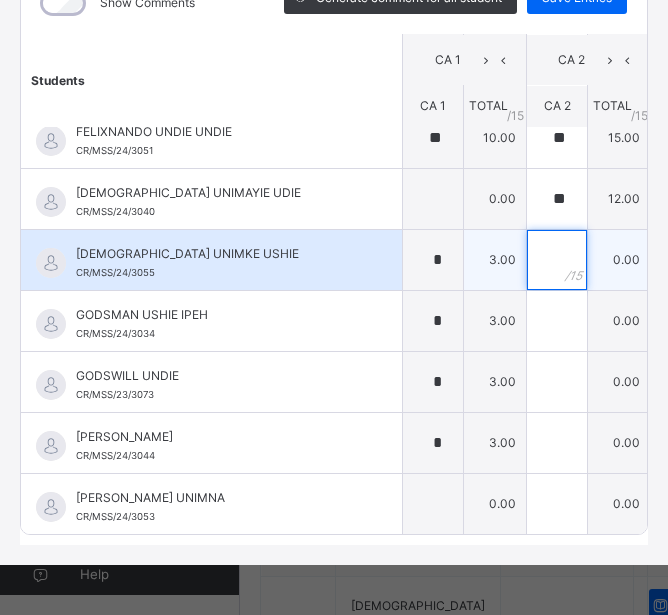 click at bounding box center [557, 260] 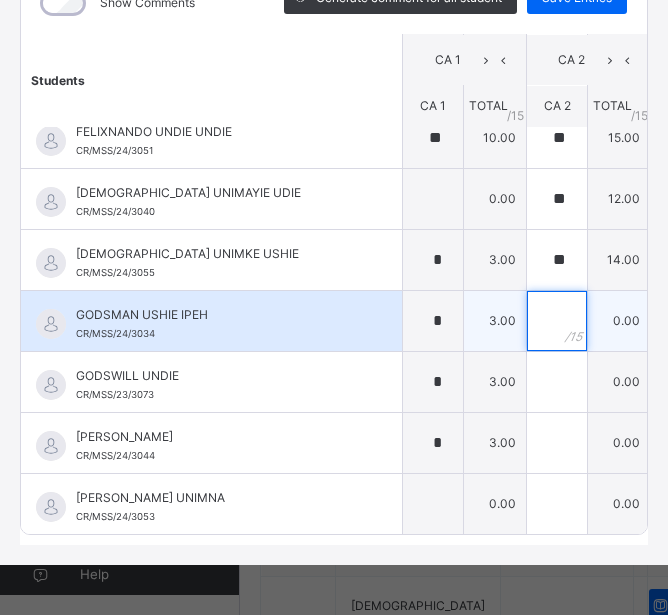click at bounding box center [557, 321] 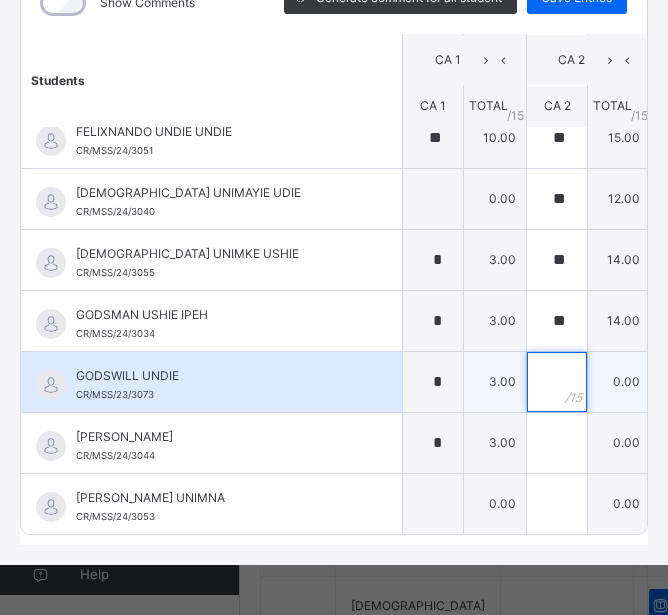 click at bounding box center (557, 382) 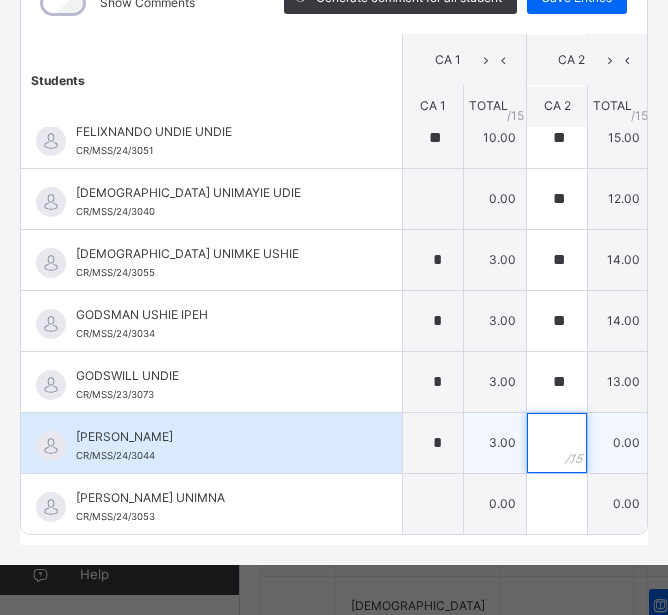 click at bounding box center (557, 443) 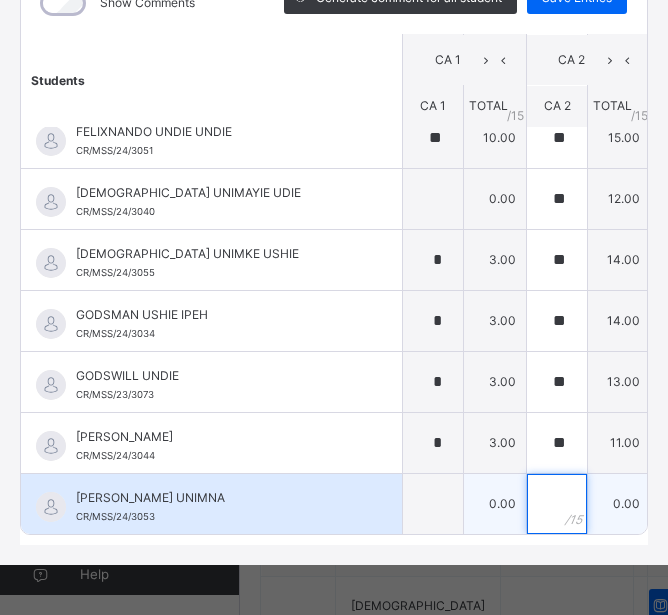 click at bounding box center [557, 504] 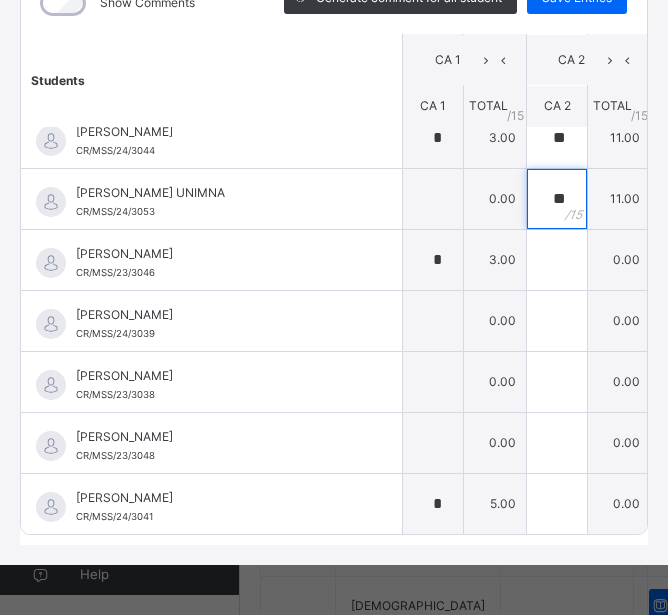 scroll, scrollTop: 824, scrollLeft: 0, axis: vertical 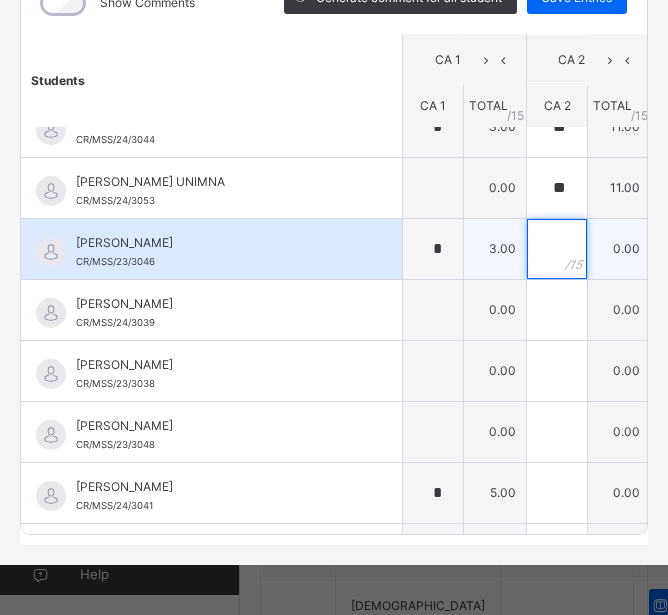 click at bounding box center [557, 249] 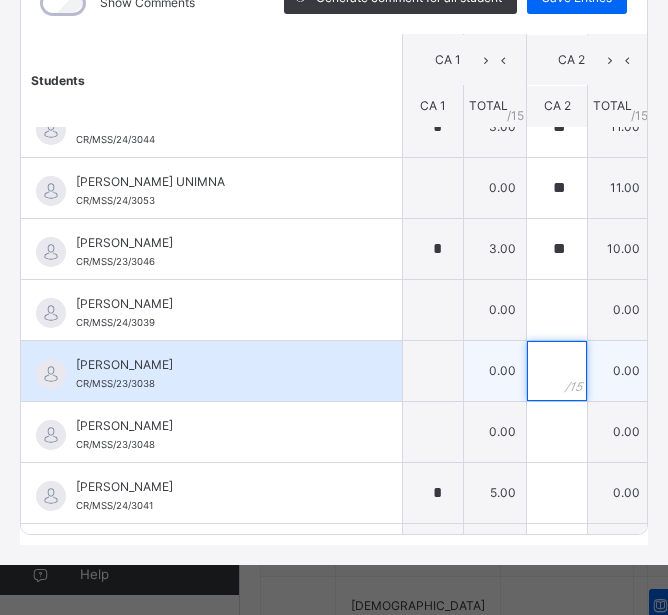click at bounding box center (557, 371) 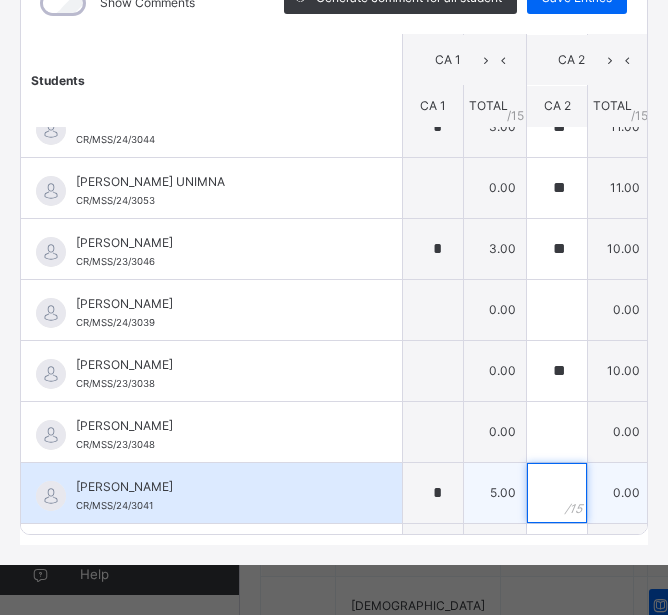 click at bounding box center (557, 493) 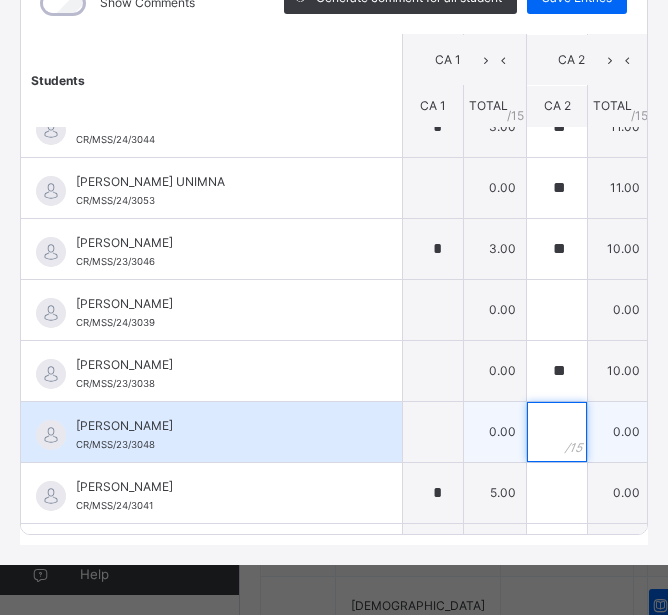 click at bounding box center [557, 432] 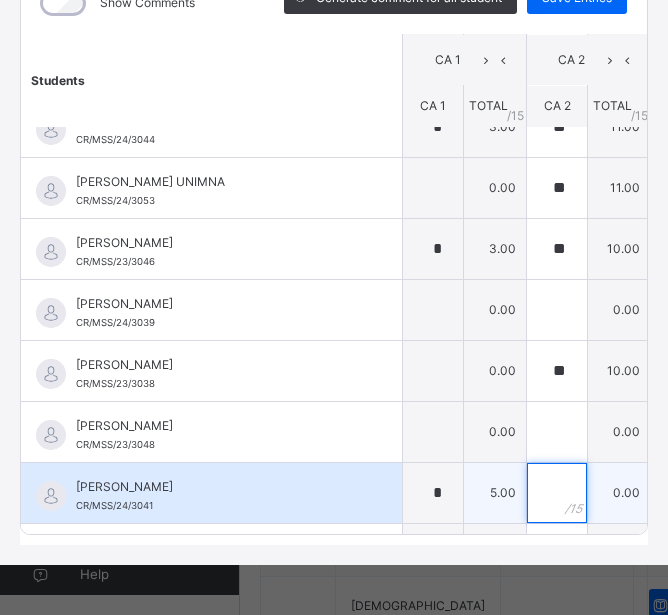 click at bounding box center [557, 493] 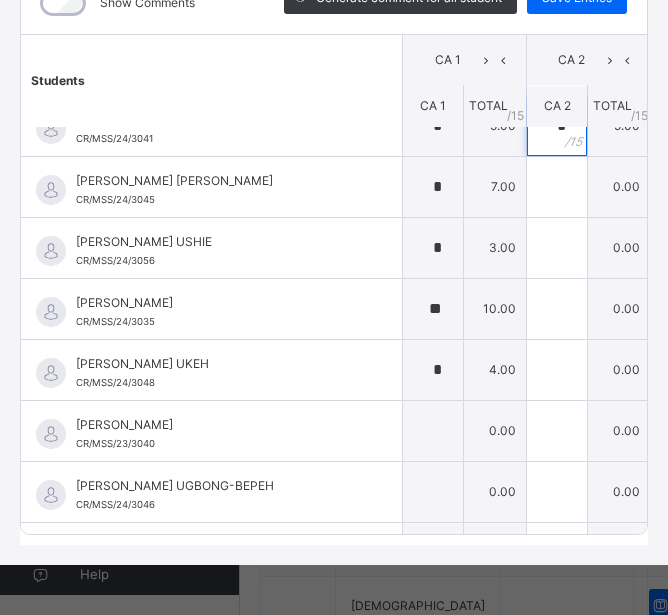 scroll, scrollTop: 1197, scrollLeft: 0, axis: vertical 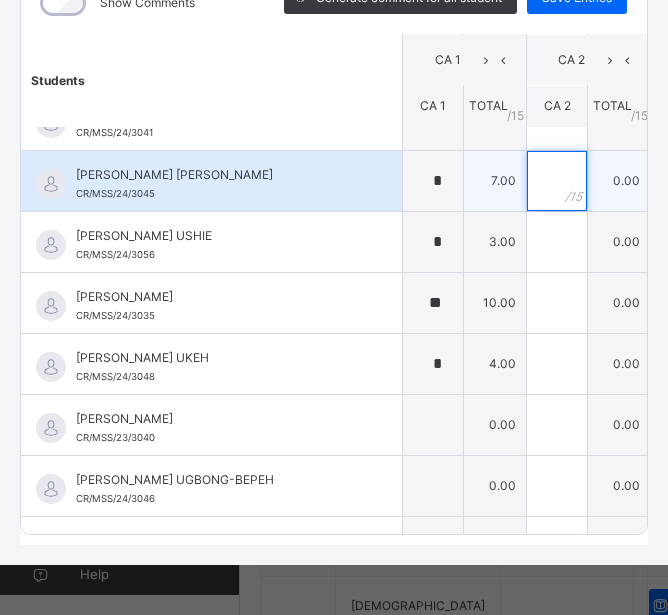 click at bounding box center (557, 181) 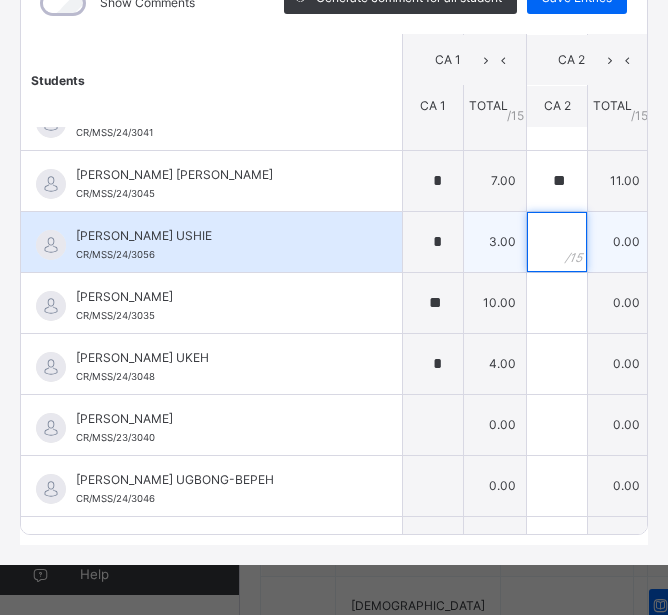 click at bounding box center (557, 242) 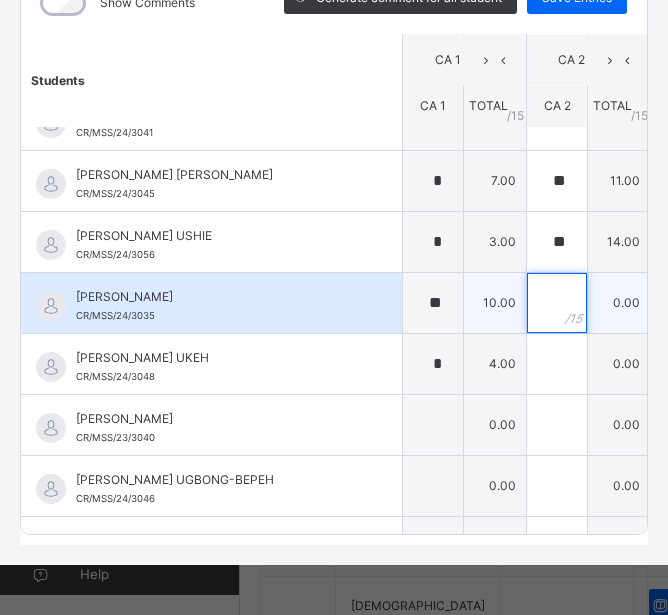 click at bounding box center [557, 303] 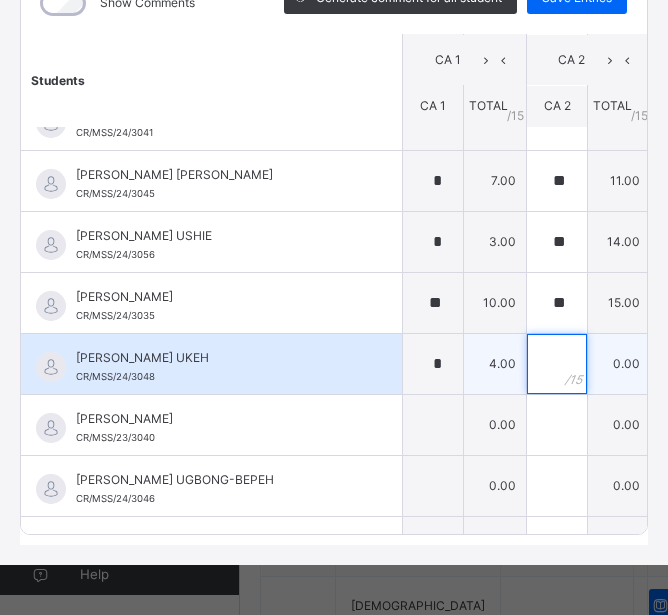 click at bounding box center [557, 364] 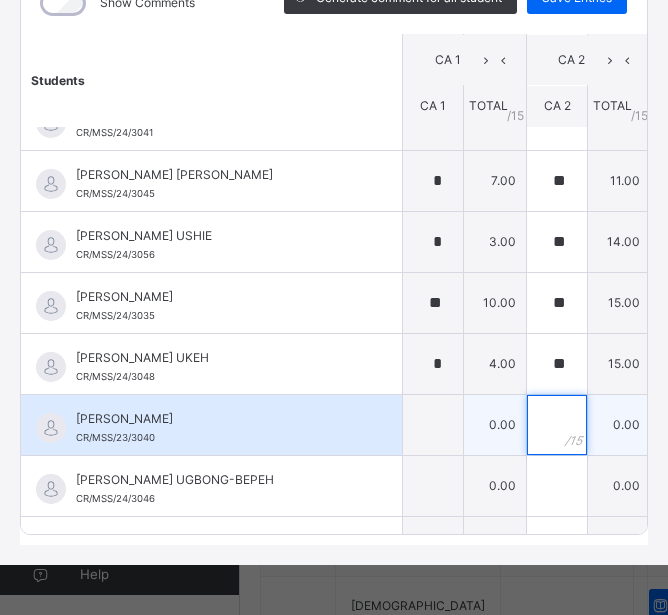 click at bounding box center [557, 425] 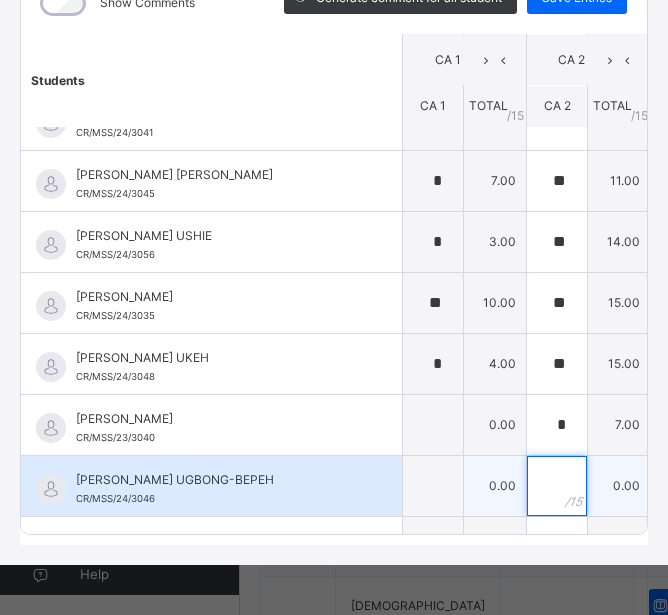 click at bounding box center (557, 486) 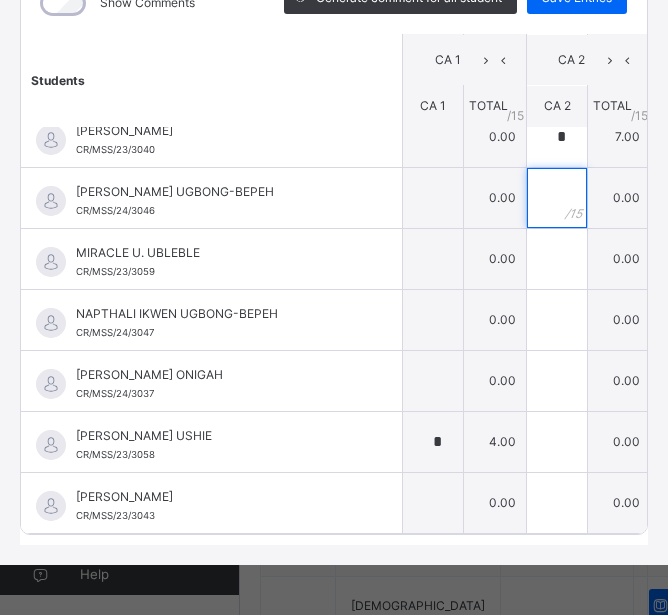 scroll, scrollTop: 1490, scrollLeft: 0, axis: vertical 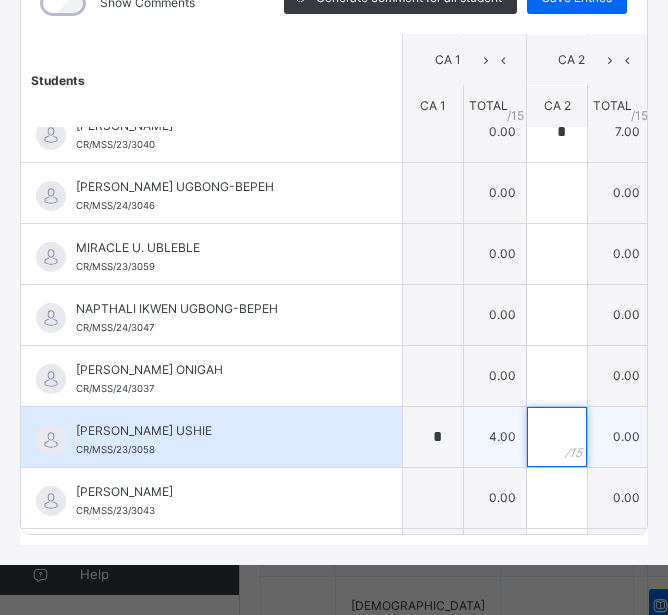 click at bounding box center [557, 437] 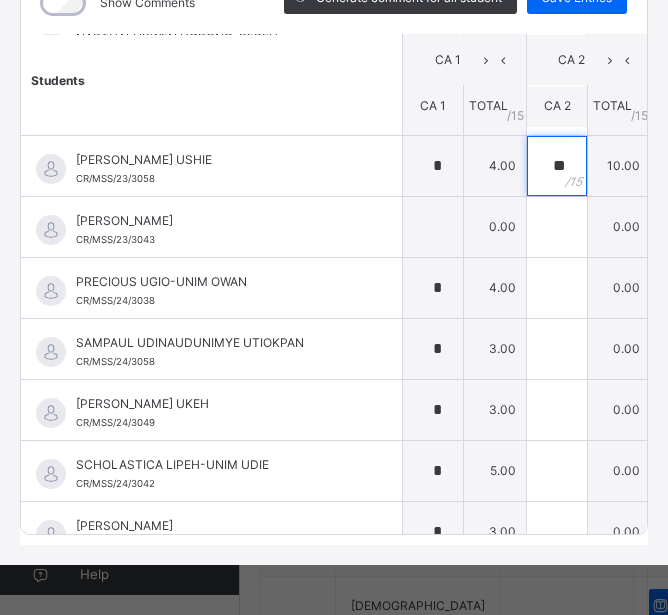 scroll, scrollTop: 1767, scrollLeft: 0, axis: vertical 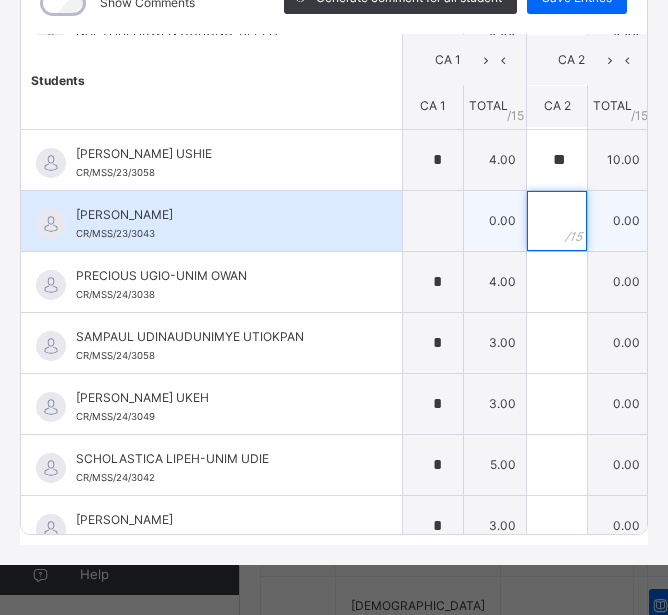 click at bounding box center [557, 221] 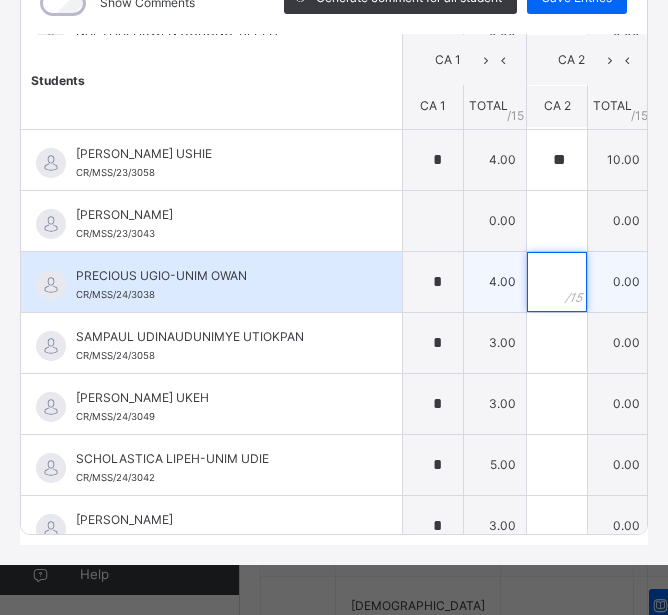 click at bounding box center [557, 282] 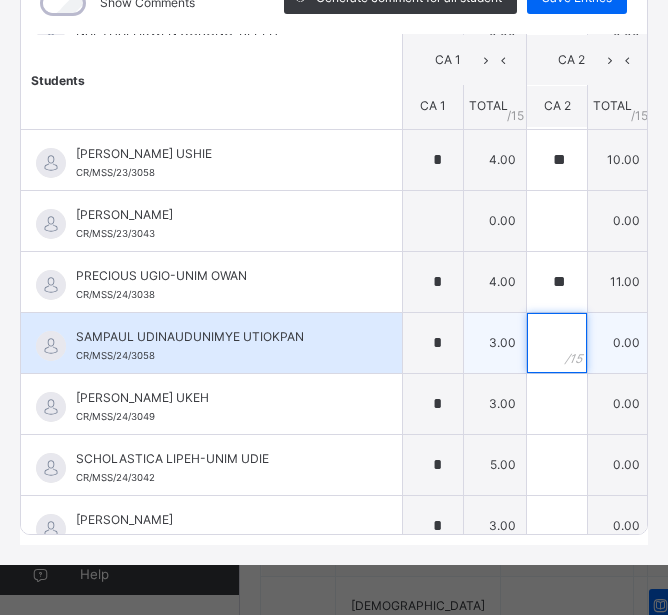 click at bounding box center [557, 343] 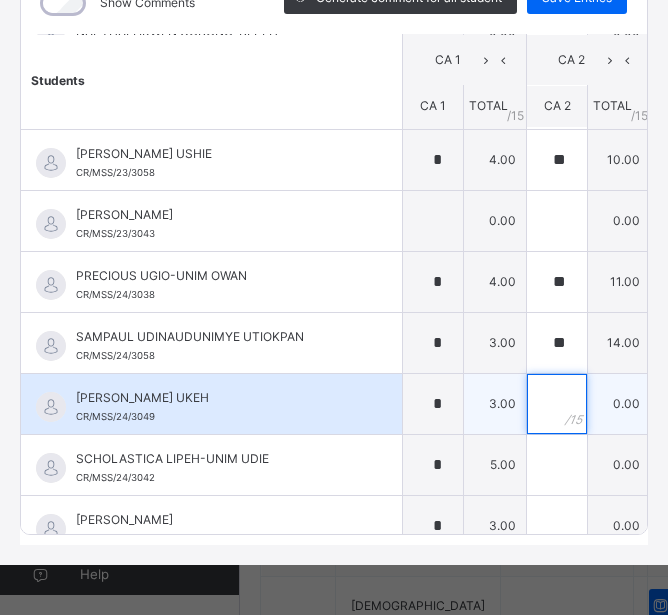 click at bounding box center (557, 404) 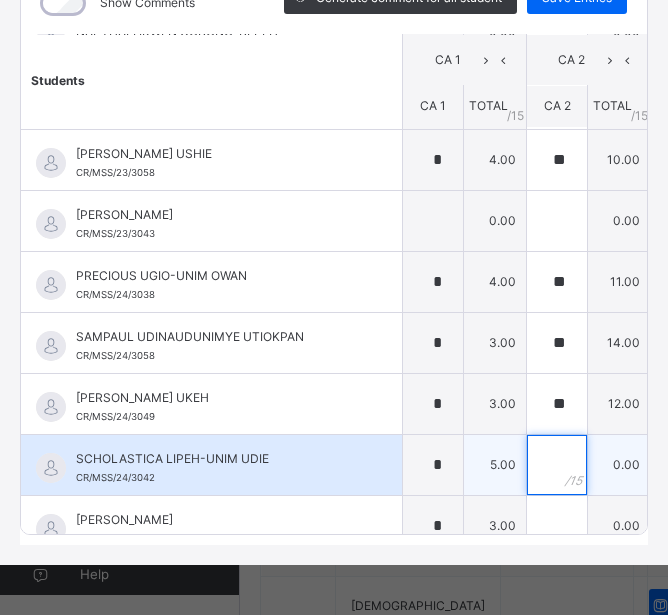 click at bounding box center (557, 465) 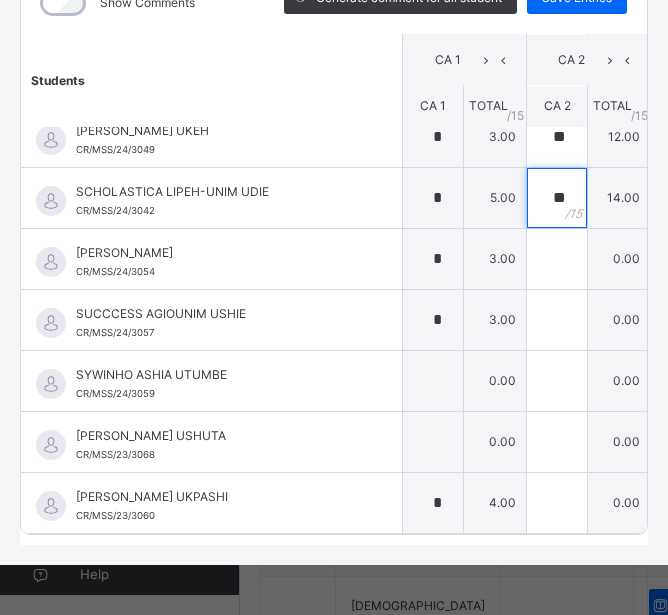 scroll, scrollTop: 2049, scrollLeft: 0, axis: vertical 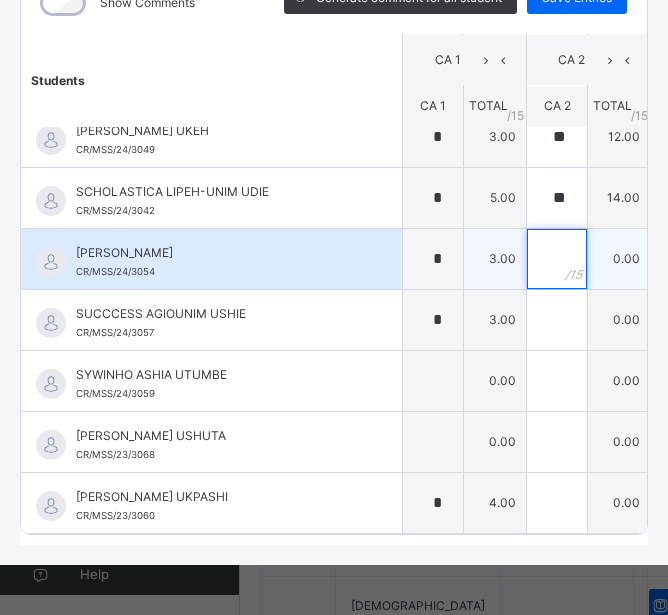 click at bounding box center [557, 259] 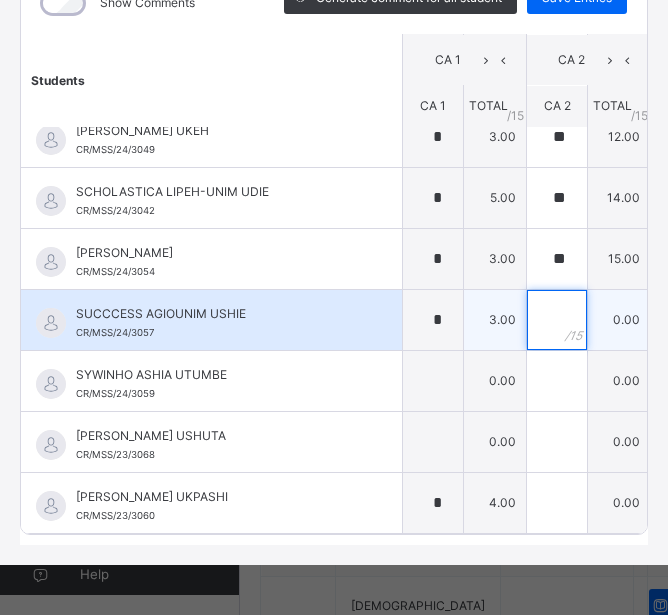 click at bounding box center [557, 320] 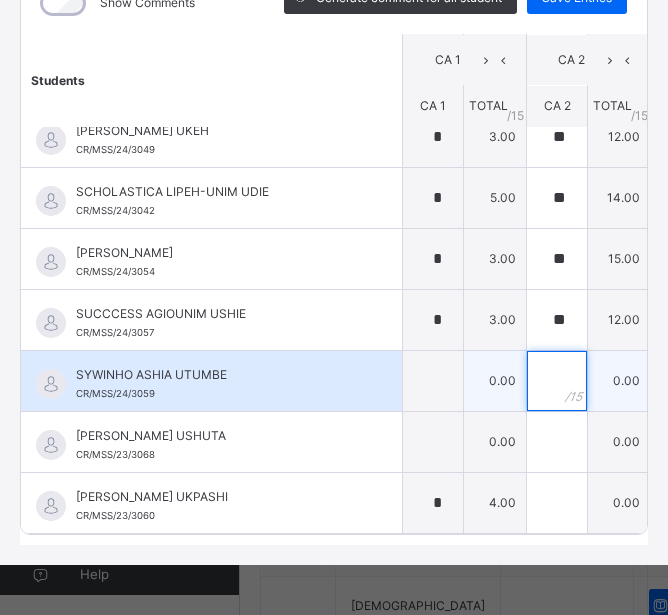 click at bounding box center (557, 381) 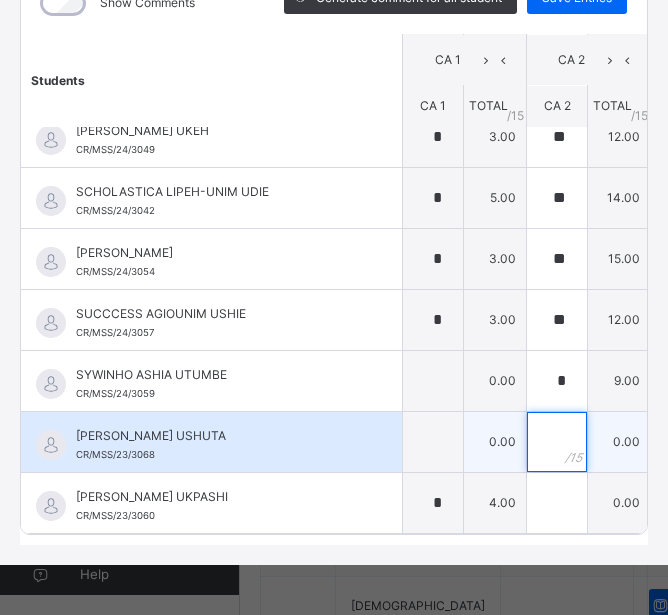 click at bounding box center (557, 442) 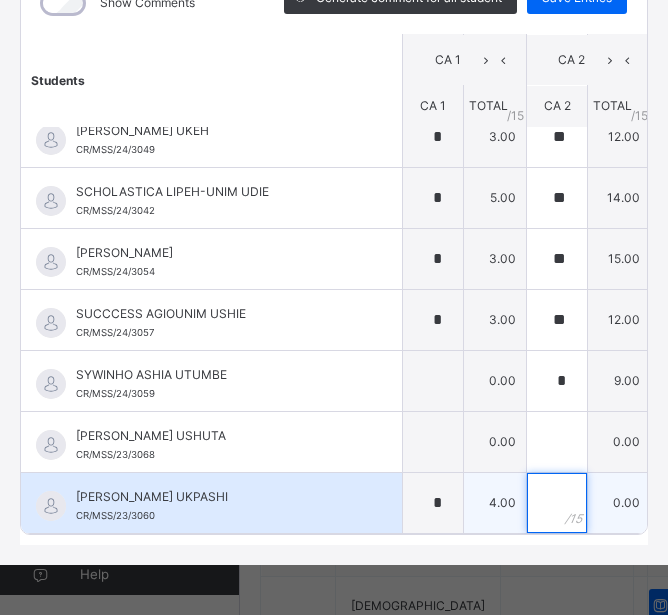 click at bounding box center (557, 503) 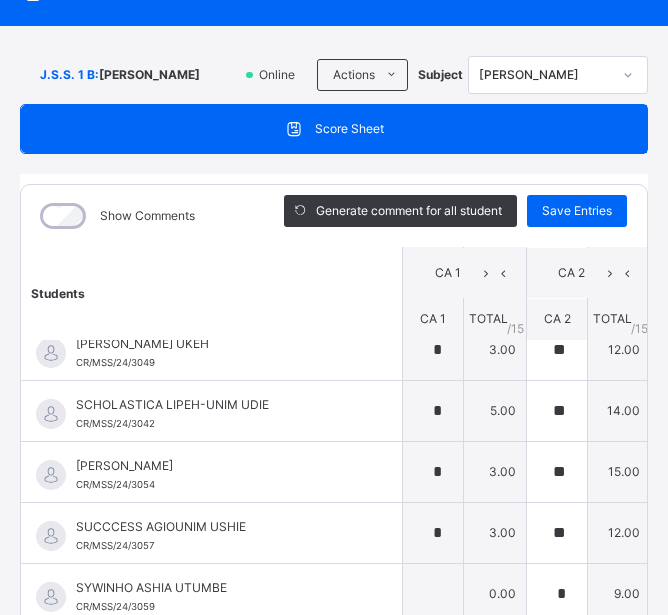 scroll, scrollTop: 68, scrollLeft: 0, axis: vertical 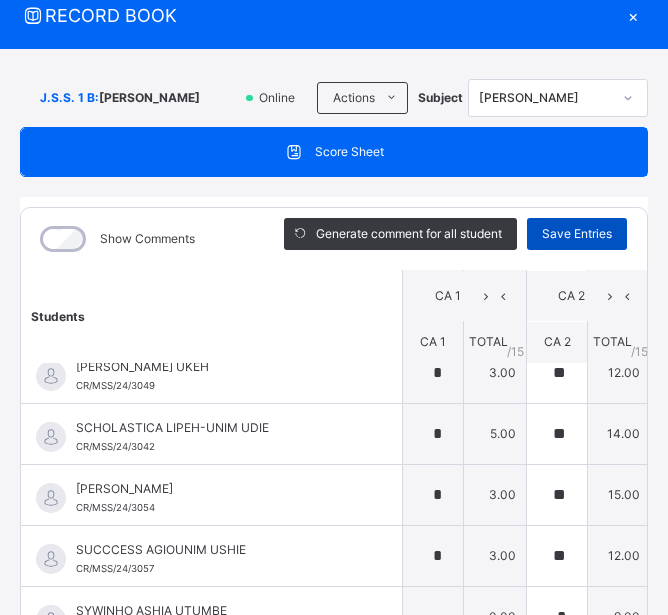click on "Save Entries" at bounding box center [577, 234] 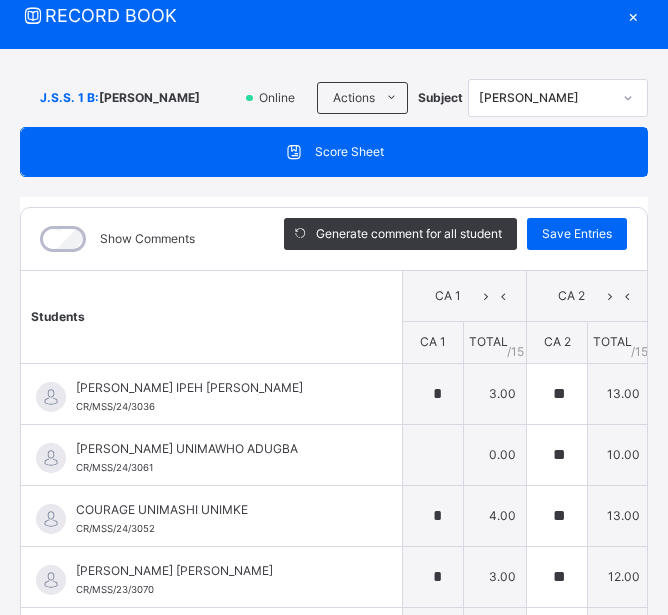scroll, scrollTop: 88, scrollLeft: 0, axis: vertical 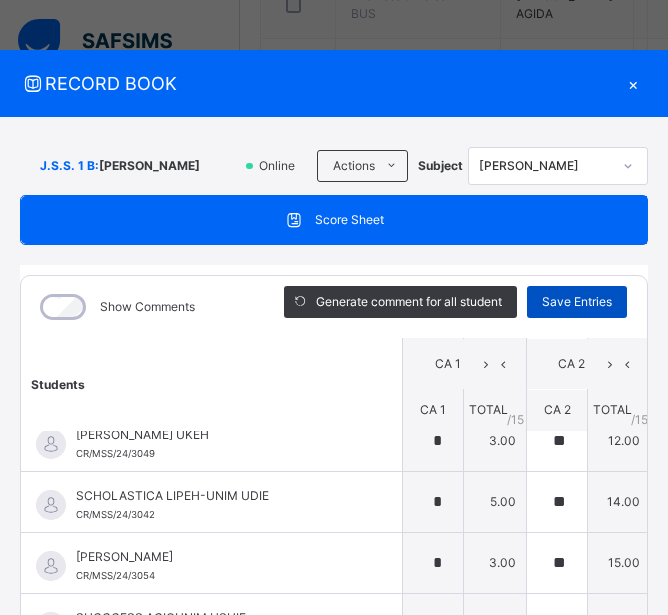 click on "Save Entries" at bounding box center (577, 302) 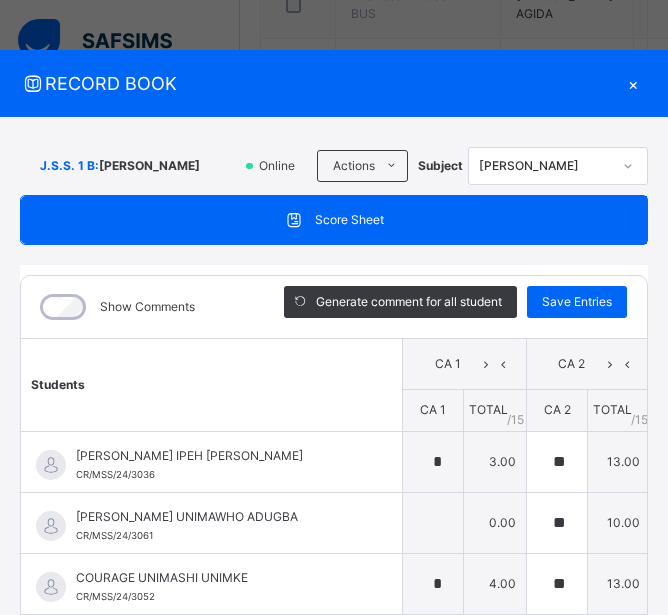 click on "×" at bounding box center [633, 83] 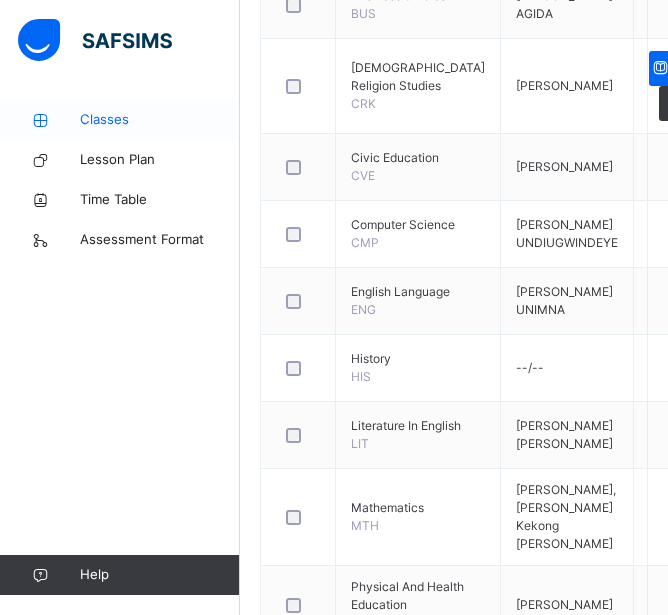 click on "Classes" at bounding box center [160, 120] 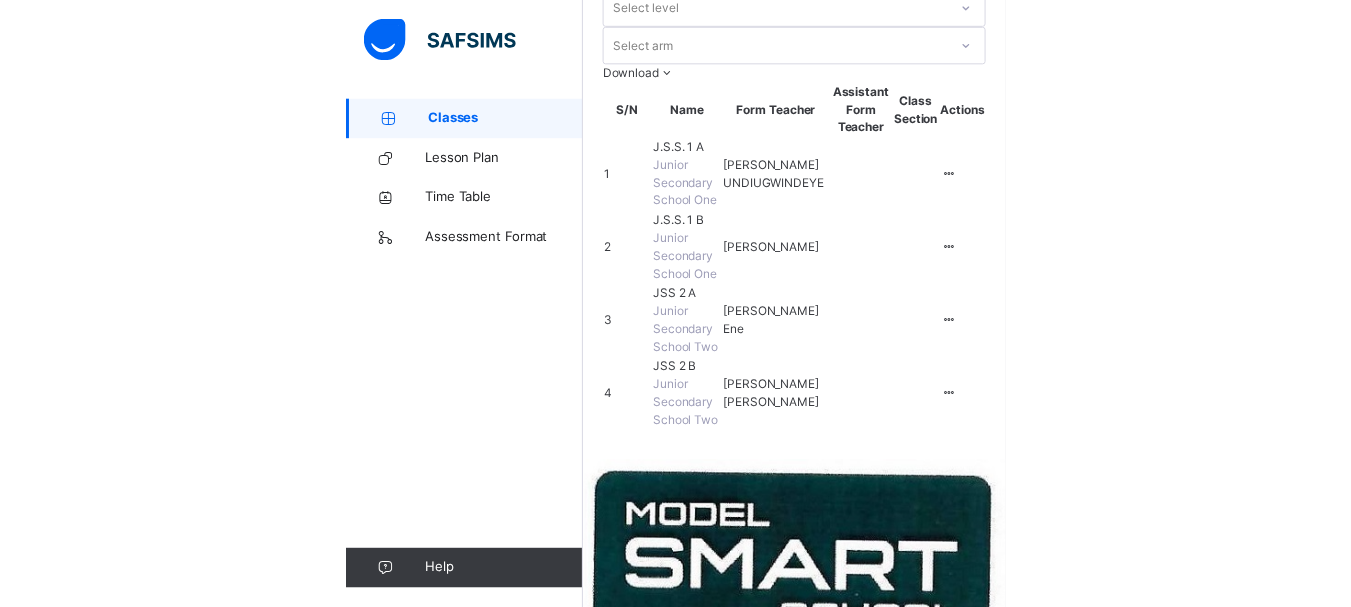 scroll, scrollTop: 0, scrollLeft: 0, axis: both 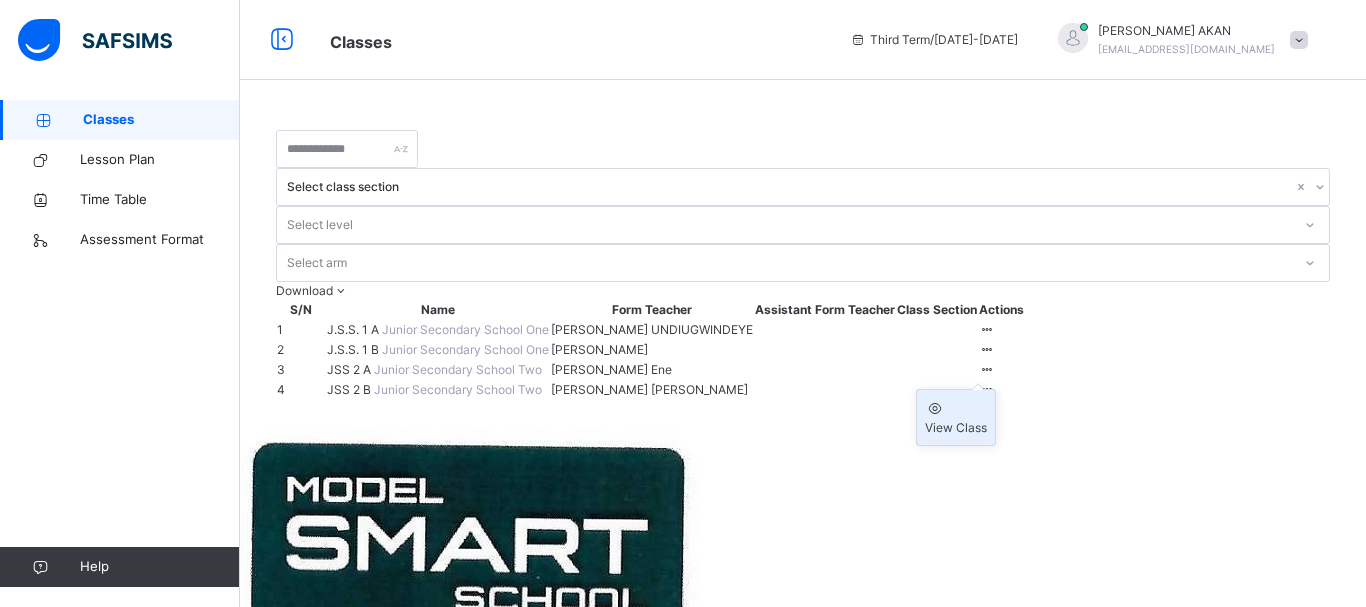click on "View Class" at bounding box center [956, 428] 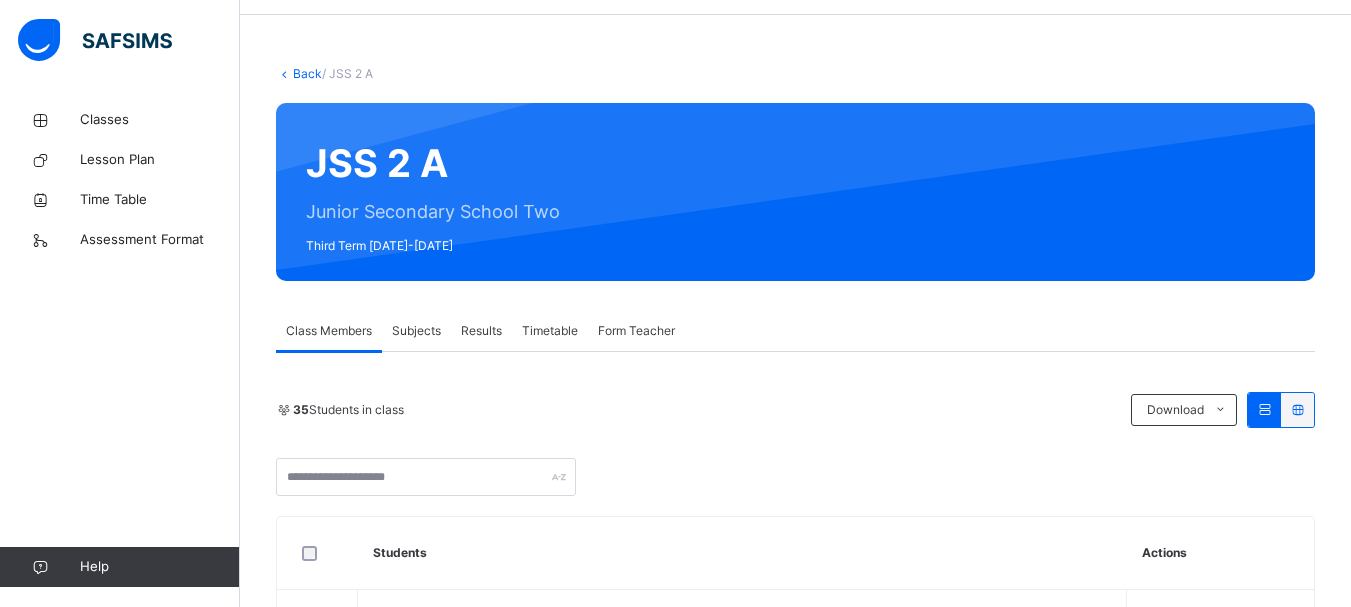 scroll, scrollTop: 71, scrollLeft: 0, axis: vertical 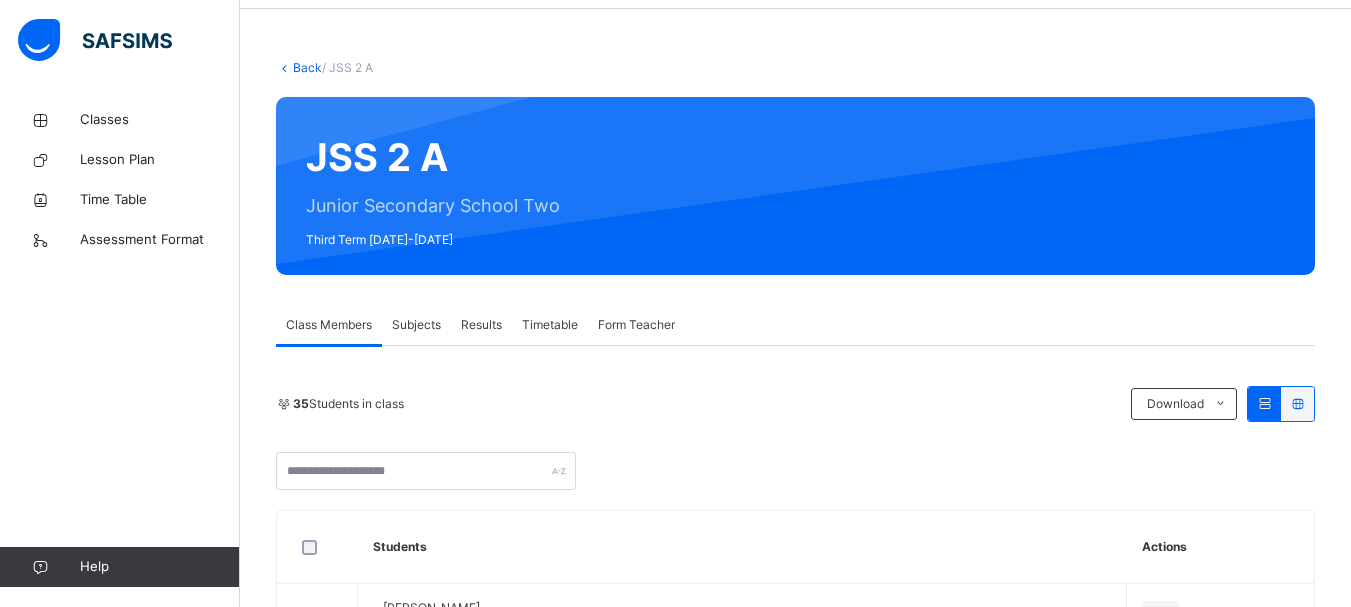 click on "Subjects" at bounding box center (416, 325) 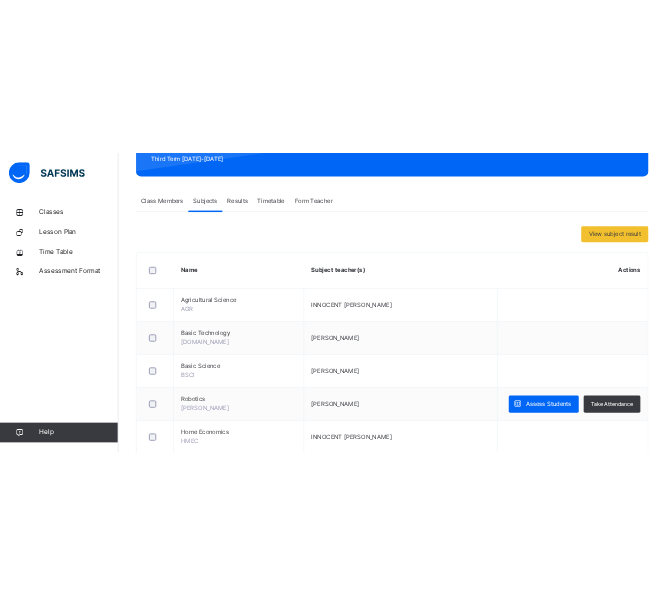 scroll, scrollTop: 305, scrollLeft: 0, axis: vertical 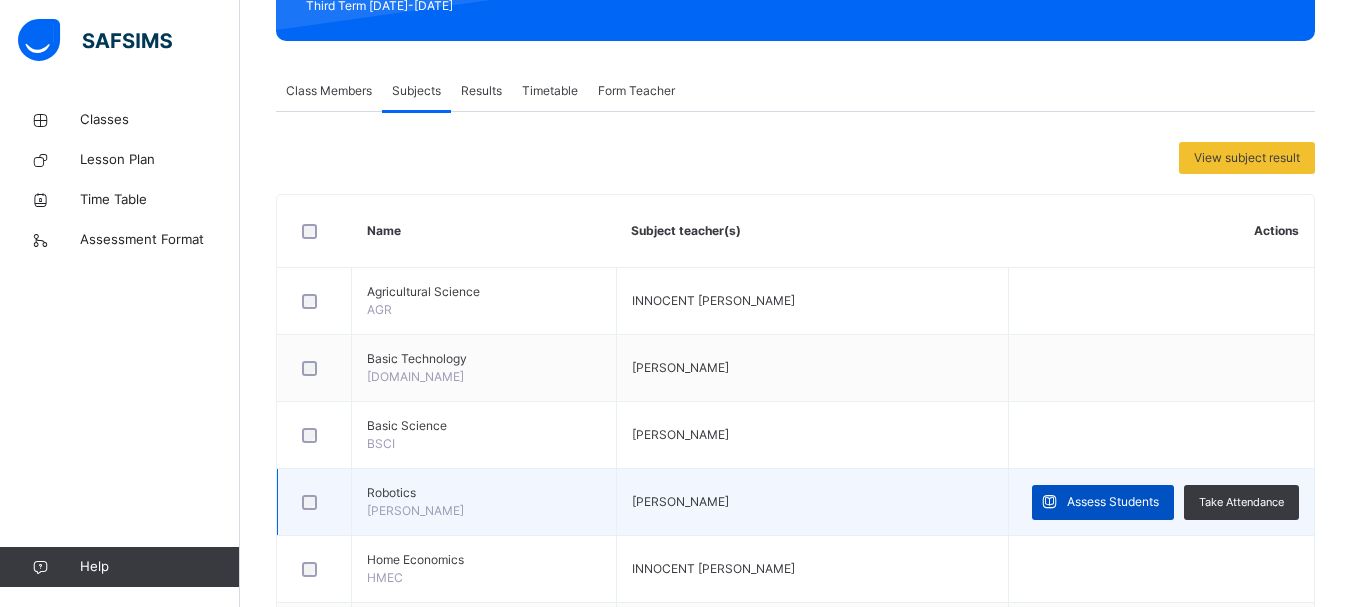 click on "Assess Students" at bounding box center (1113, 502) 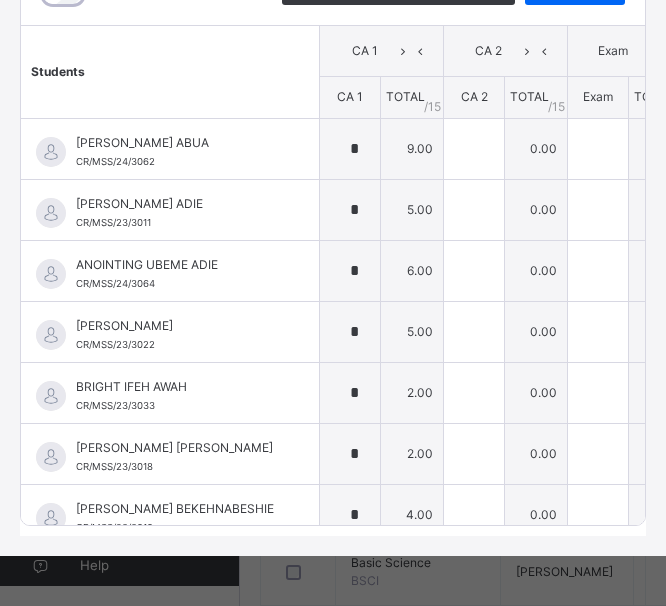 scroll, scrollTop: 328, scrollLeft: 0, axis: vertical 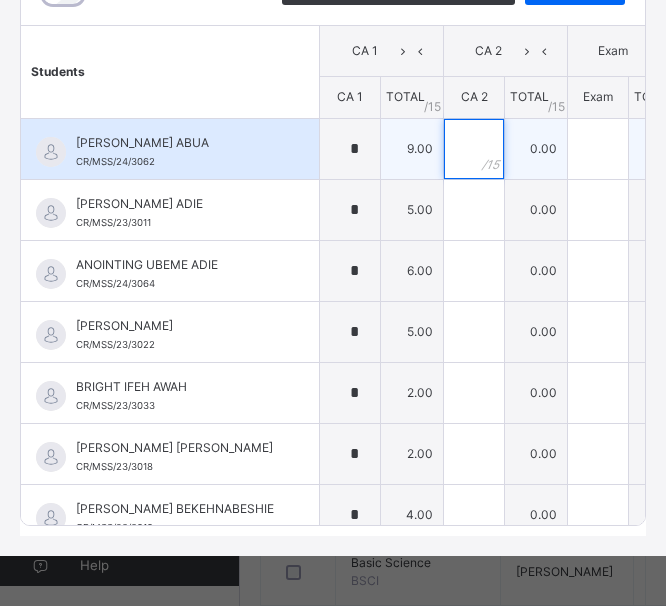 click at bounding box center (474, 149) 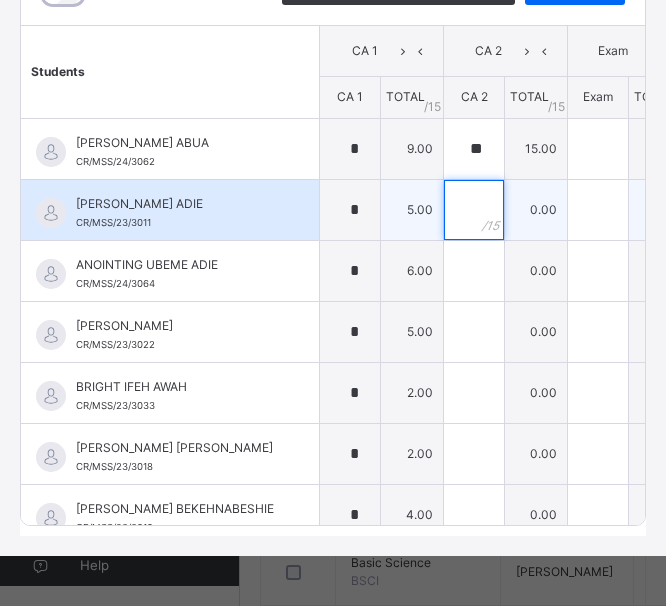 click at bounding box center (474, 210) 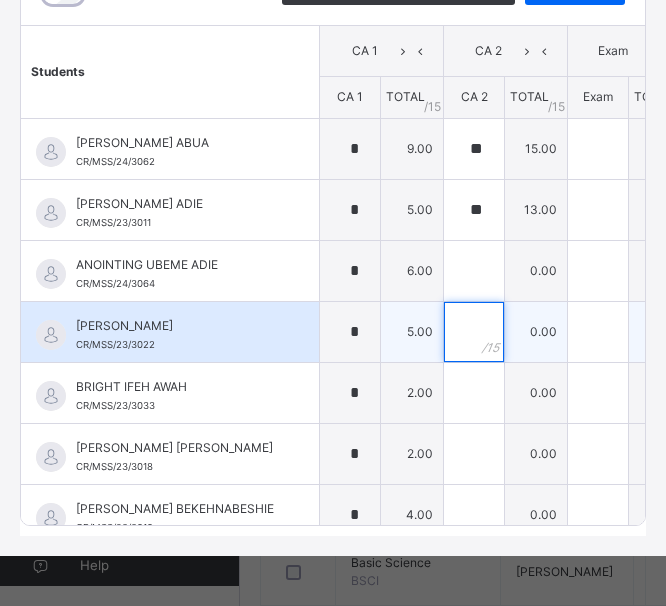 click at bounding box center (474, 332) 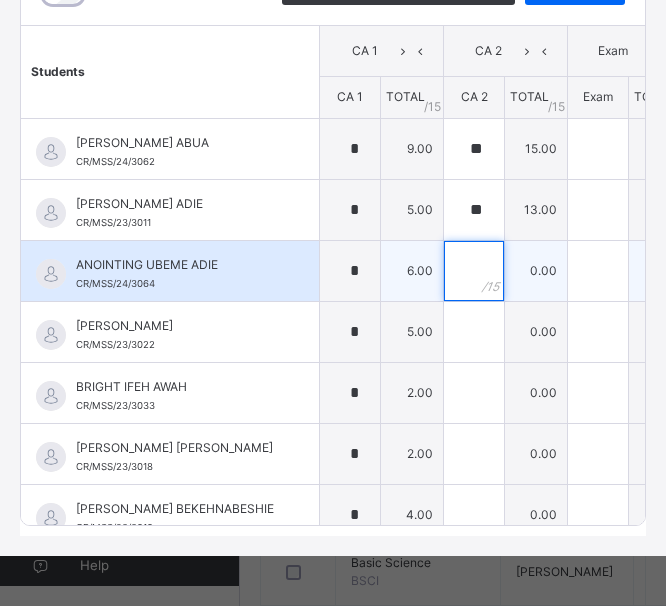 click at bounding box center [474, 271] 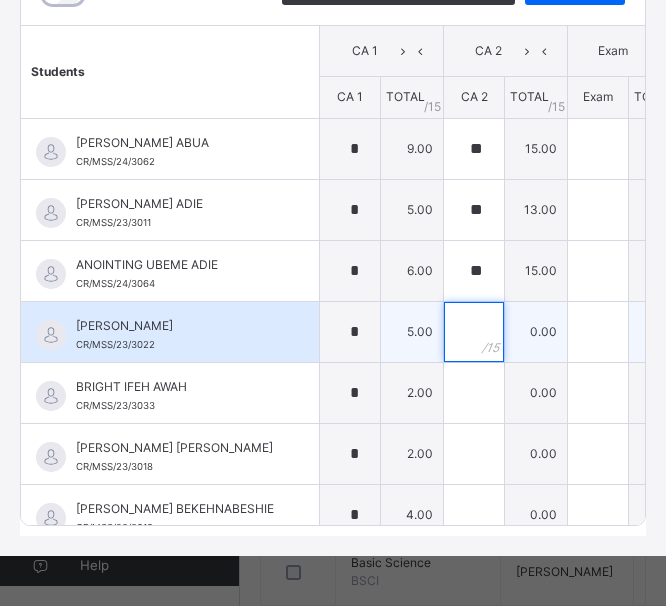 click at bounding box center (474, 332) 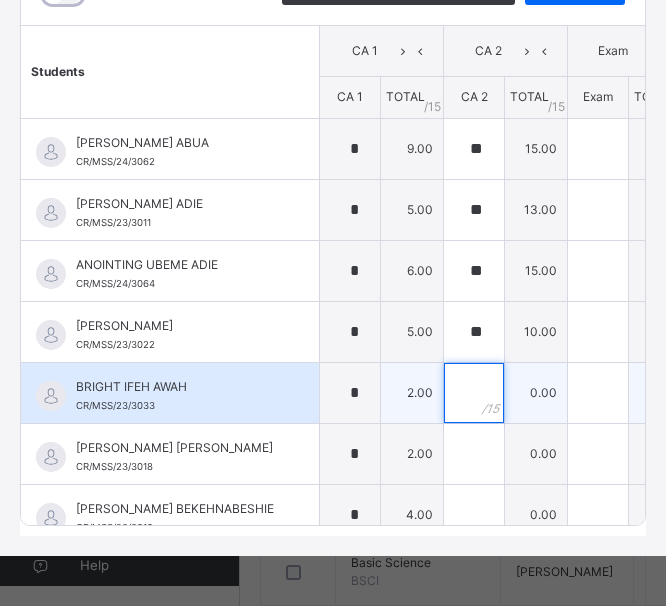 click at bounding box center [474, 393] 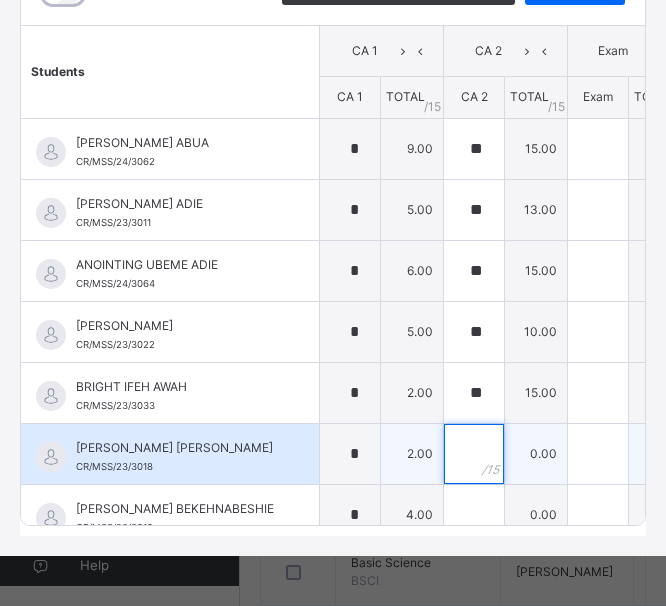 click at bounding box center (474, 454) 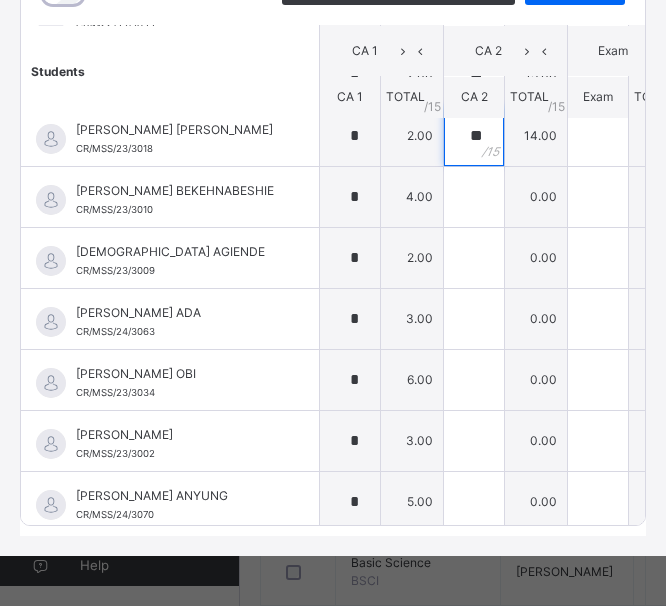 scroll, scrollTop: 323, scrollLeft: 0, axis: vertical 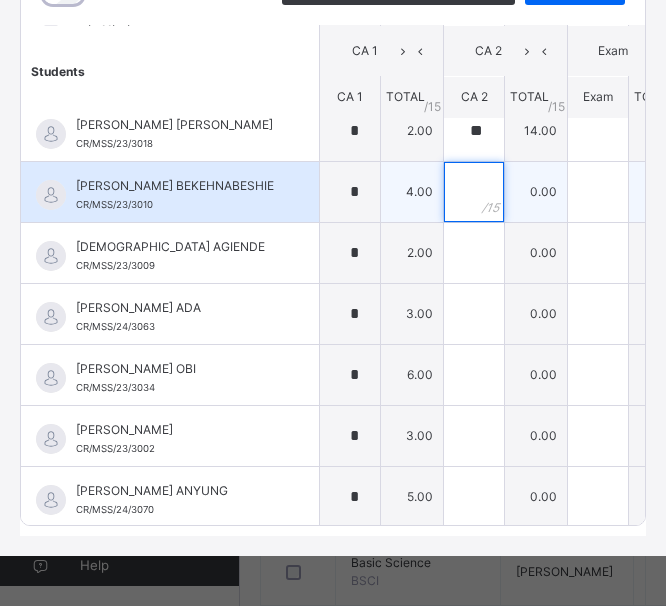 click at bounding box center [474, 192] 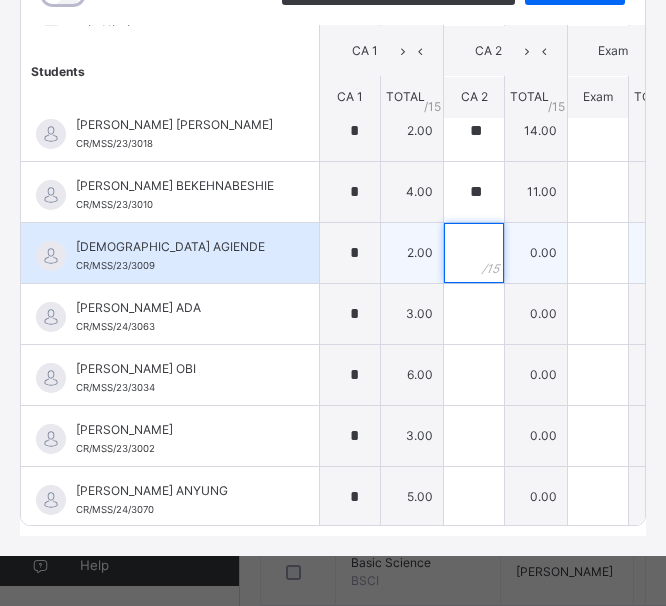 click at bounding box center [474, 253] 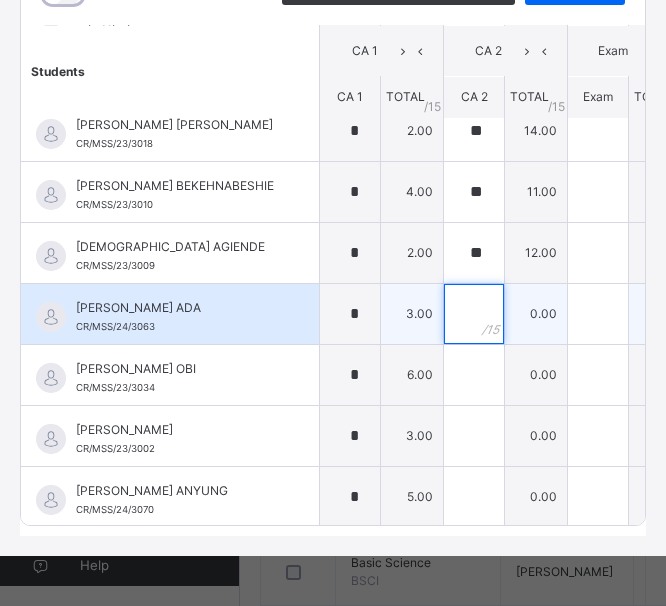 click at bounding box center [474, 314] 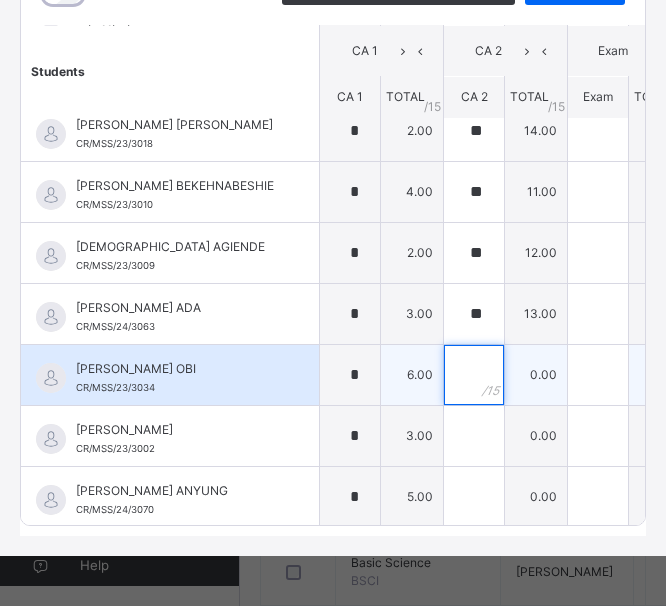 click at bounding box center (474, 375) 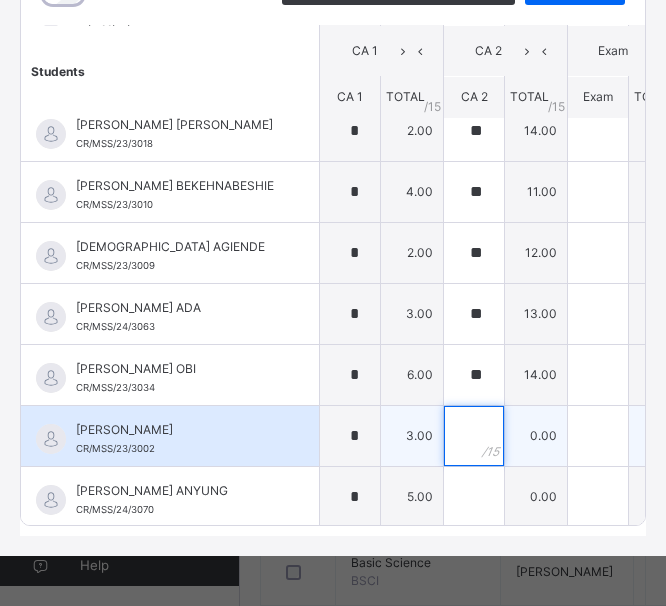 click at bounding box center (474, 436) 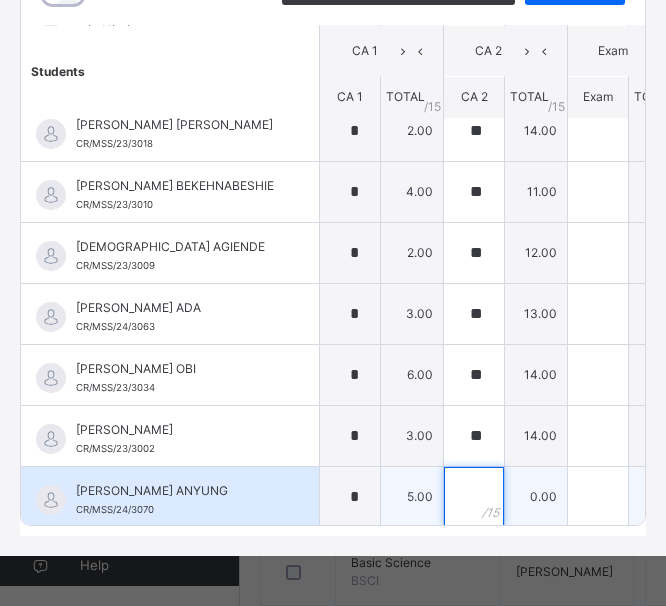 click at bounding box center (474, 497) 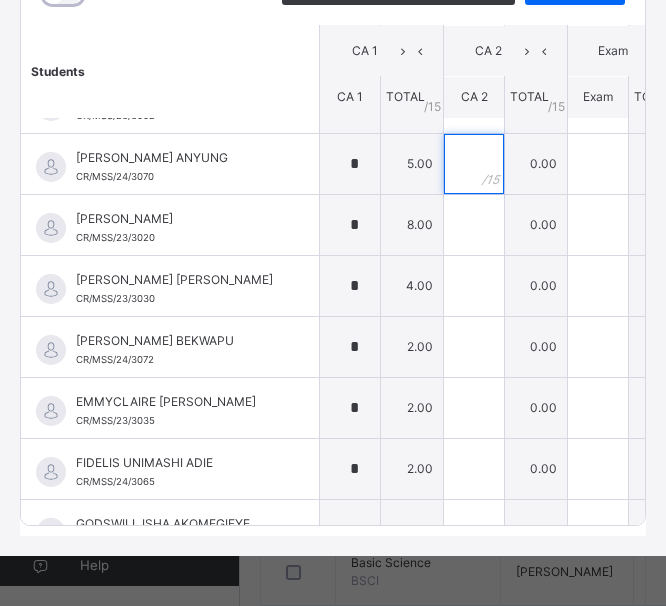 scroll, scrollTop: 661, scrollLeft: 0, axis: vertical 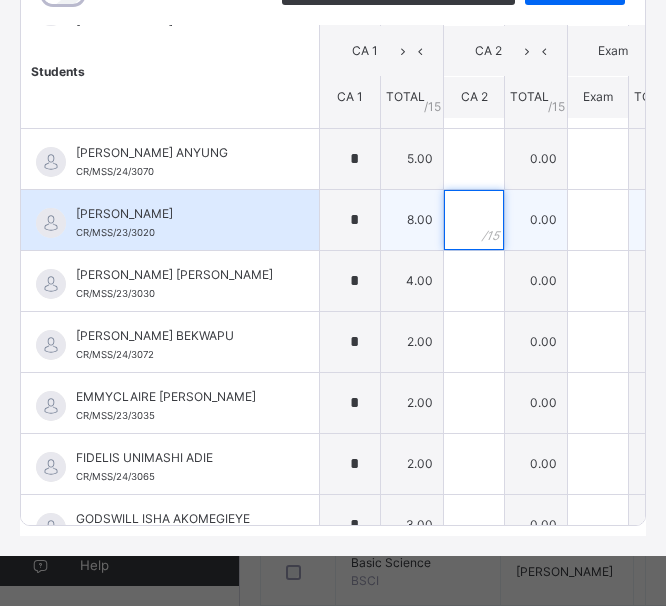 click at bounding box center [474, 220] 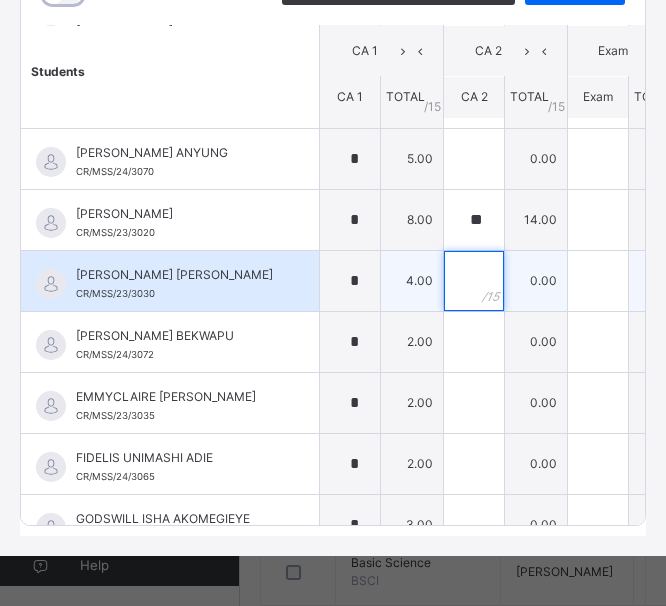 click at bounding box center [474, 281] 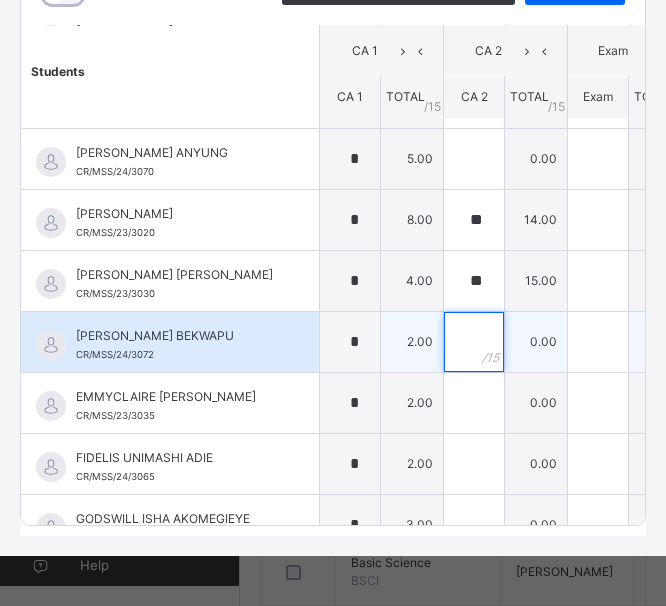 click at bounding box center [474, 342] 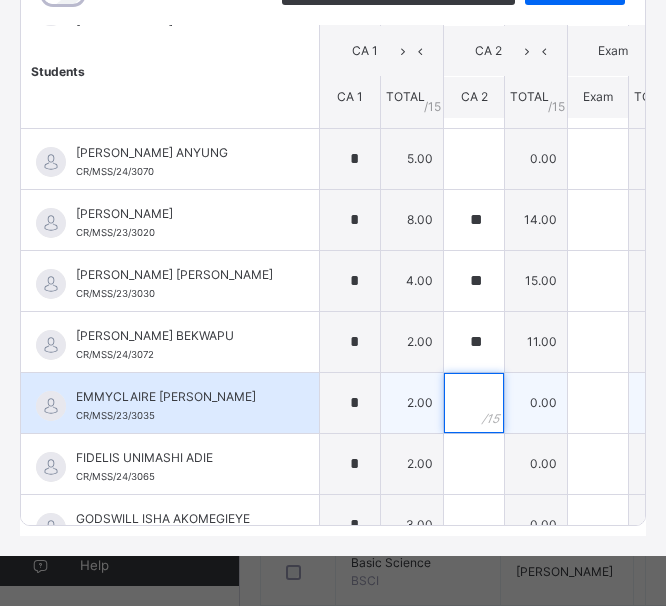 click at bounding box center [474, 403] 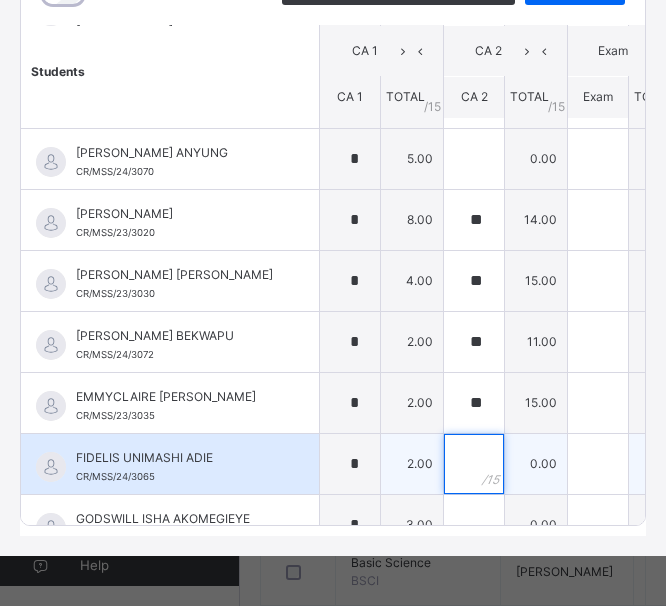 click at bounding box center (474, 464) 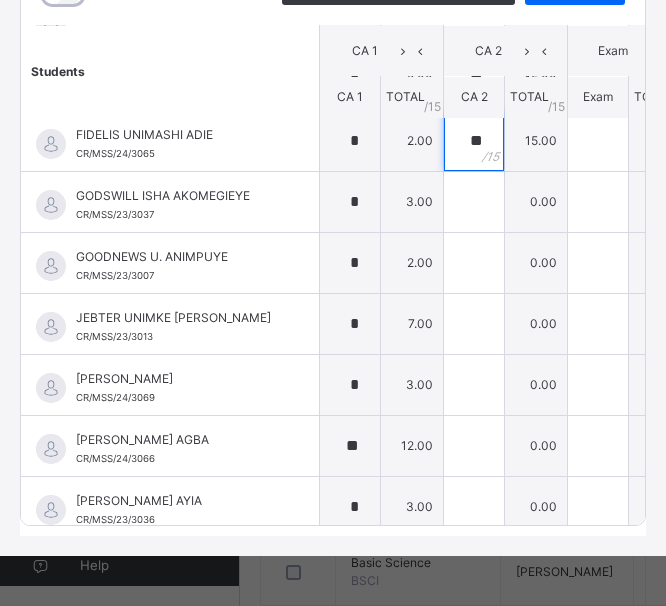 scroll, scrollTop: 994, scrollLeft: 0, axis: vertical 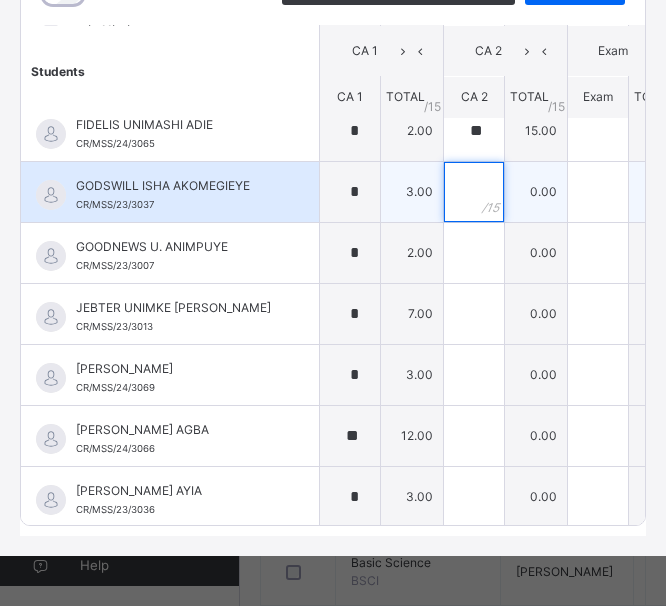 click at bounding box center (474, 192) 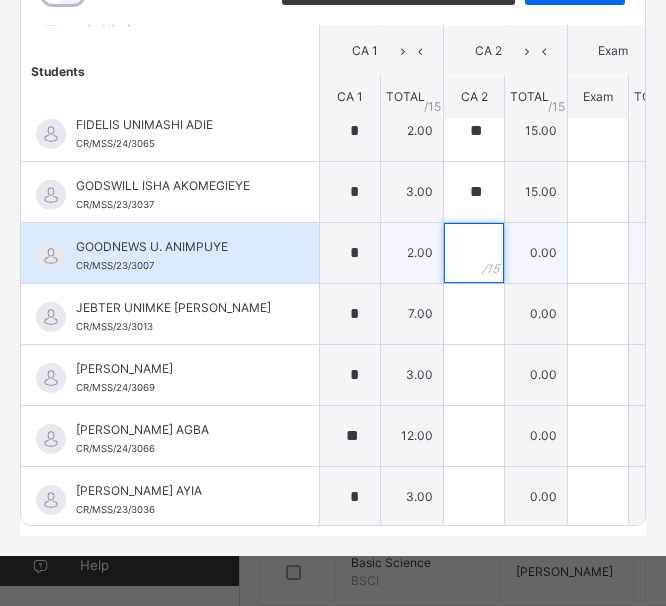 click at bounding box center (474, 253) 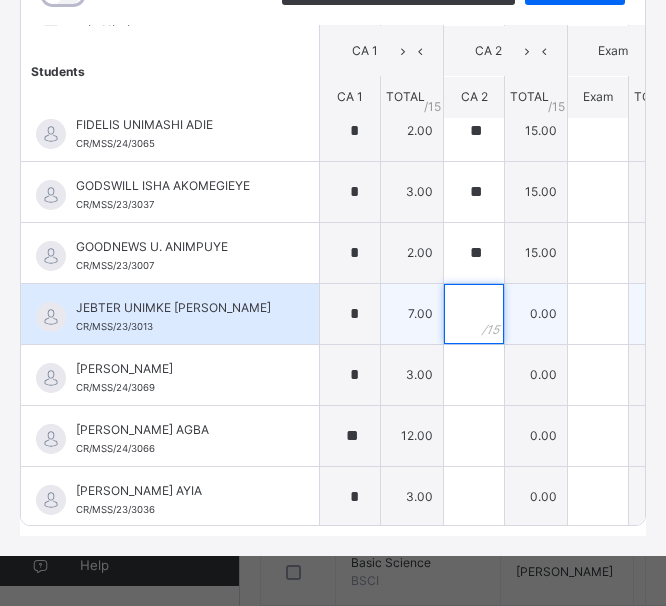 click at bounding box center (474, 314) 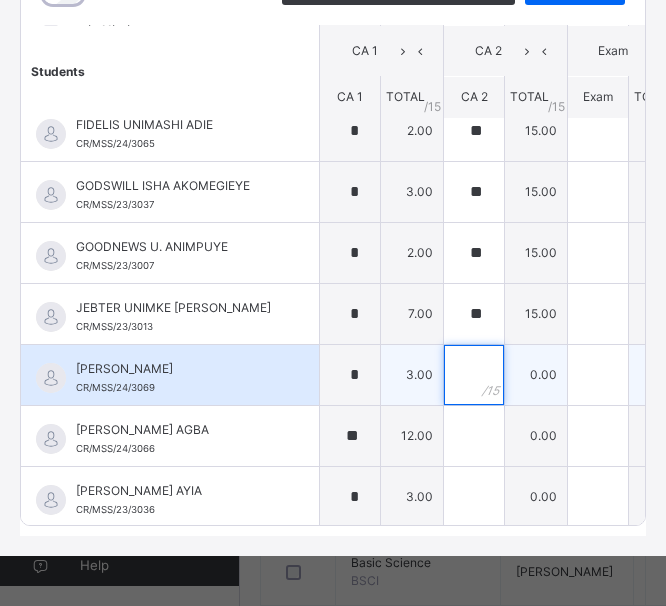 click at bounding box center [474, 375] 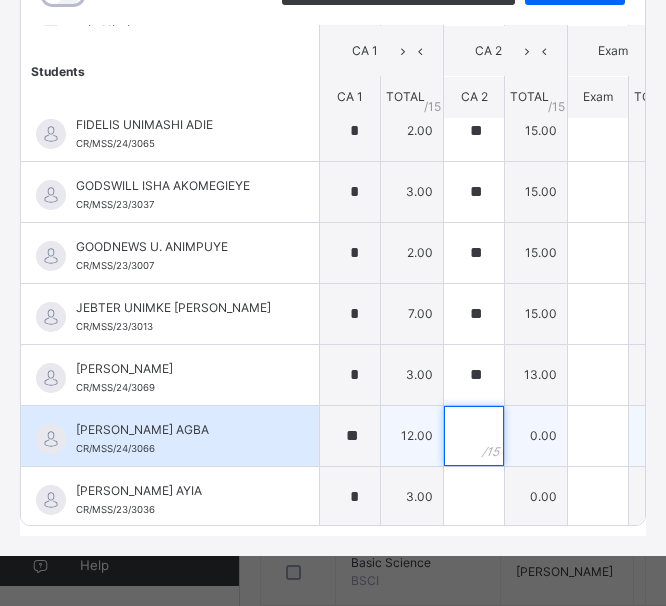 click at bounding box center [474, 436] 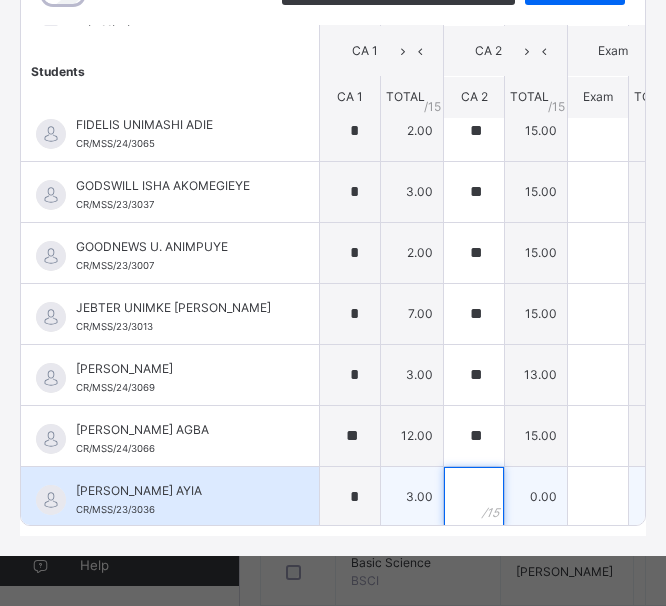 click at bounding box center [474, 497] 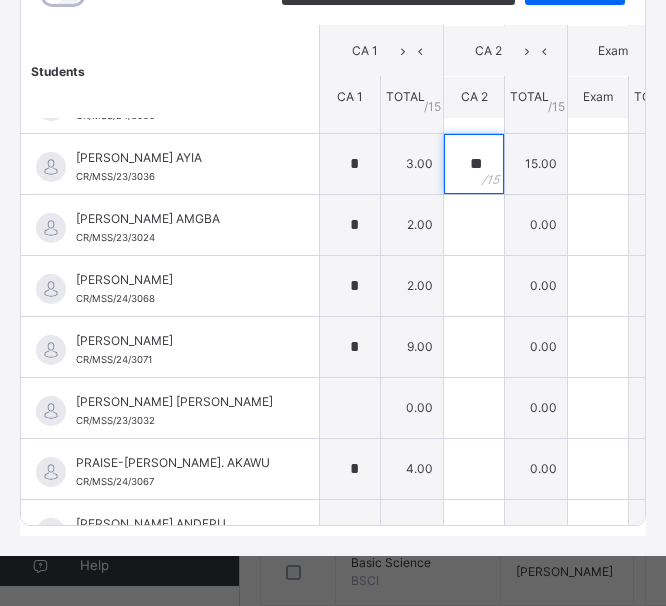 scroll, scrollTop: 1342, scrollLeft: 0, axis: vertical 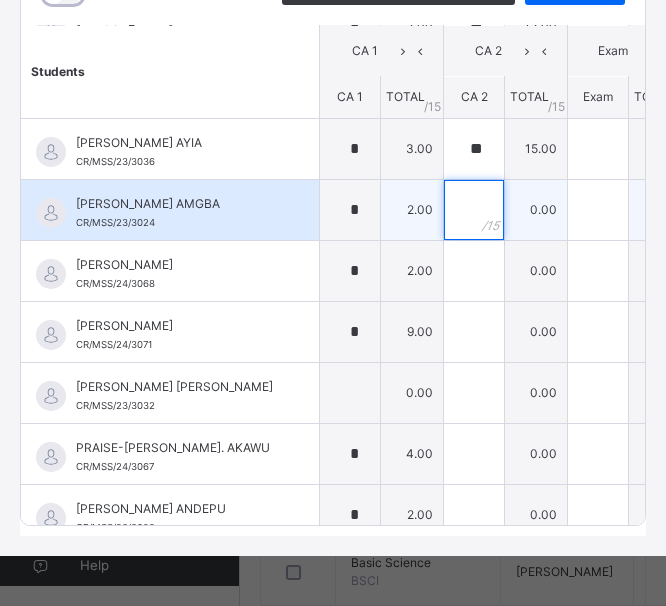 click at bounding box center [474, 210] 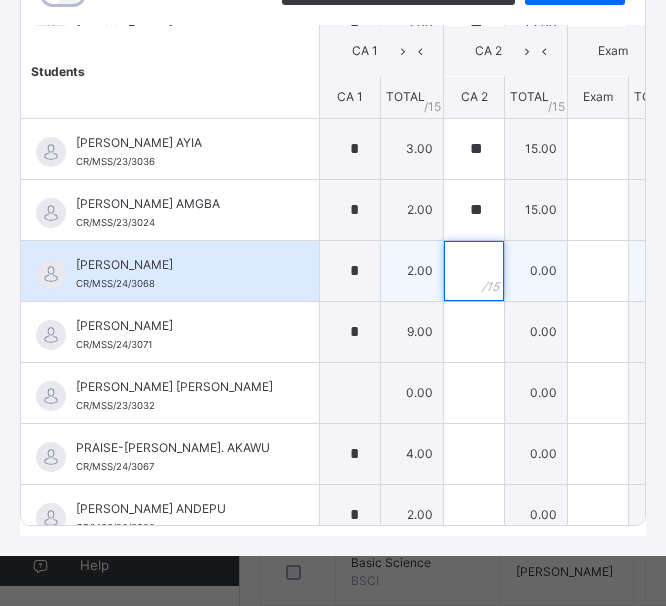 click at bounding box center (474, 271) 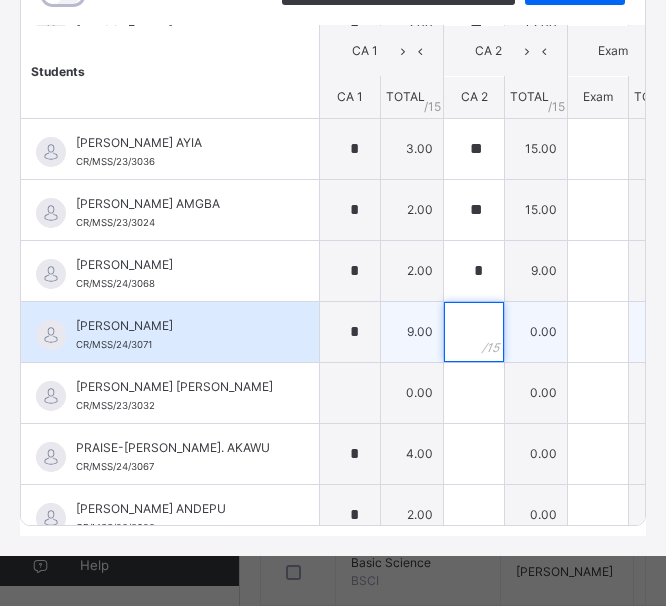 click at bounding box center (474, 332) 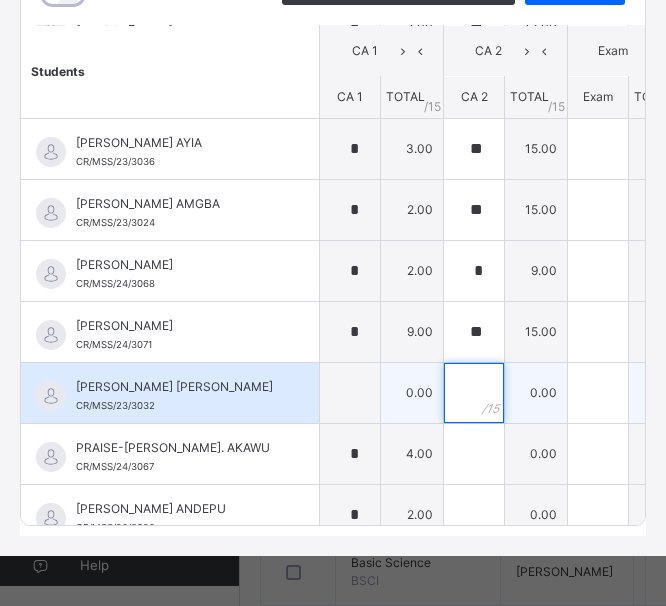 click at bounding box center (474, 393) 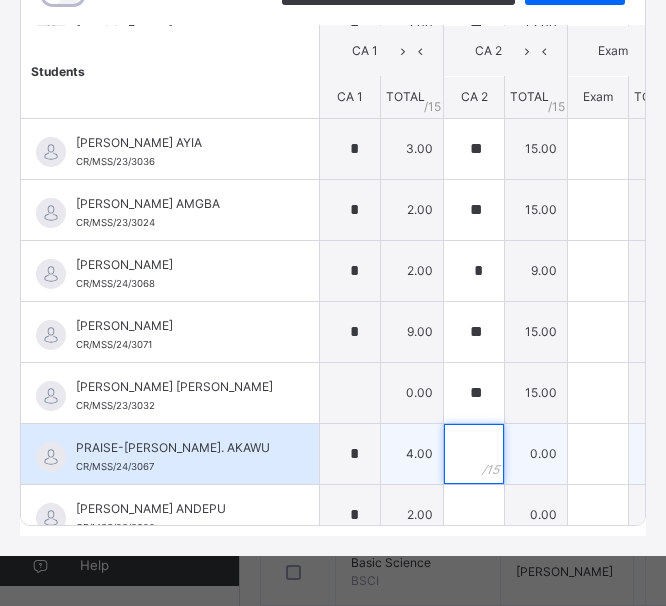 click at bounding box center (474, 454) 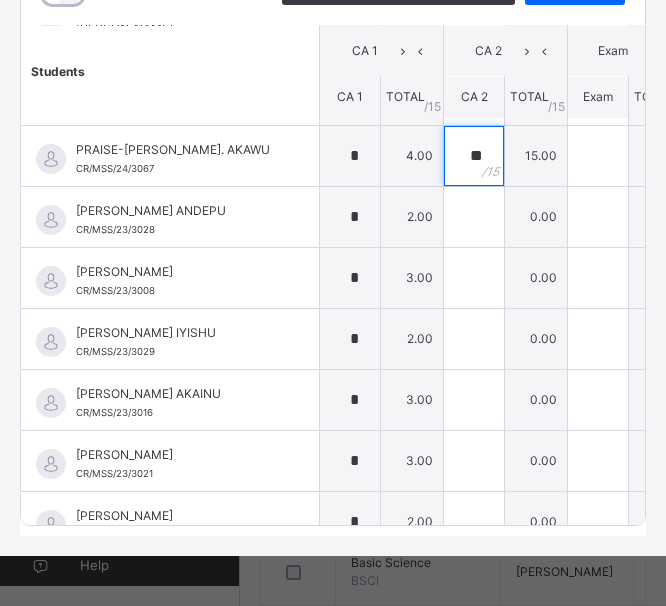 scroll, scrollTop: 1645, scrollLeft: 0, axis: vertical 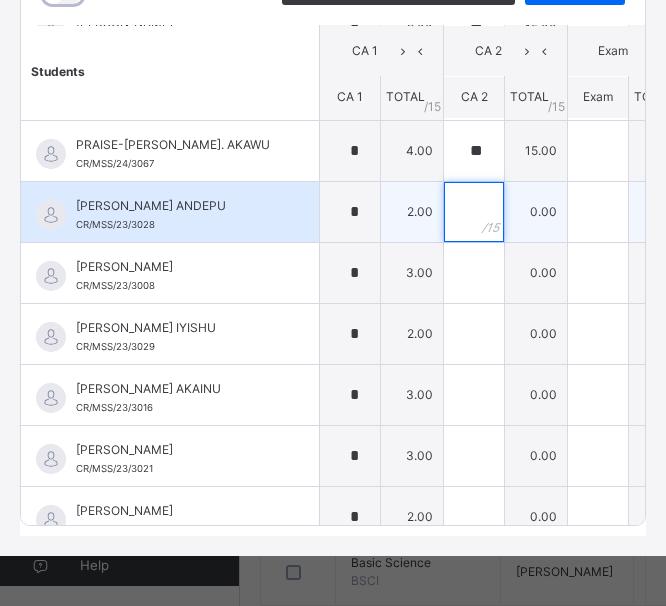 click at bounding box center (474, 212) 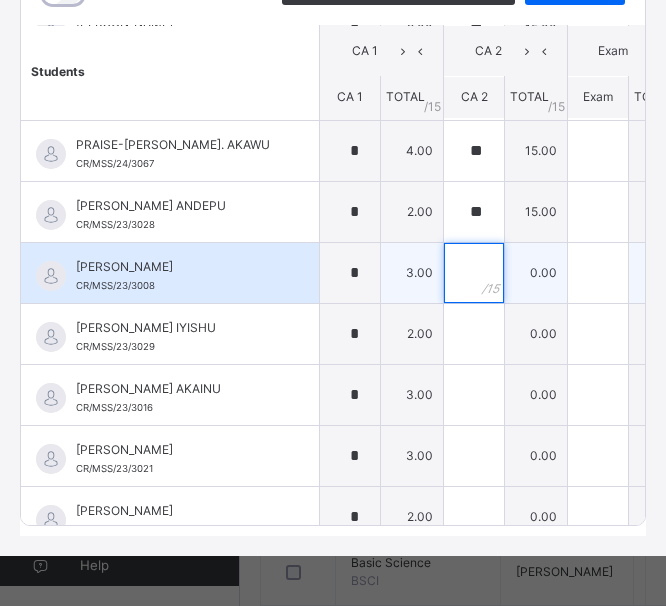 click at bounding box center [474, 273] 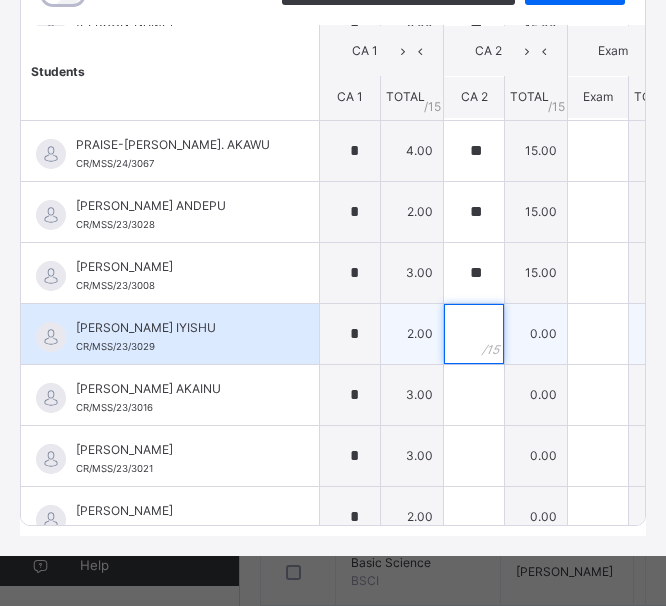 click at bounding box center (474, 334) 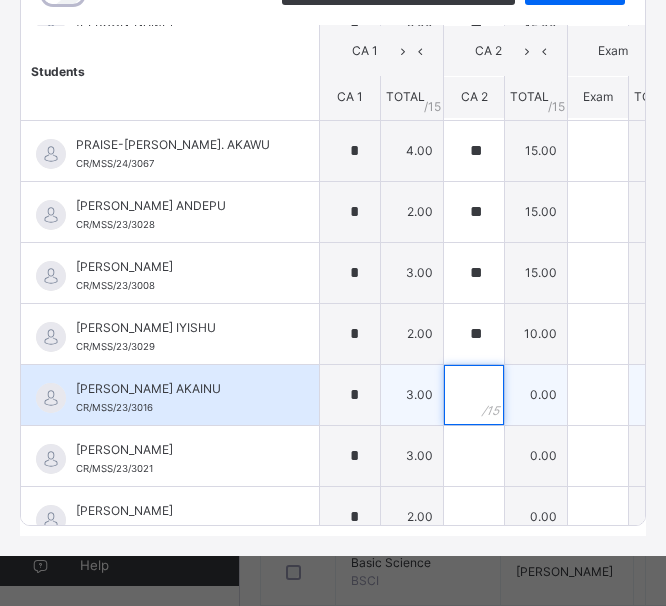 click at bounding box center [474, 395] 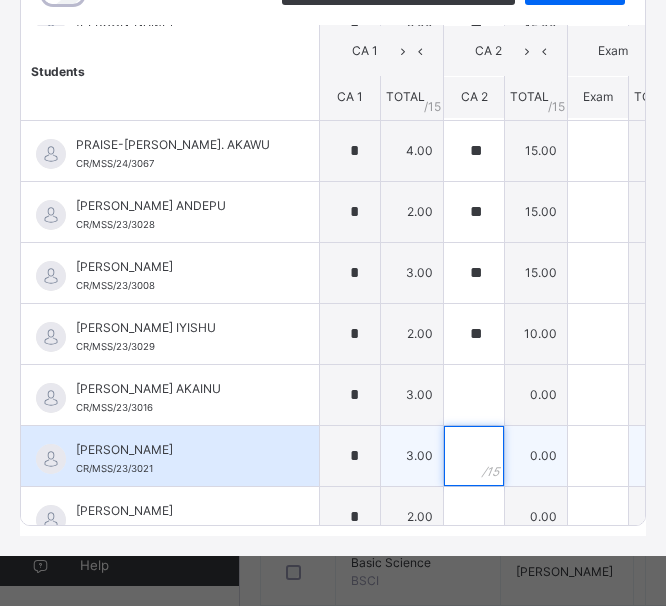 click at bounding box center [474, 456] 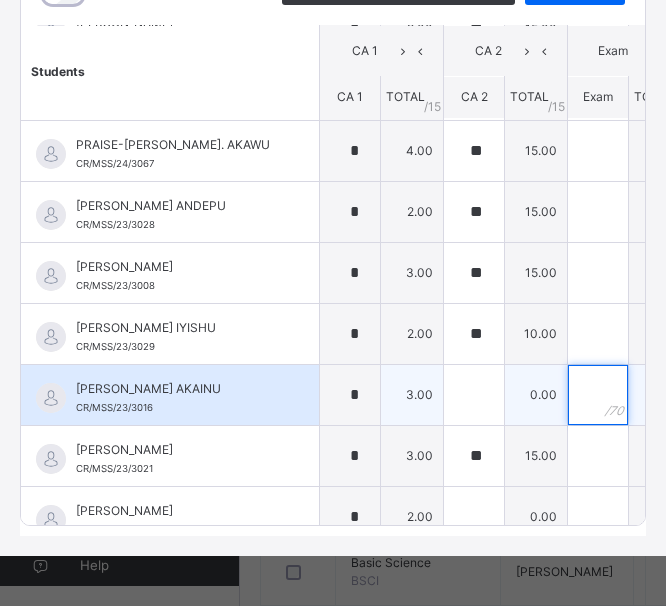 click at bounding box center [598, 395] 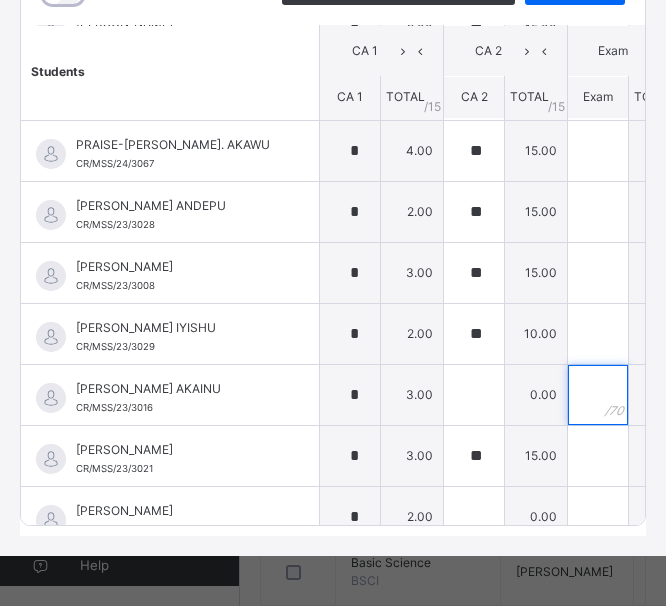 scroll, scrollTop: 1744, scrollLeft: 0, axis: vertical 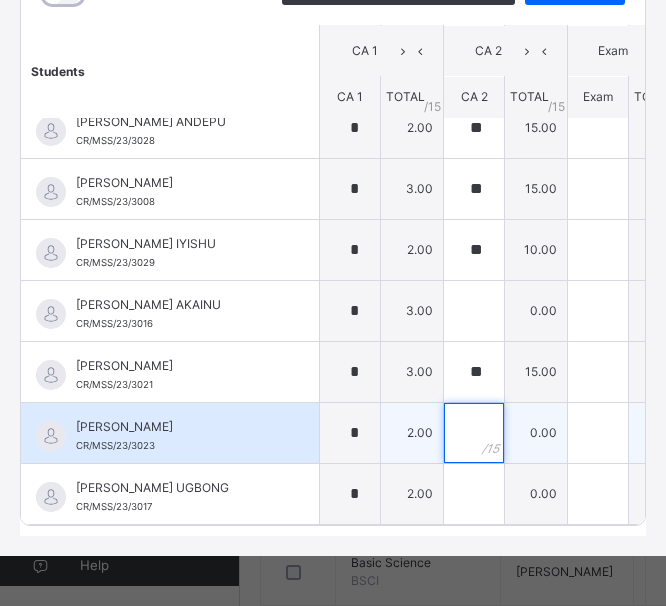 click at bounding box center (474, 433) 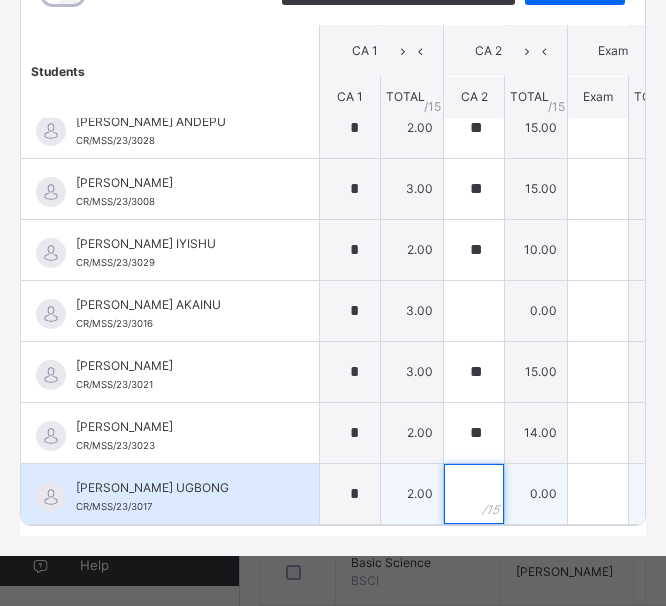 click at bounding box center [474, 494] 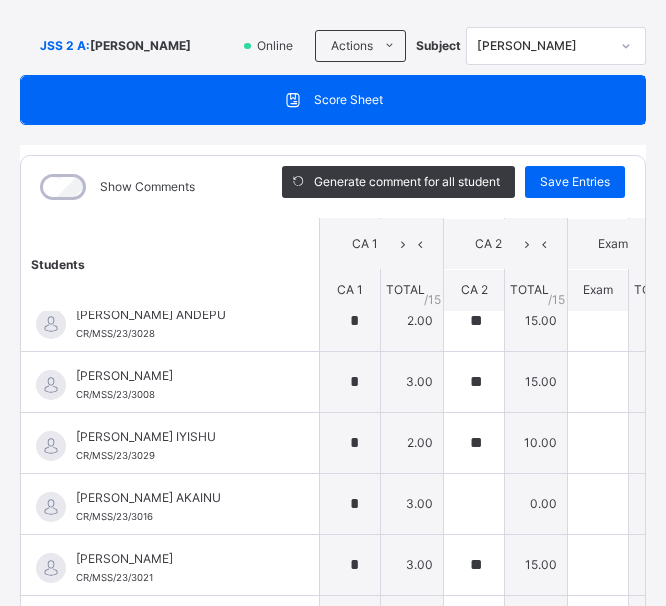 scroll, scrollTop: 107, scrollLeft: 0, axis: vertical 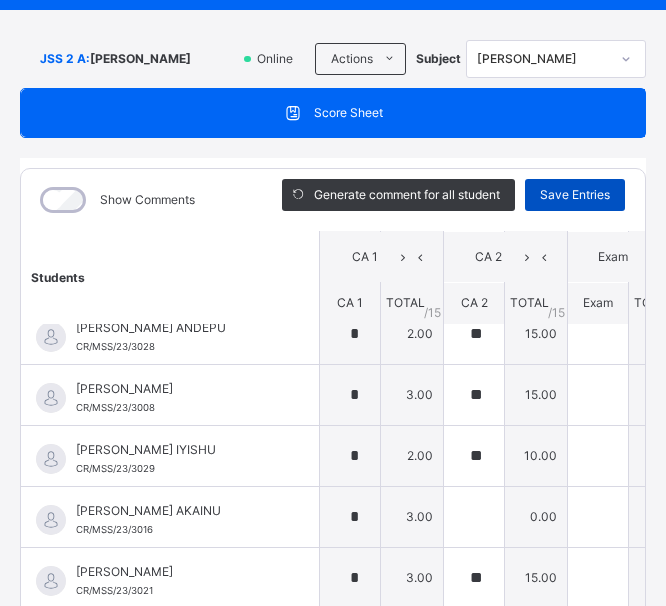click on "Save Entries" at bounding box center [575, 195] 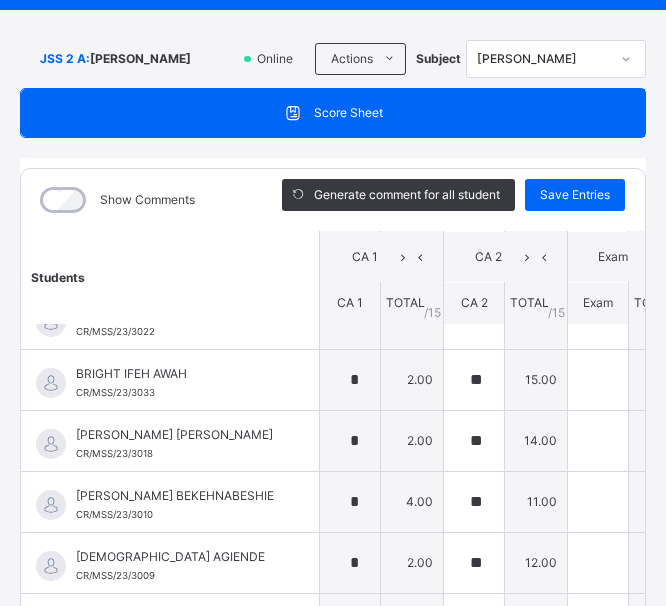 scroll, scrollTop: 238, scrollLeft: 0, axis: vertical 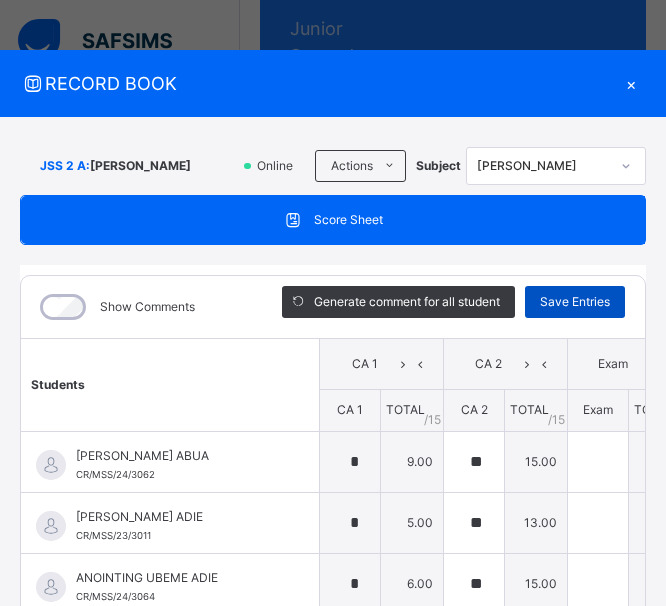 click on "Save Entries" at bounding box center (575, 302) 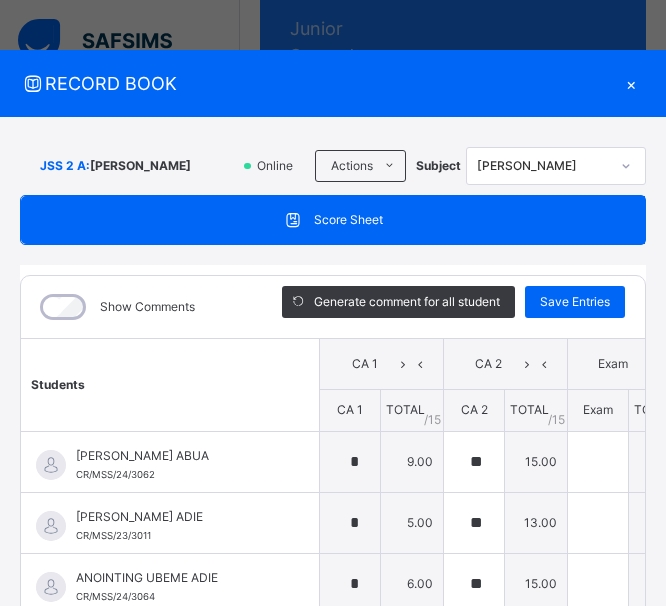 click on "×" at bounding box center (631, 83) 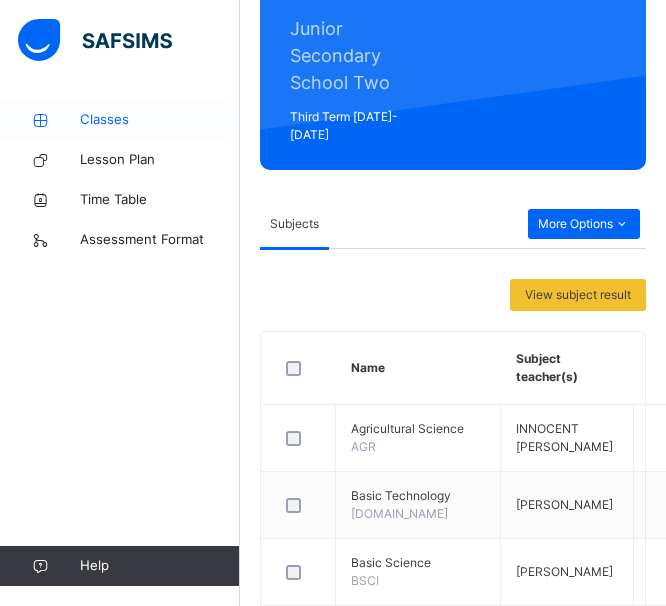 click on "Classes" at bounding box center (160, 120) 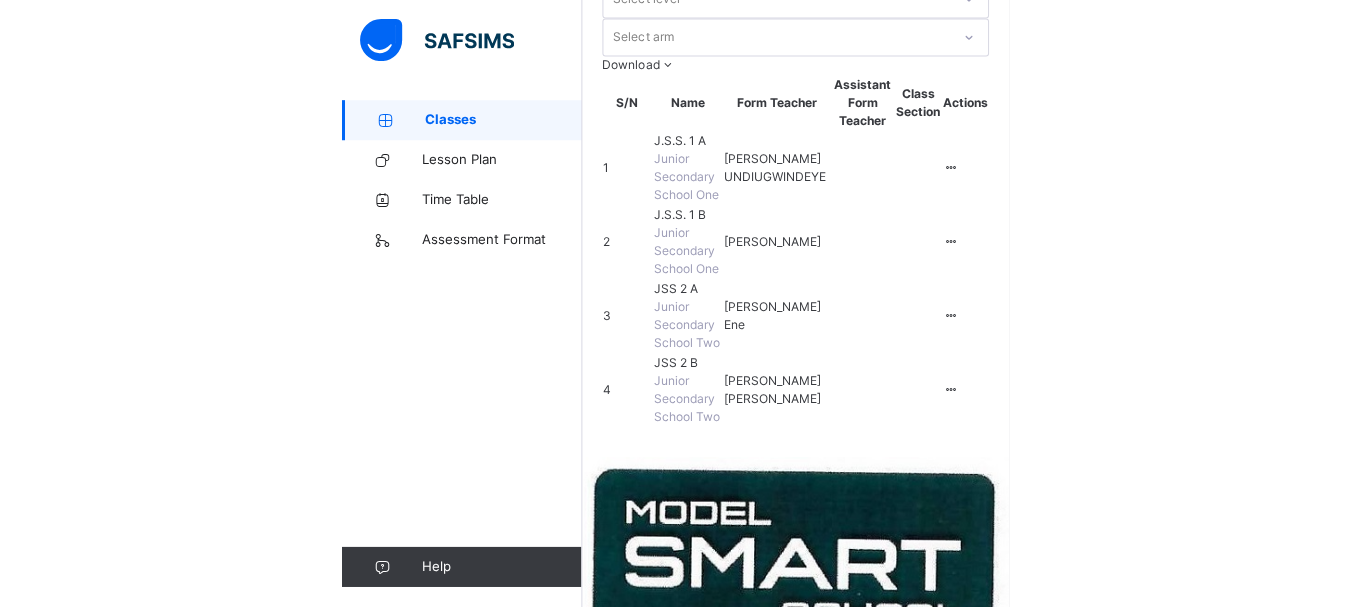 scroll, scrollTop: 0, scrollLeft: 0, axis: both 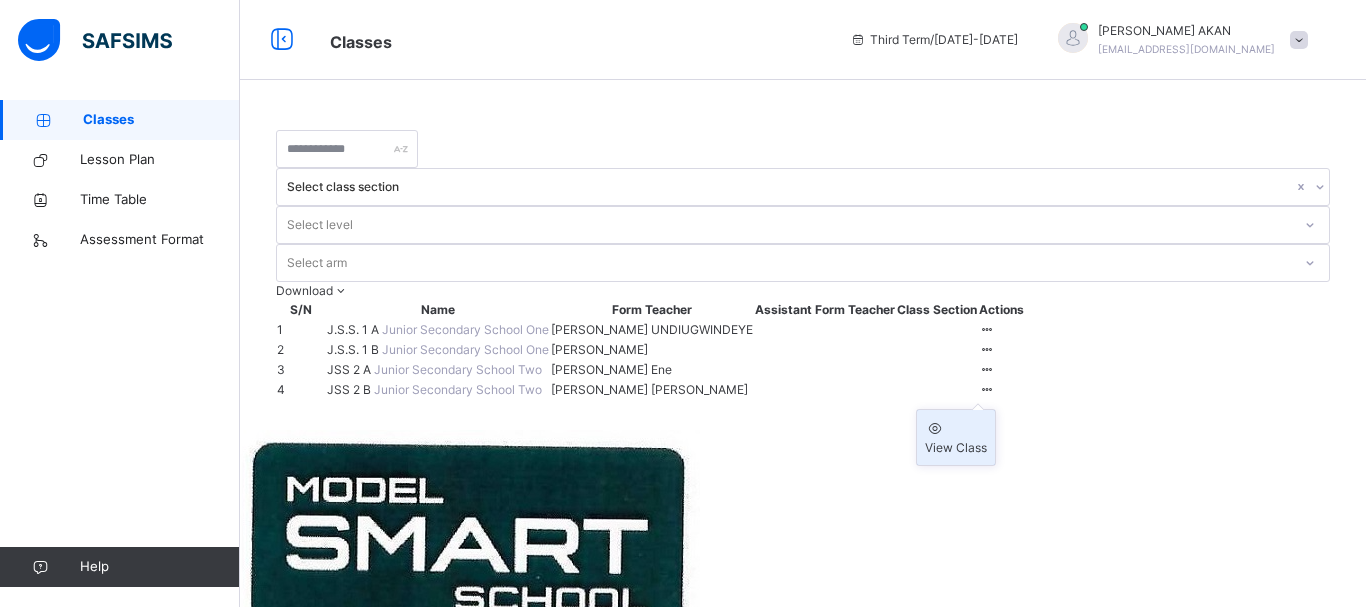 click on "View Class" at bounding box center [956, 448] 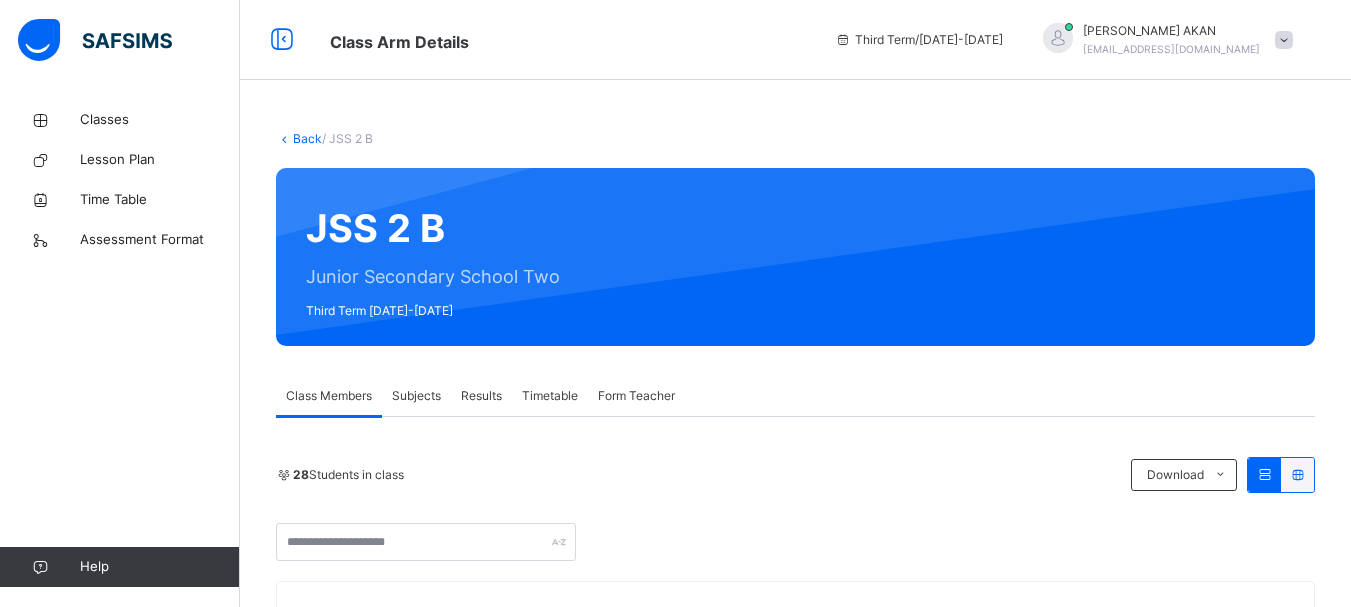 click on "Subjects" at bounding box center (416, 396) 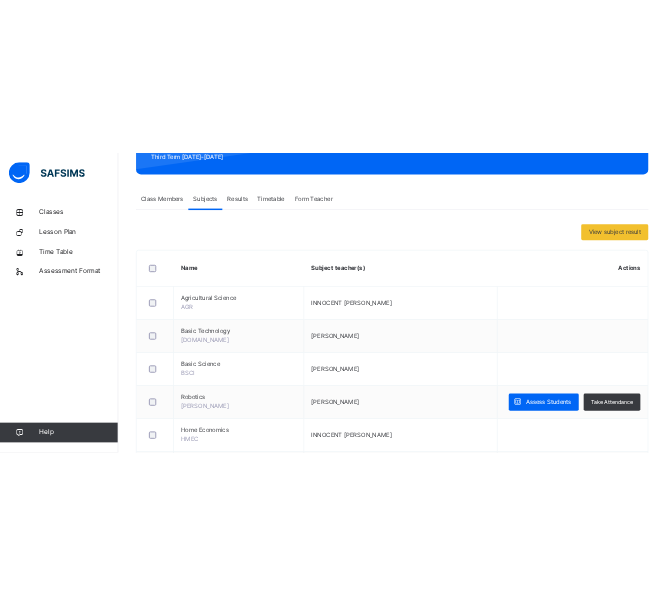 scroll, scrollTop: 308, scrollLeft: 0, axis: vertical 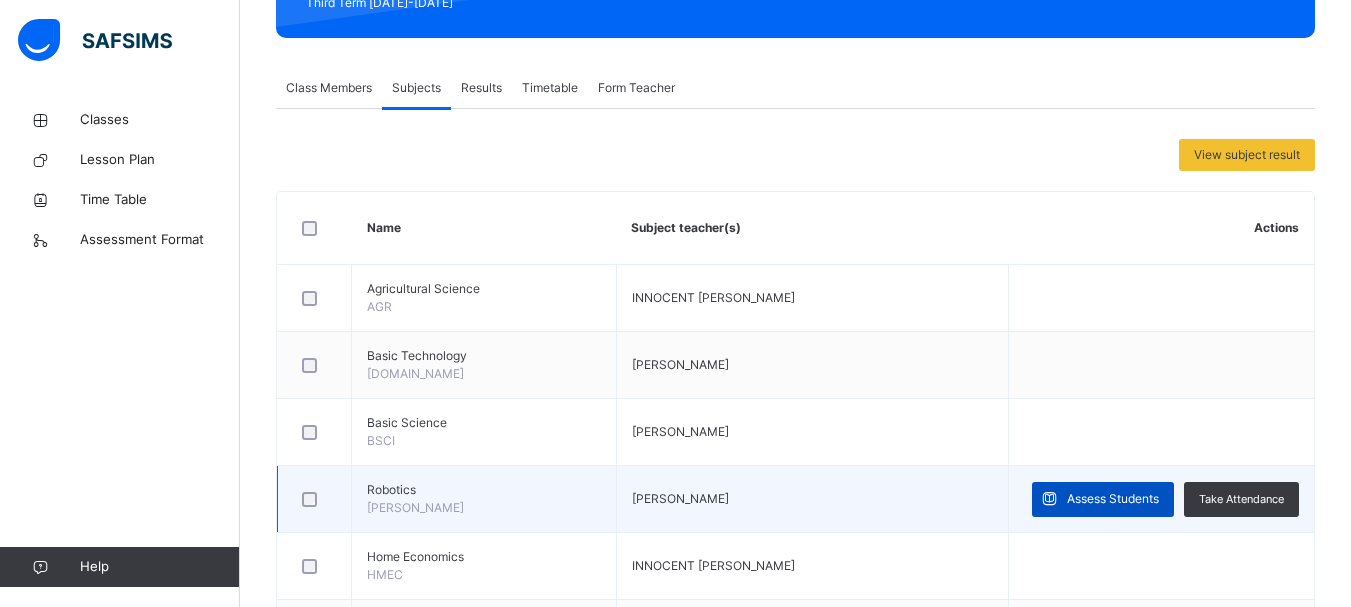 click on "Assess Students" at bounding box center (1113, 499) 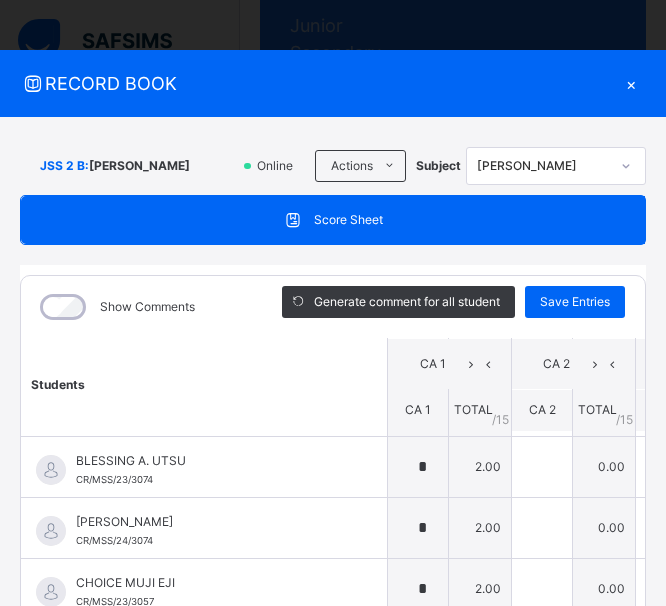 scroll, scrollTop: 36, scrollLeft: 0, axis: vertical 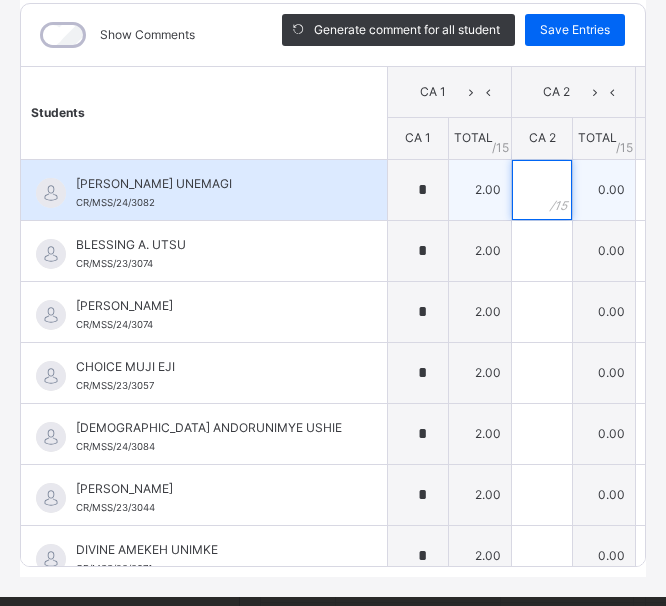 click at bounding box center (542, 190) 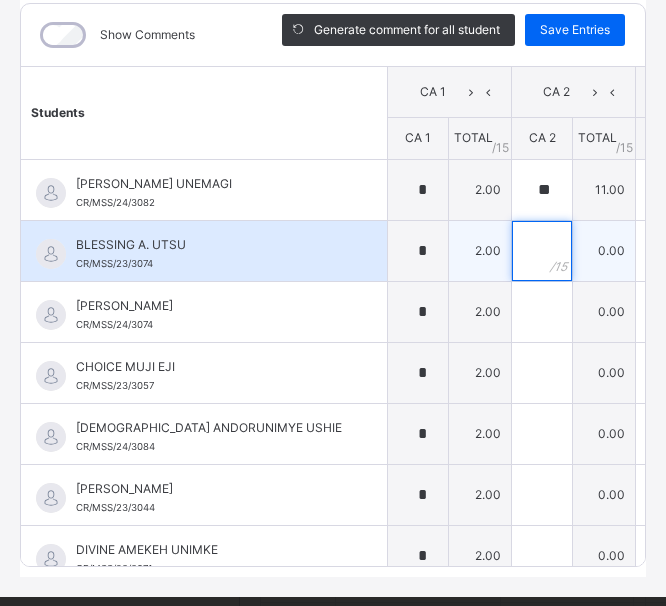 click at bounding box center (542, 251) 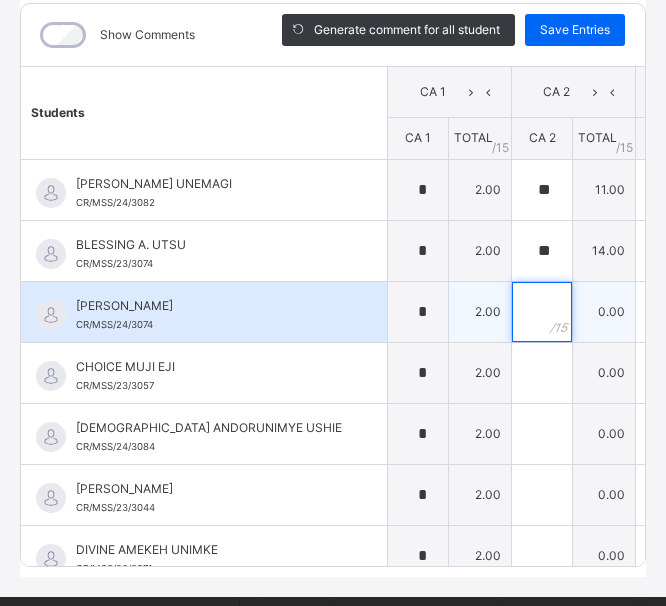 click at bounding box center [542, 312] 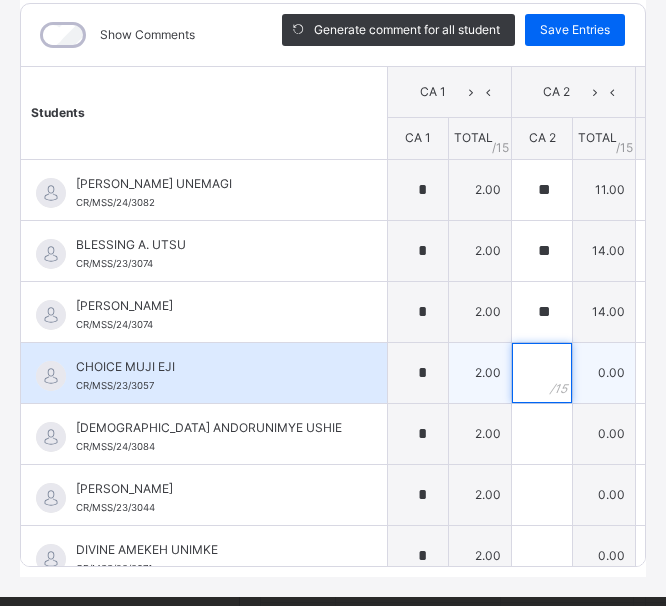 click at bounding box center (542, 373) 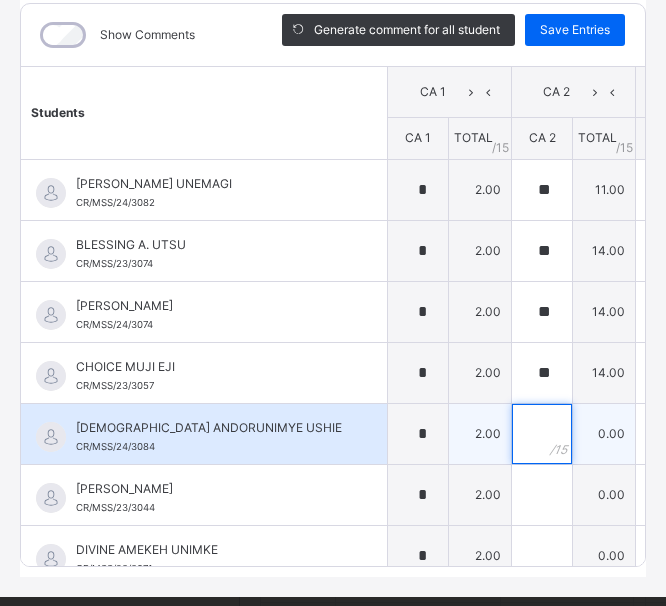click at bounding box center (542, 434) 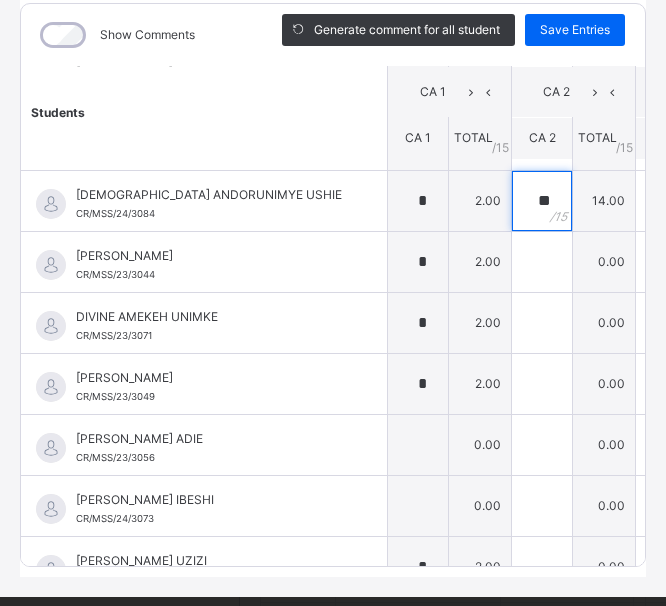 scroll, scrollTop: 237, scrollLeft: 0, axis: vertical 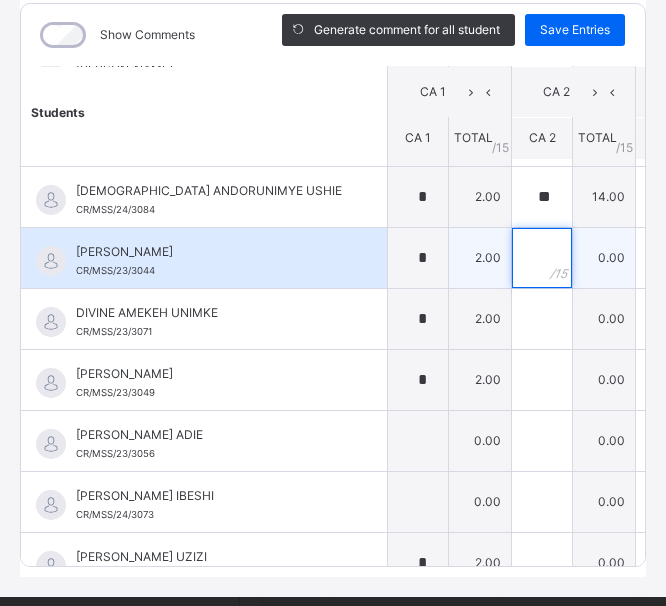 click at bounding box center (542, 258) 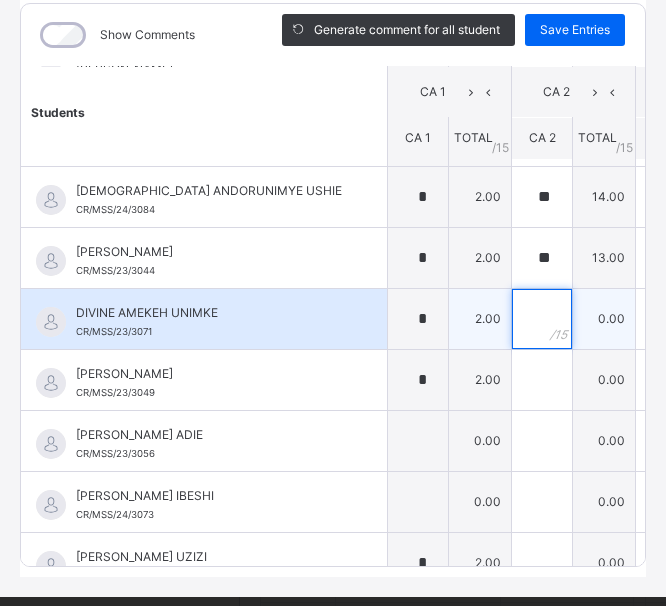 click at bounding box center (542, 319) 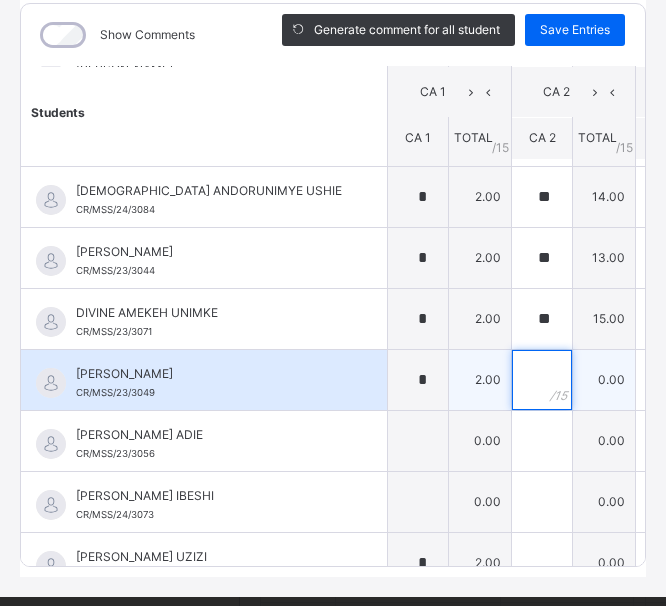 click at bounding box center [542, 380] 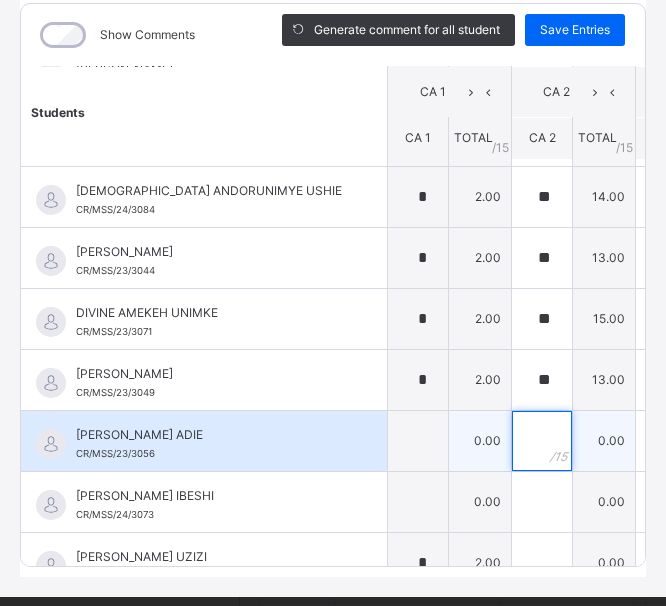 click at bounding box center (542, 441) 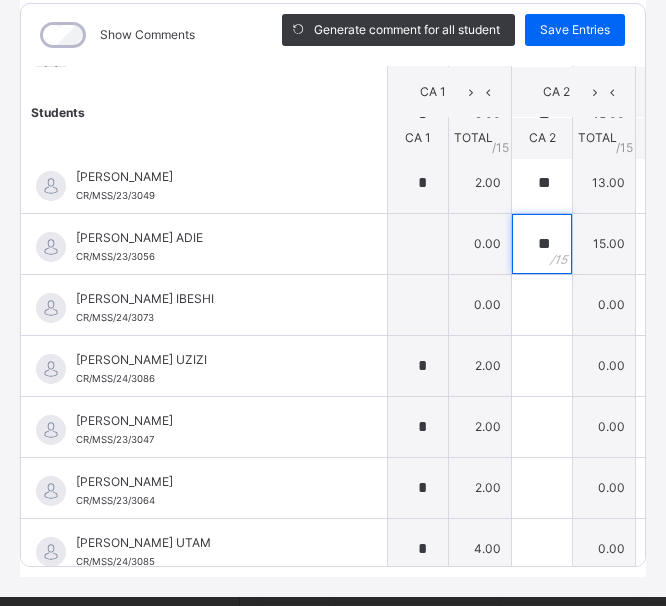 scroll, scrollTop: 438, scrollLeft: 0, axis: vertical 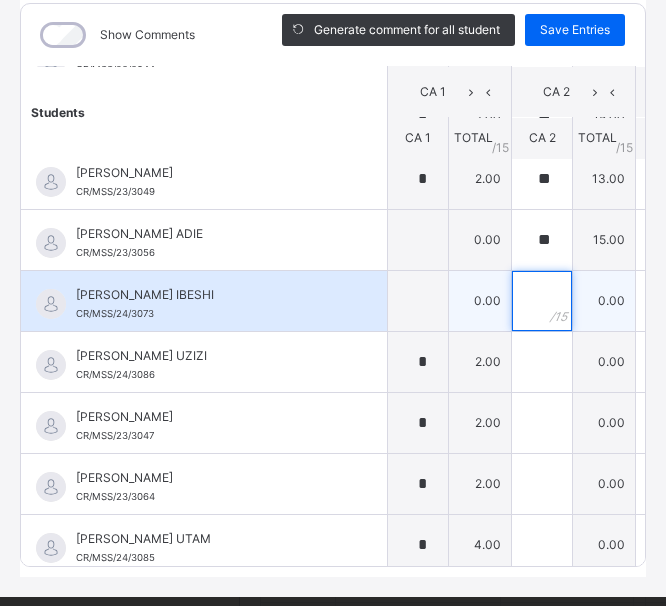 click at bounding box center (542, 301) 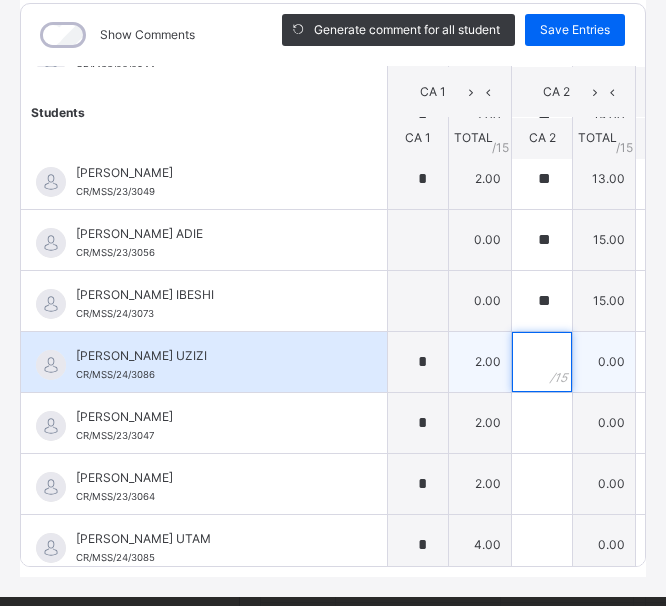 click at bounding box center (542, 362) 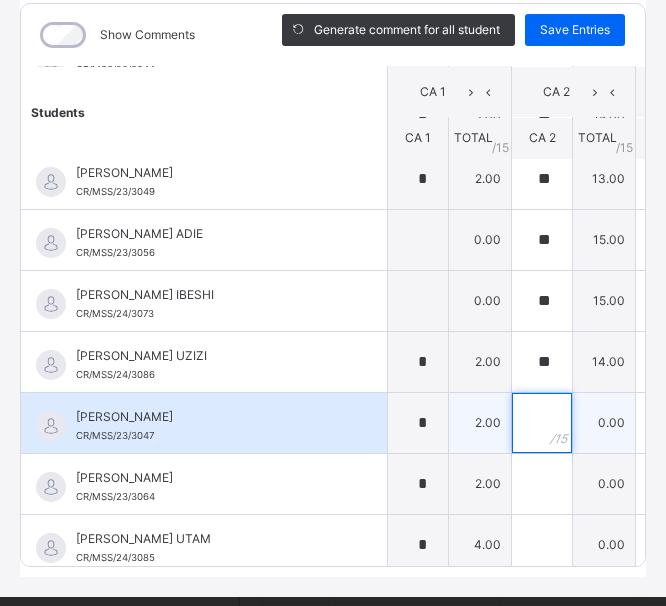 click at bounding box center [542, 423] 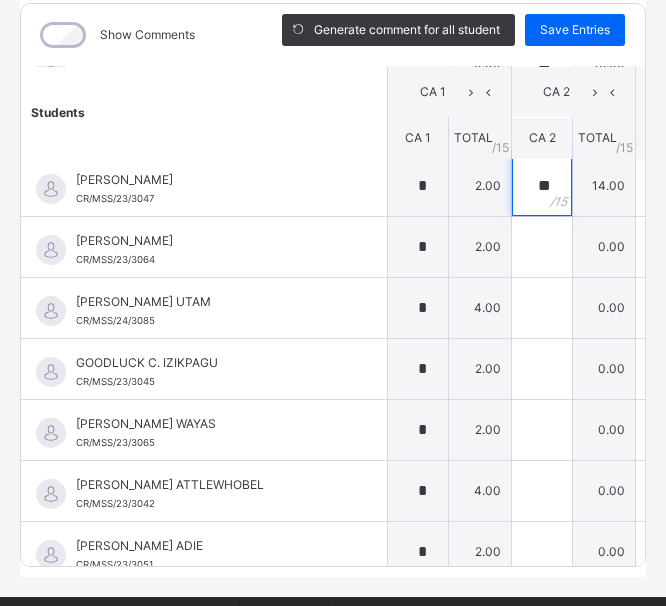 scroll, scrollTop: 679, scrollLeft: 0, axis: vertical 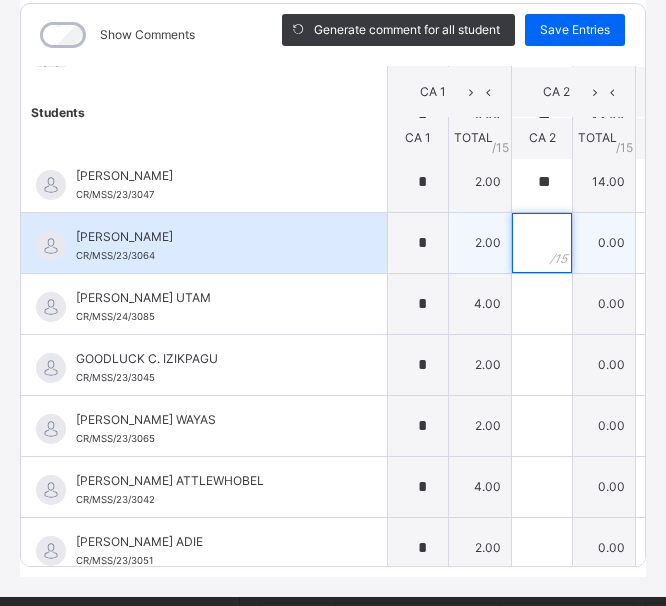 click at bounding box center (542, 243) 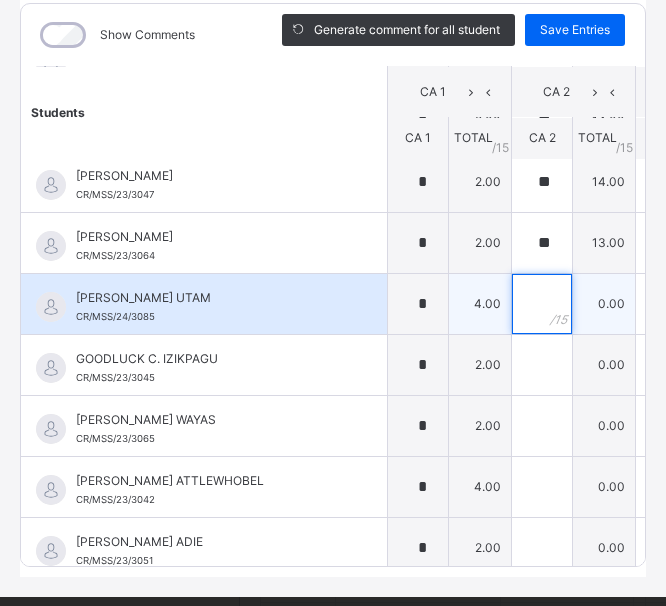 click at bounding box center [542, 304] 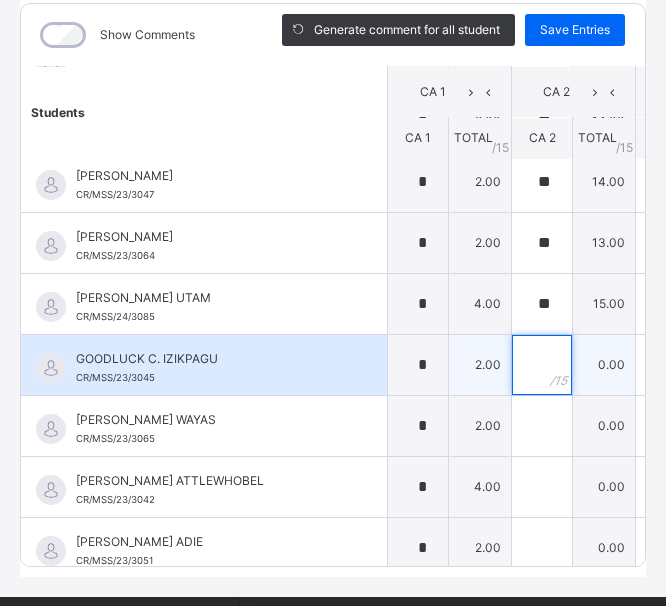 click at bounding box center (542, 365) 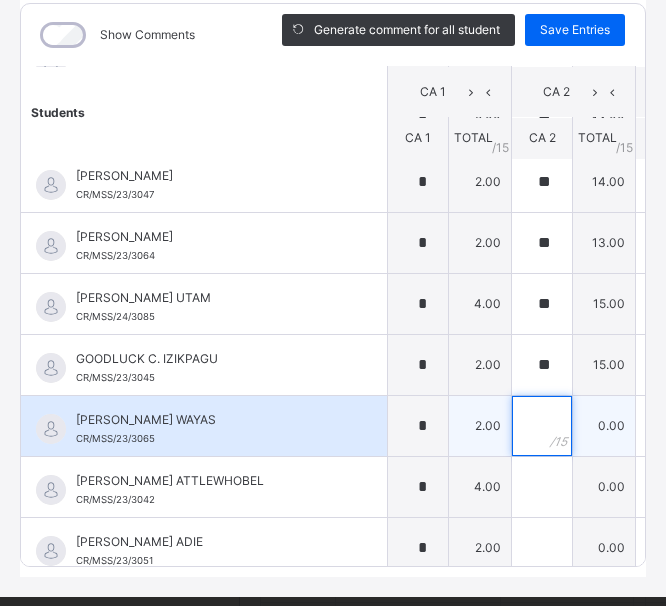 click at bounding box center (542, 426) 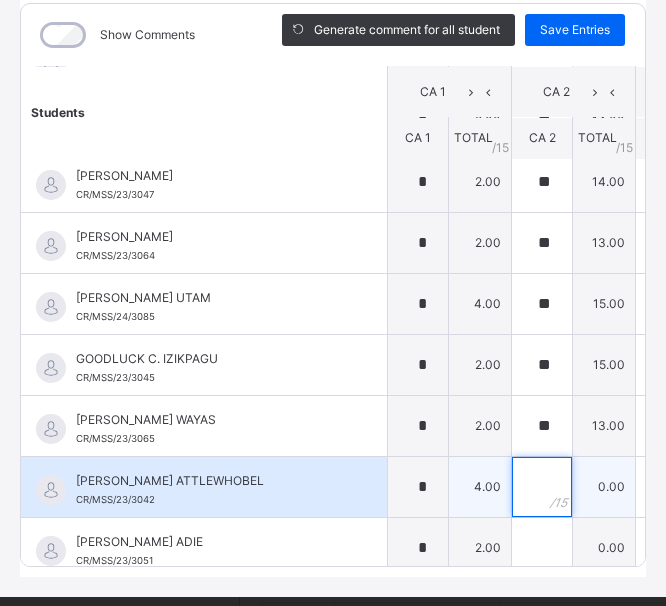 click at bounding box center (542, 487) 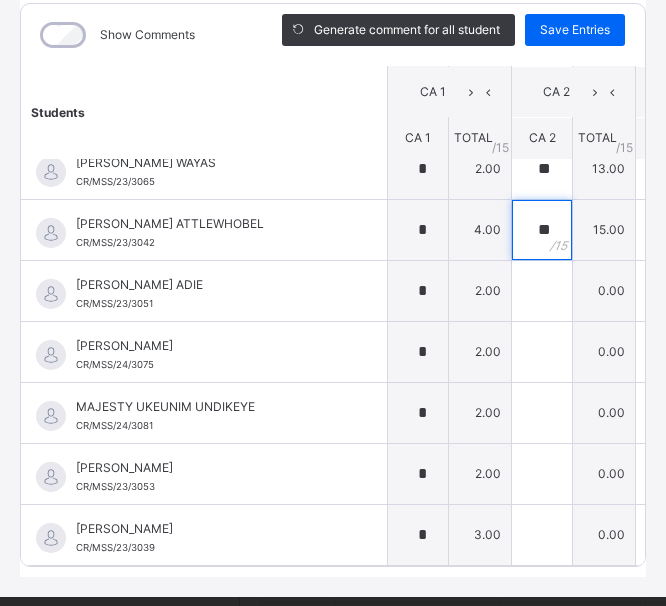 scroll, scrollTop: 940, scrollLeft: 0, axis: vertical 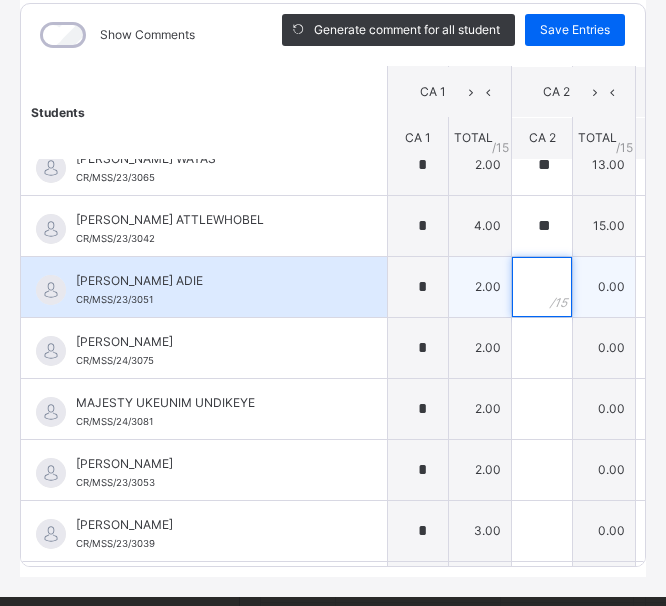 click at bounding box center [542, 287] 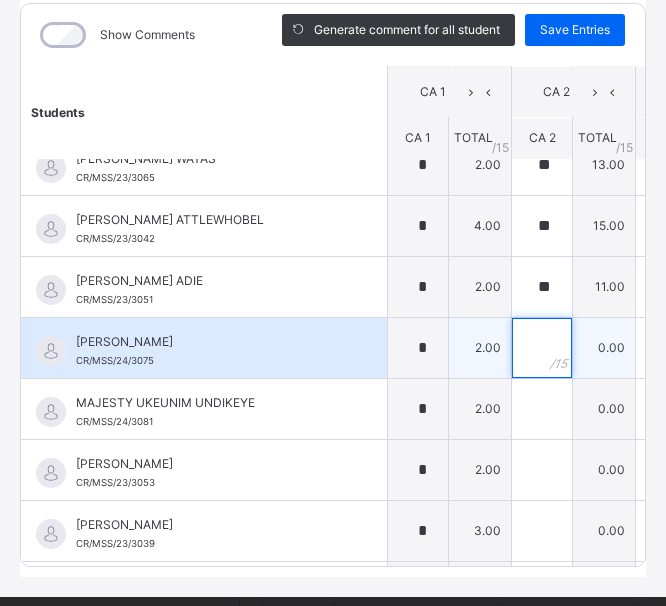 click at bounding box center [542, 348] 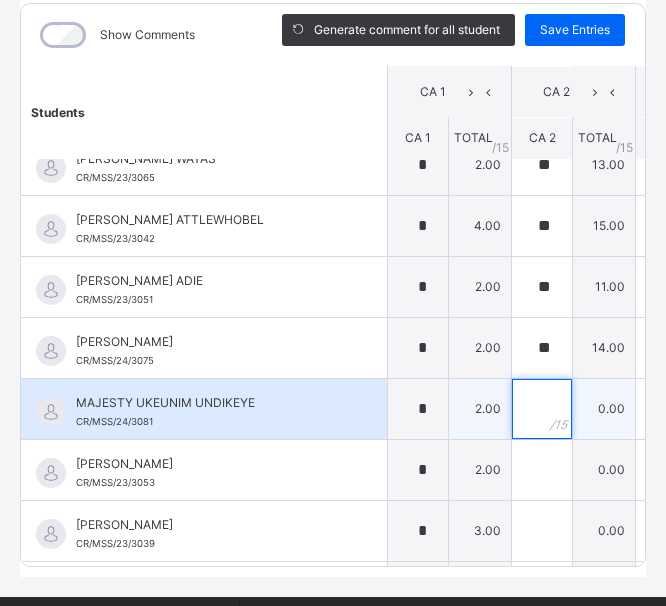 click at bounding box center [542, 409] 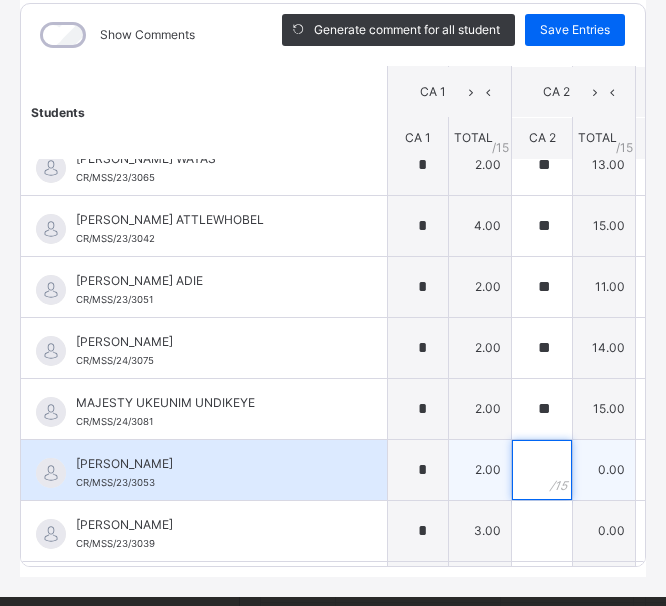 click at bounding box center [542, 470] 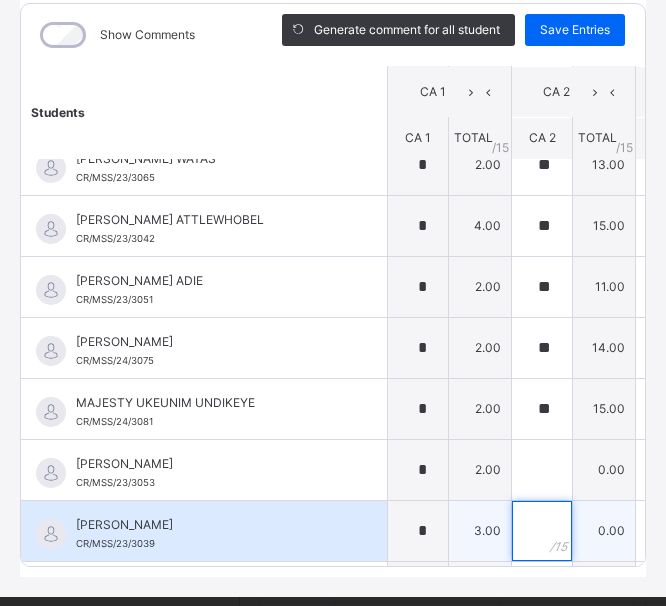 click at bounding box center [542, 531] 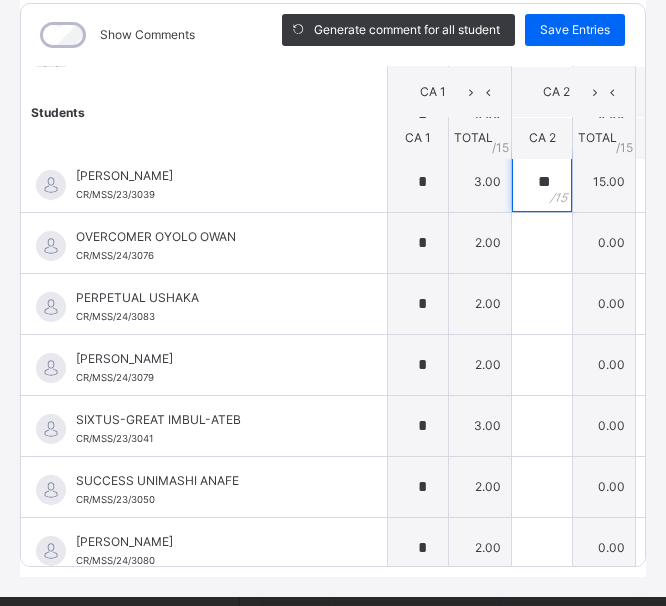 scroll, scrollTop: 1293, scrollLeft: 0, axis: vertical 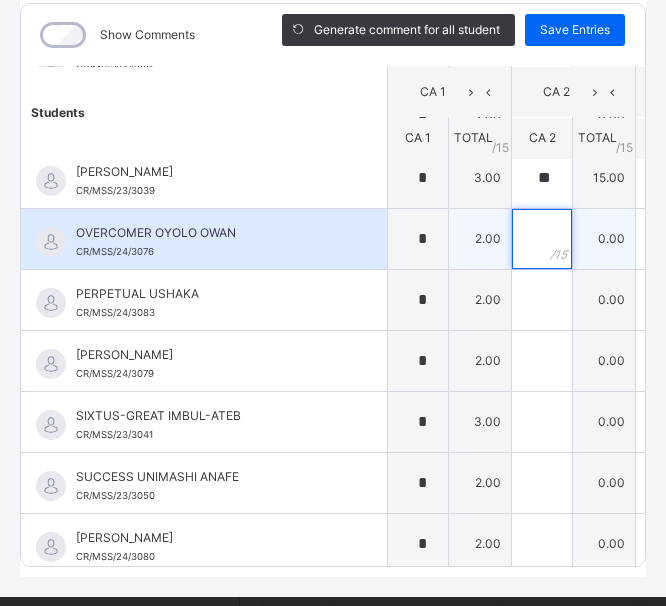 click at bounding box center (542, 239) 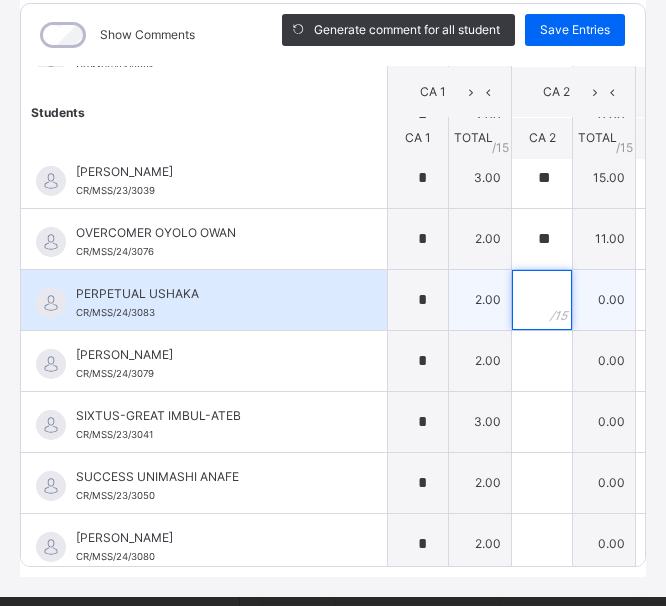 click at bounding box center (542, 300) 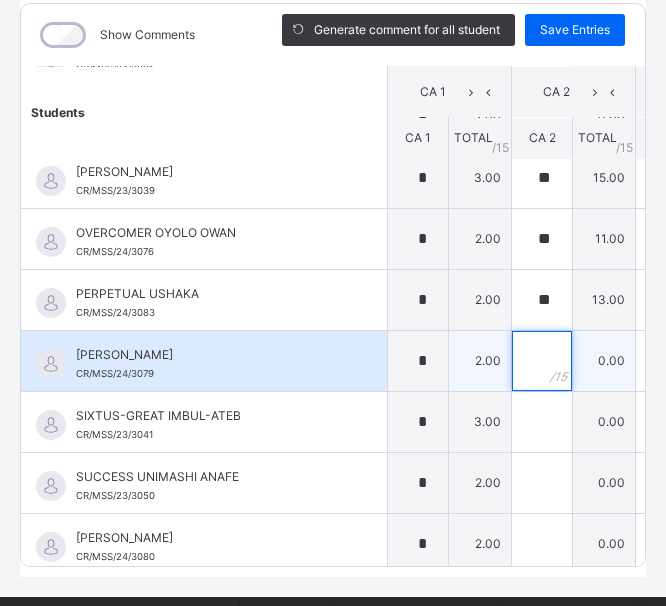 click at bounding box center (542, 361) 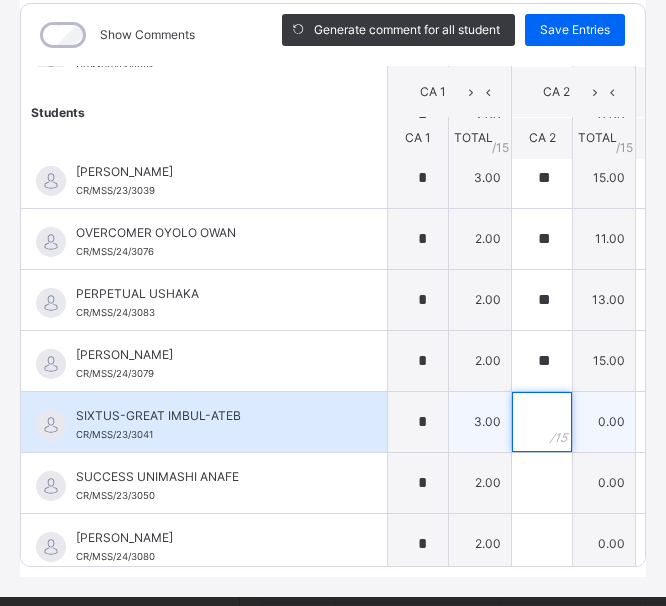 click at bounding box center (542, 422) 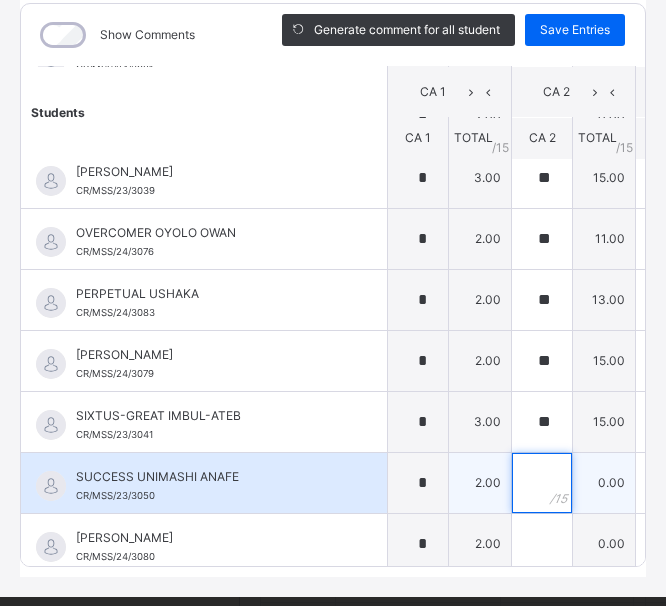 click at bounding box center [542, 483] 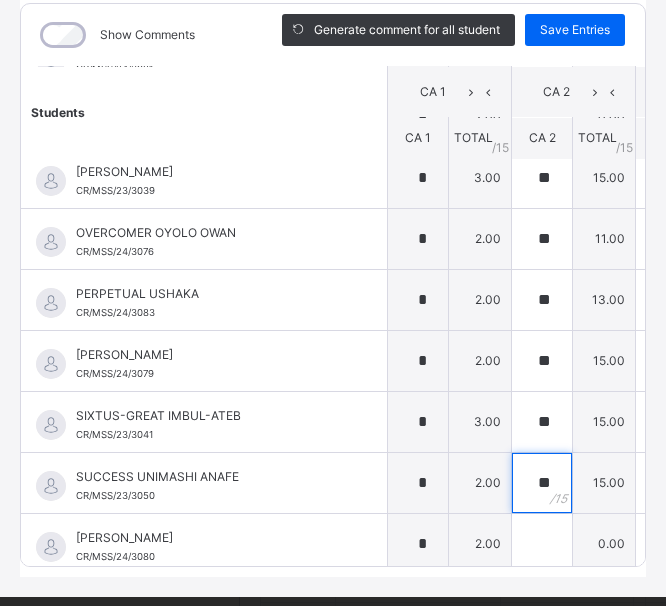 scroll, scrollTop: 1317, scrollLeft: 0, axis: vertical 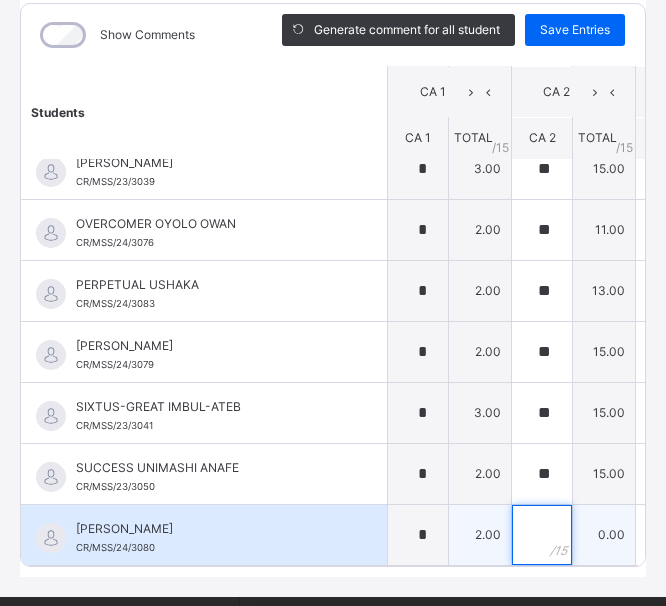 click at bounding box center (542, 535) 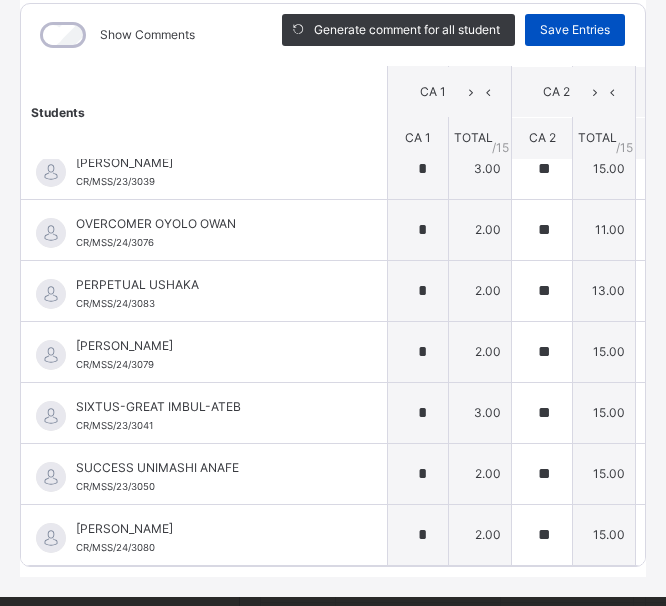 click on "Save Entries" at bounding box center [575, 30] 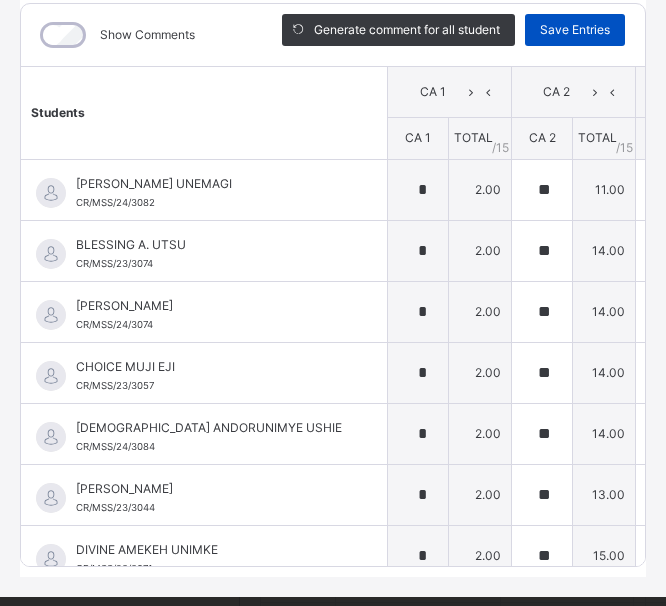 click on "Save Entries" at bounding box center (575, 30) 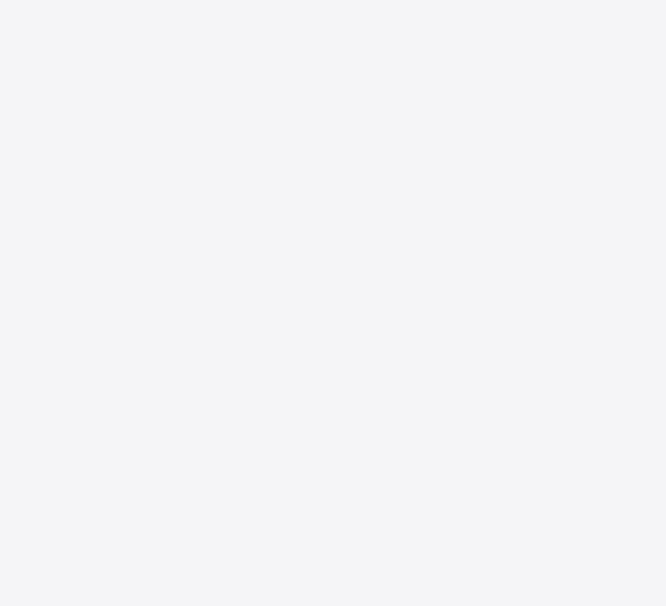 scroll, scrollTop: 0, scrollLeft: 0, axis: both 